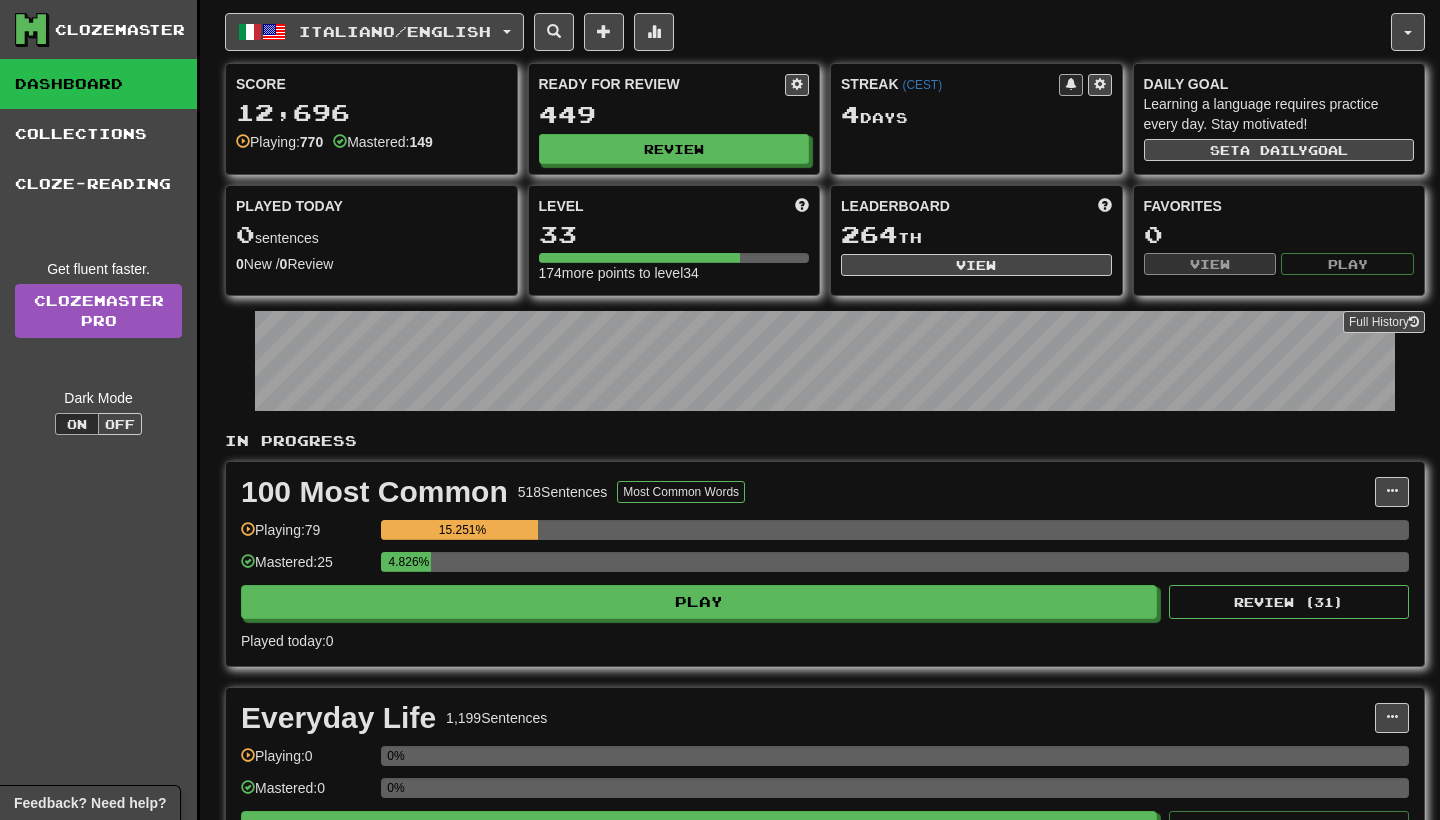 scroll, scrollTop: 0, scrollLeft: 0, axis: both 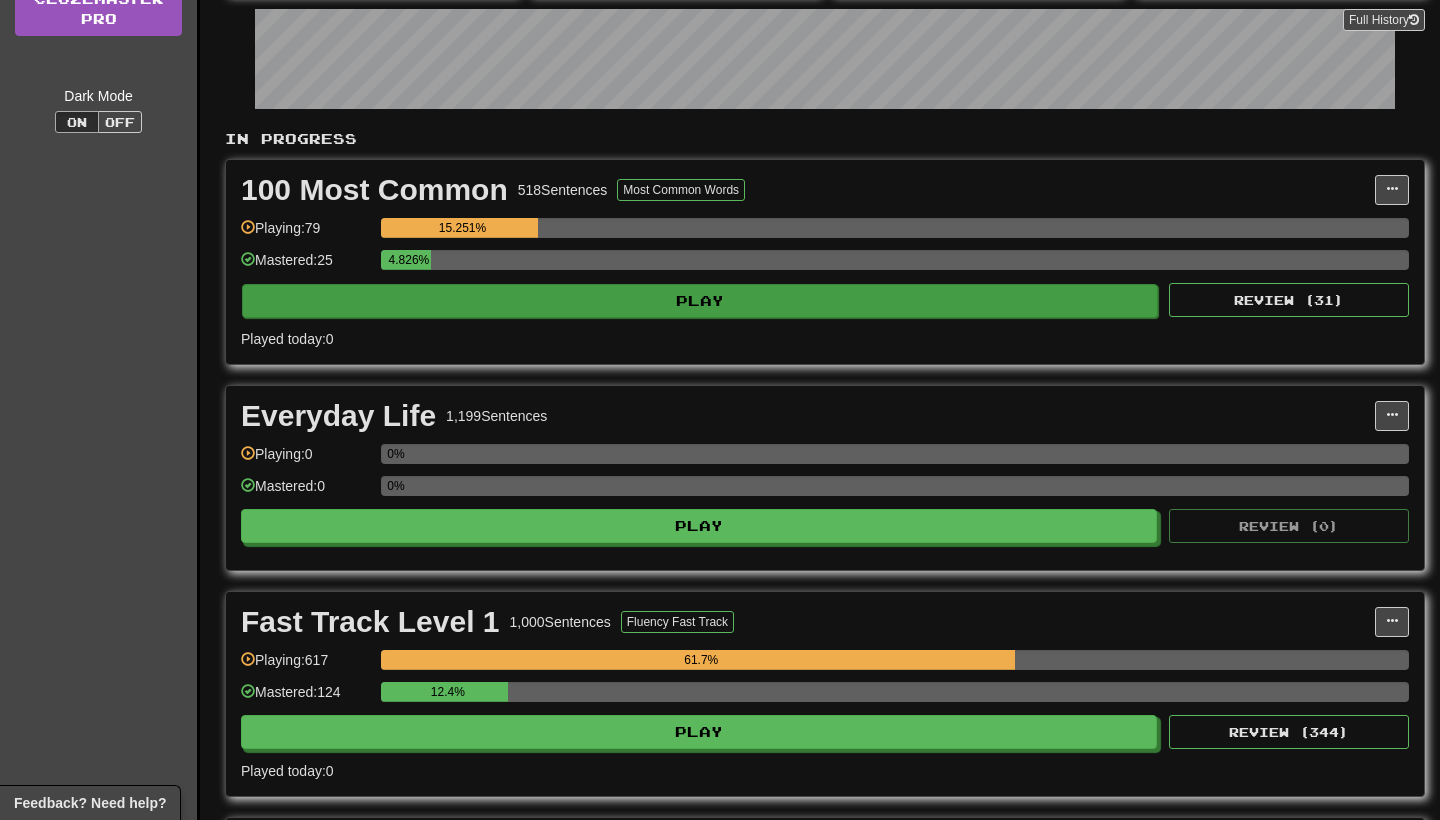 click on "Play" at bounding box center [700, 301] 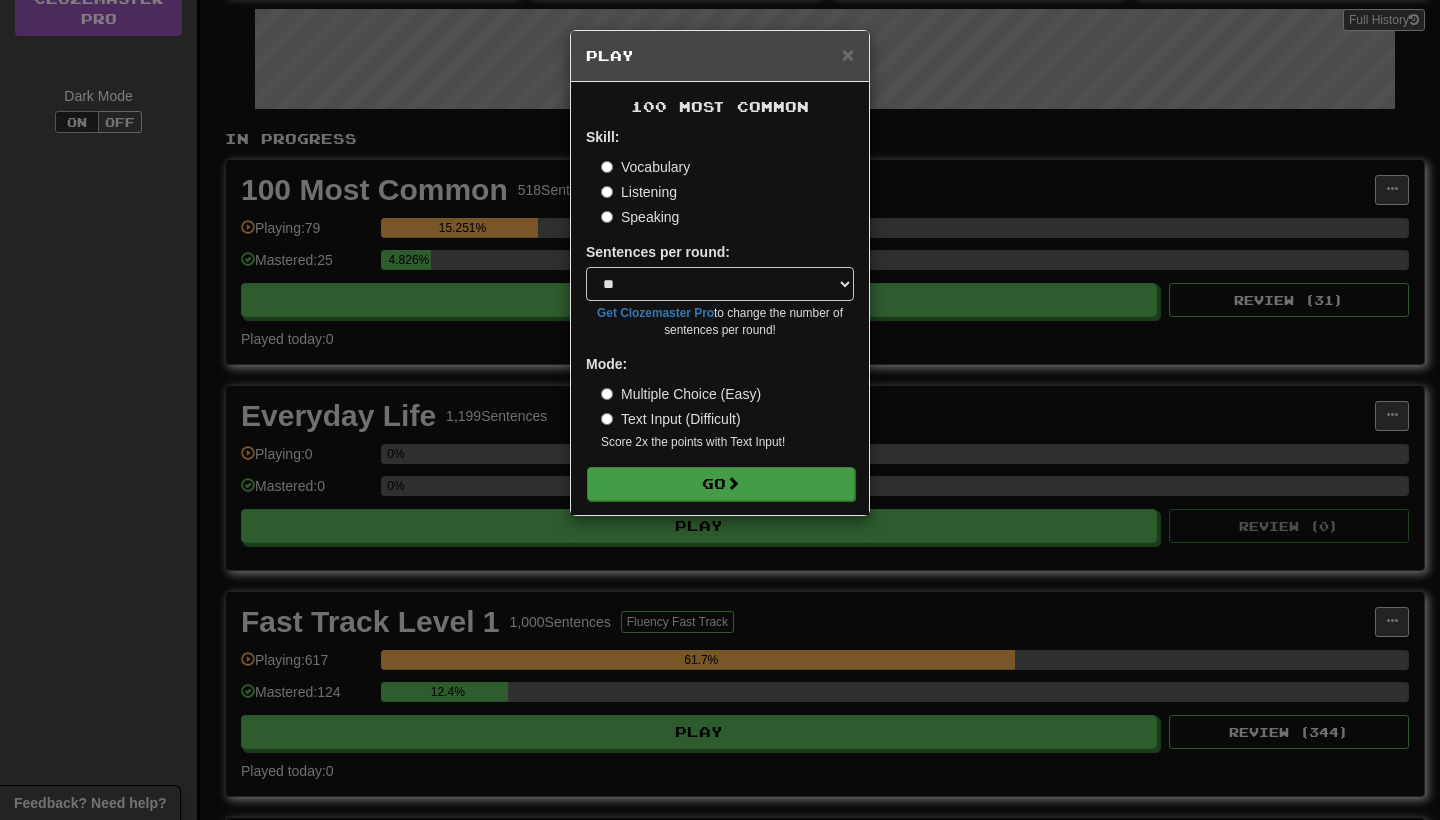 click on "Go" at bounding box center (721, 484) 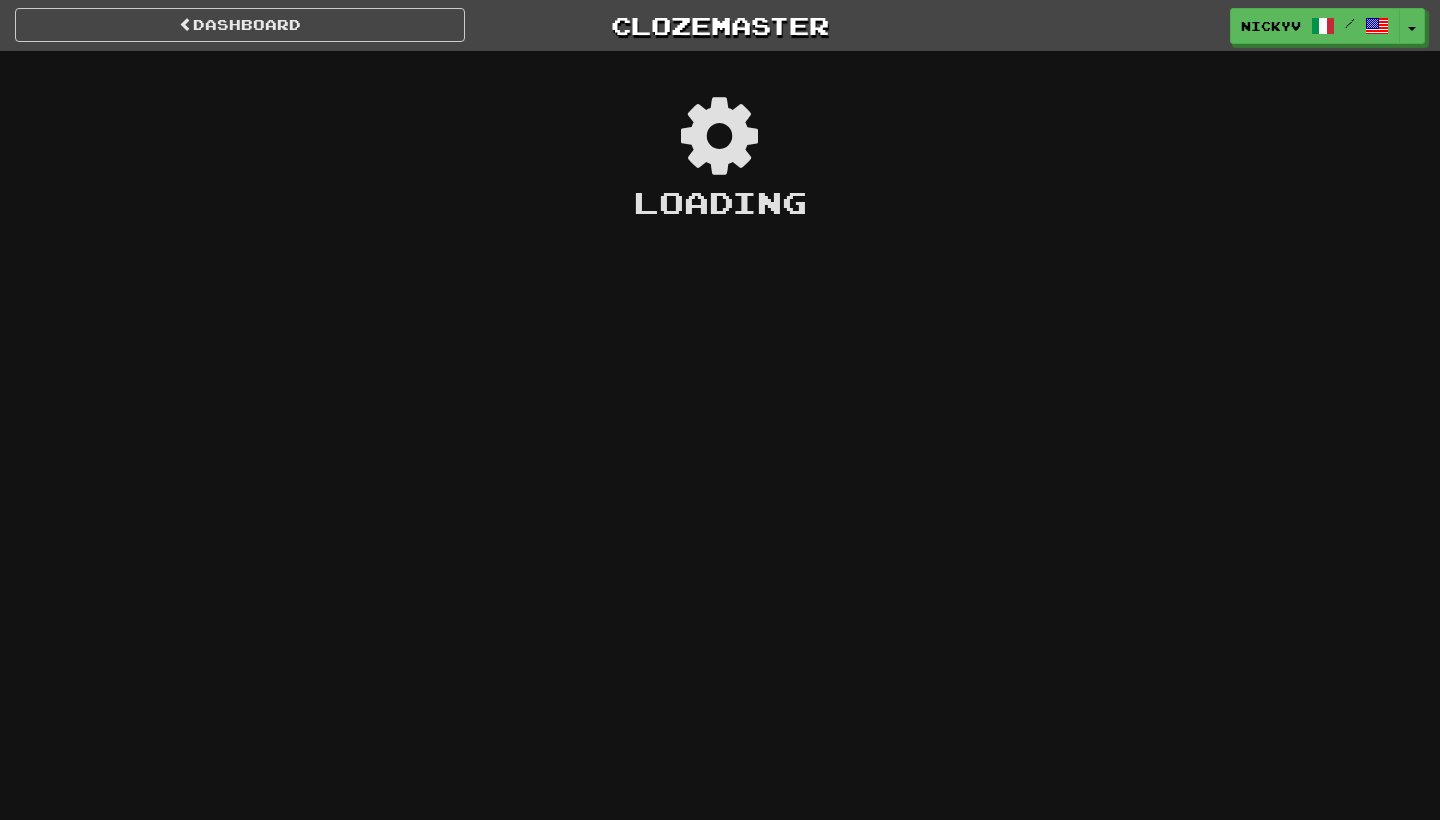 scroll, scrollTop: 0, scrollLeft: 0, axis: both 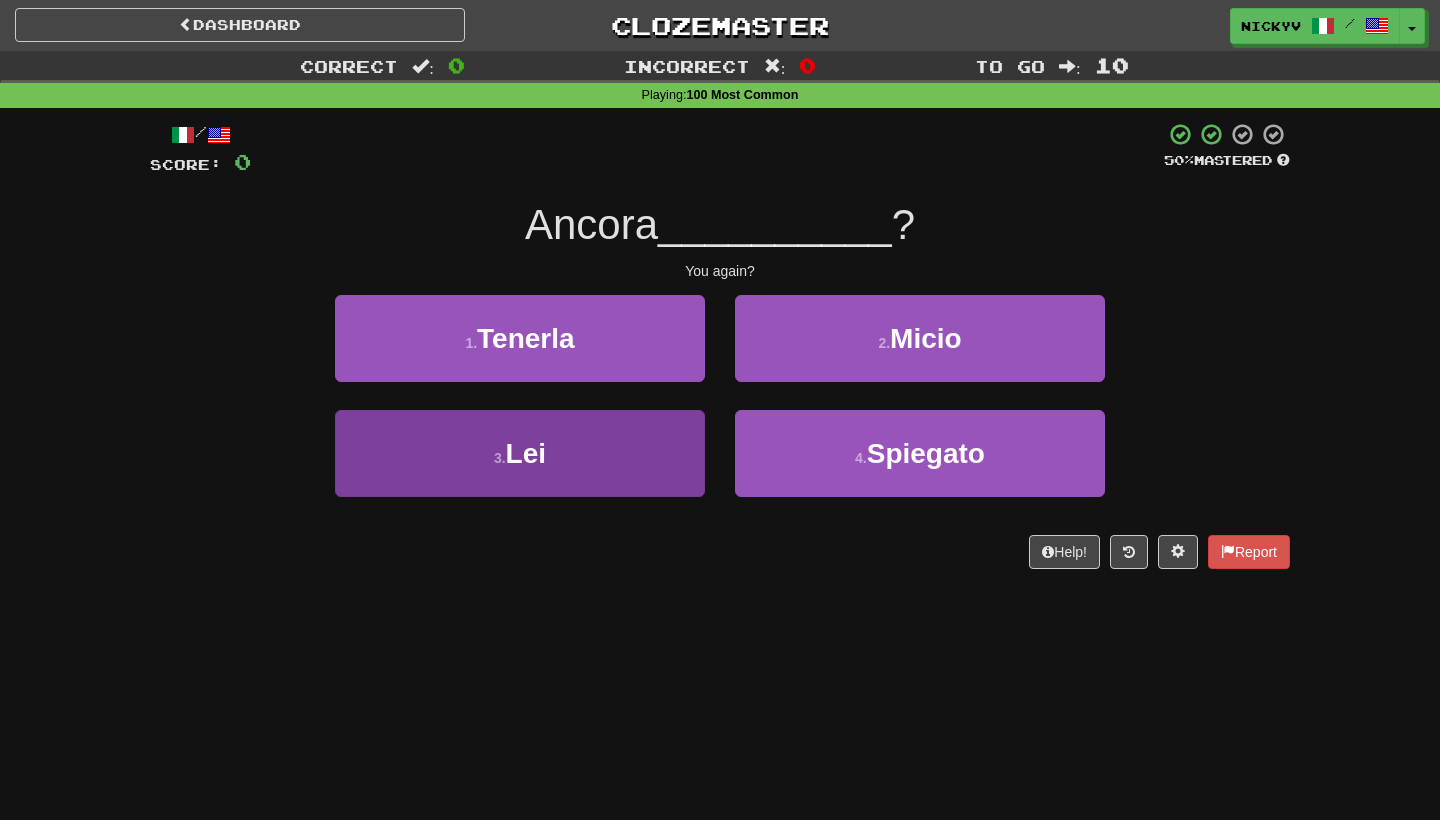 click on "3 .  Lei" at bounding box center (520, 453) 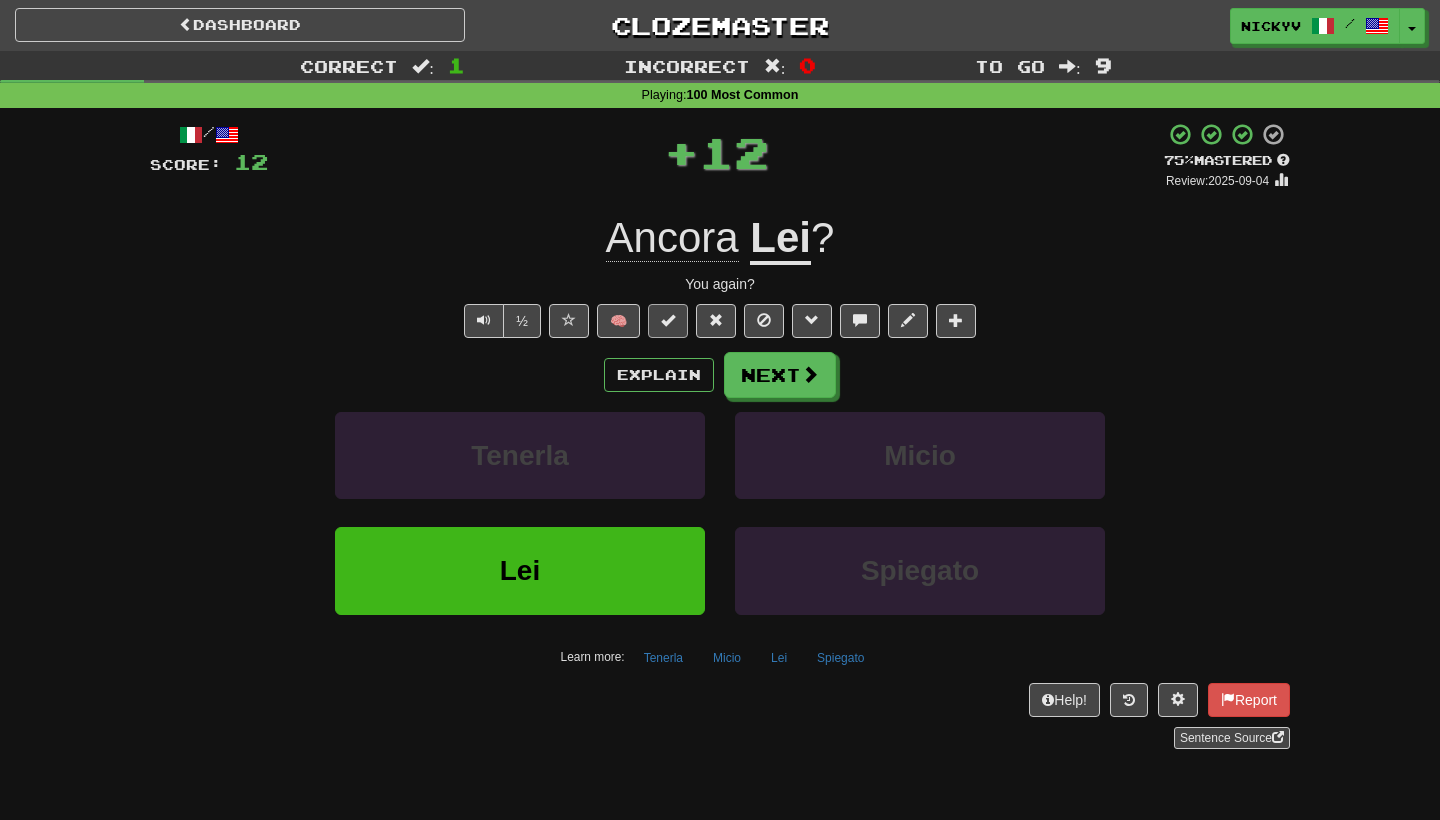 click at bounding box center (668, 320) 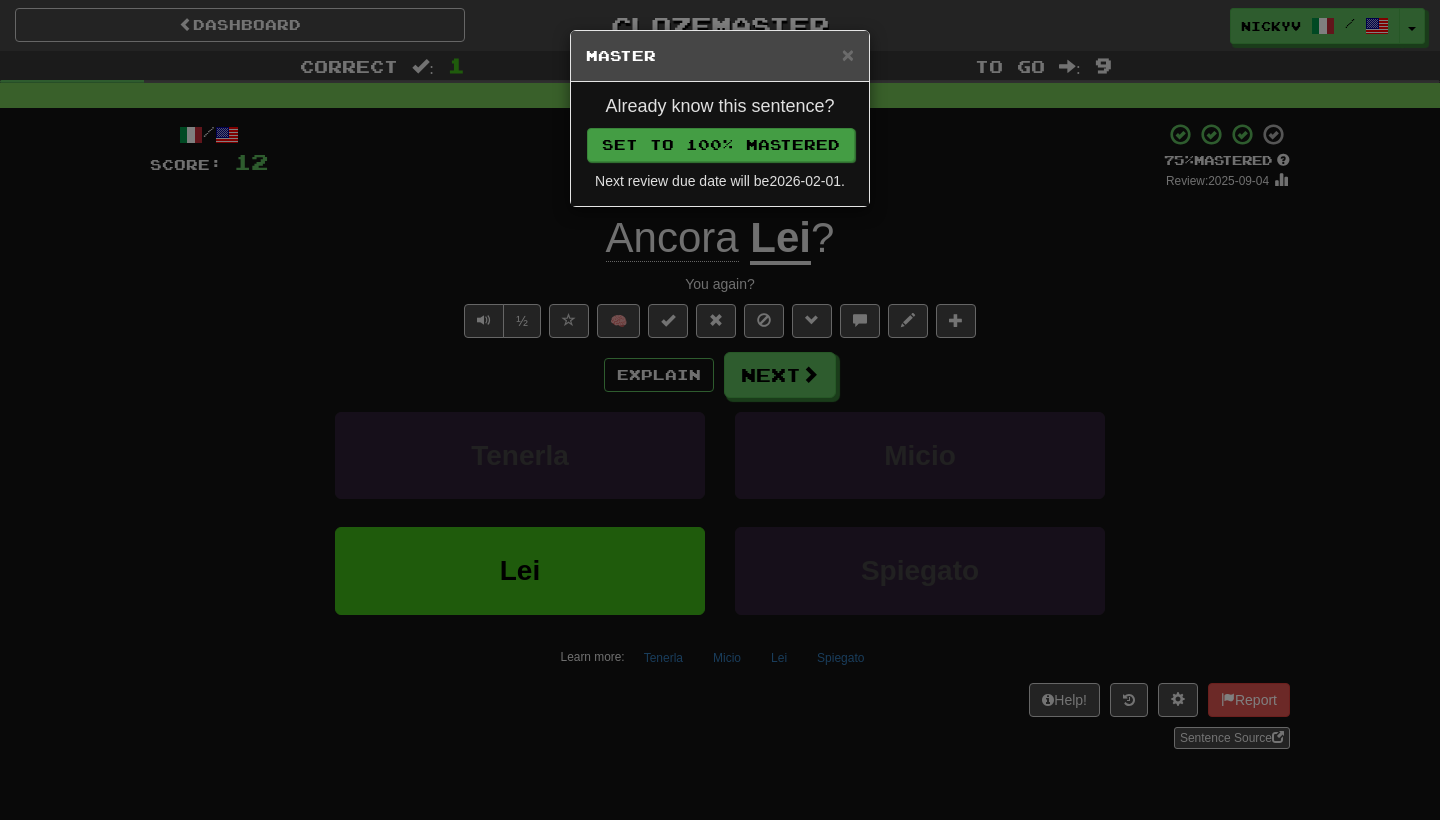 click on "Set to 100% Mastered" at bounding box center (721, 145) 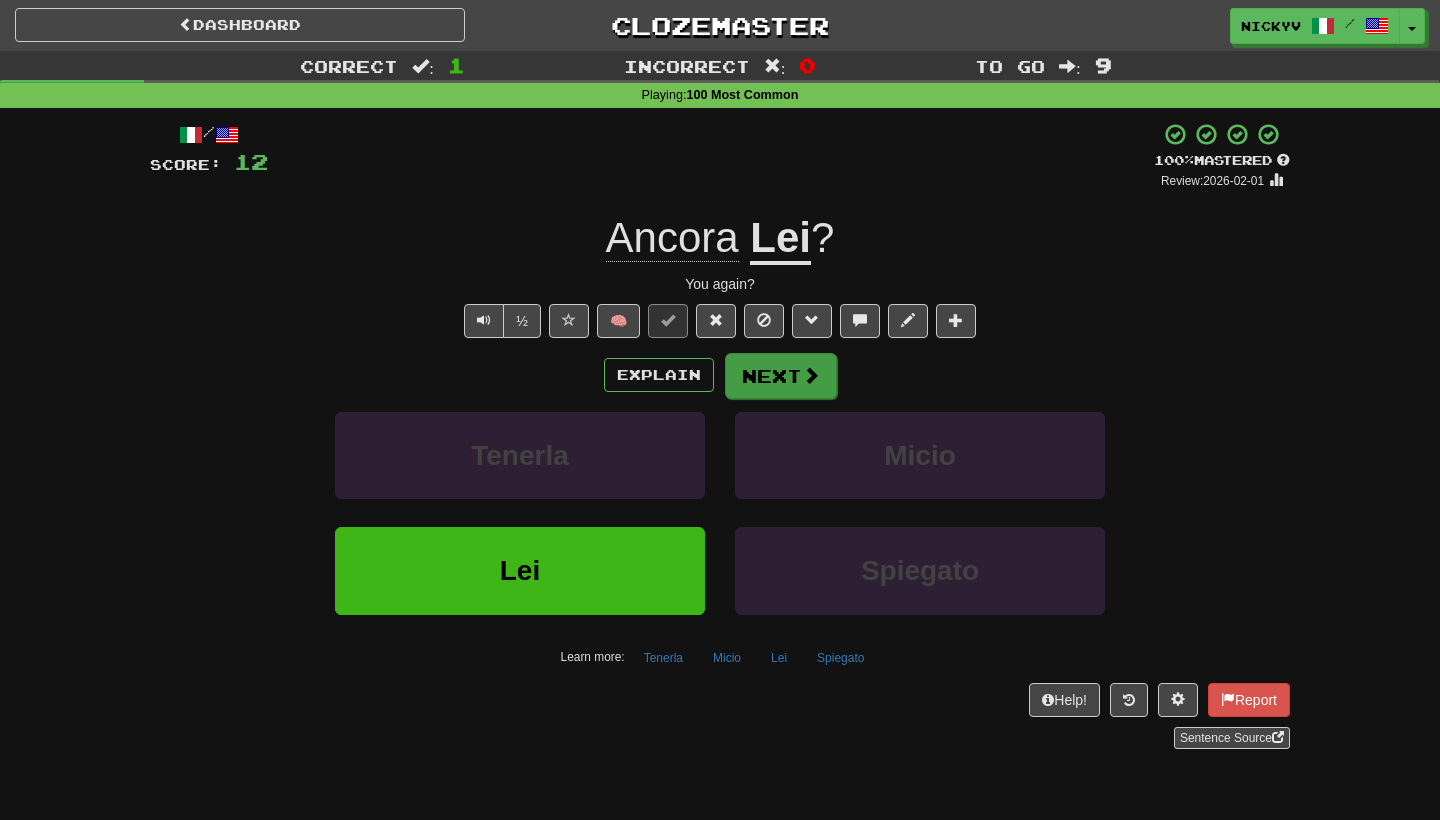 click on "Next" at bounding box center (781, 376) 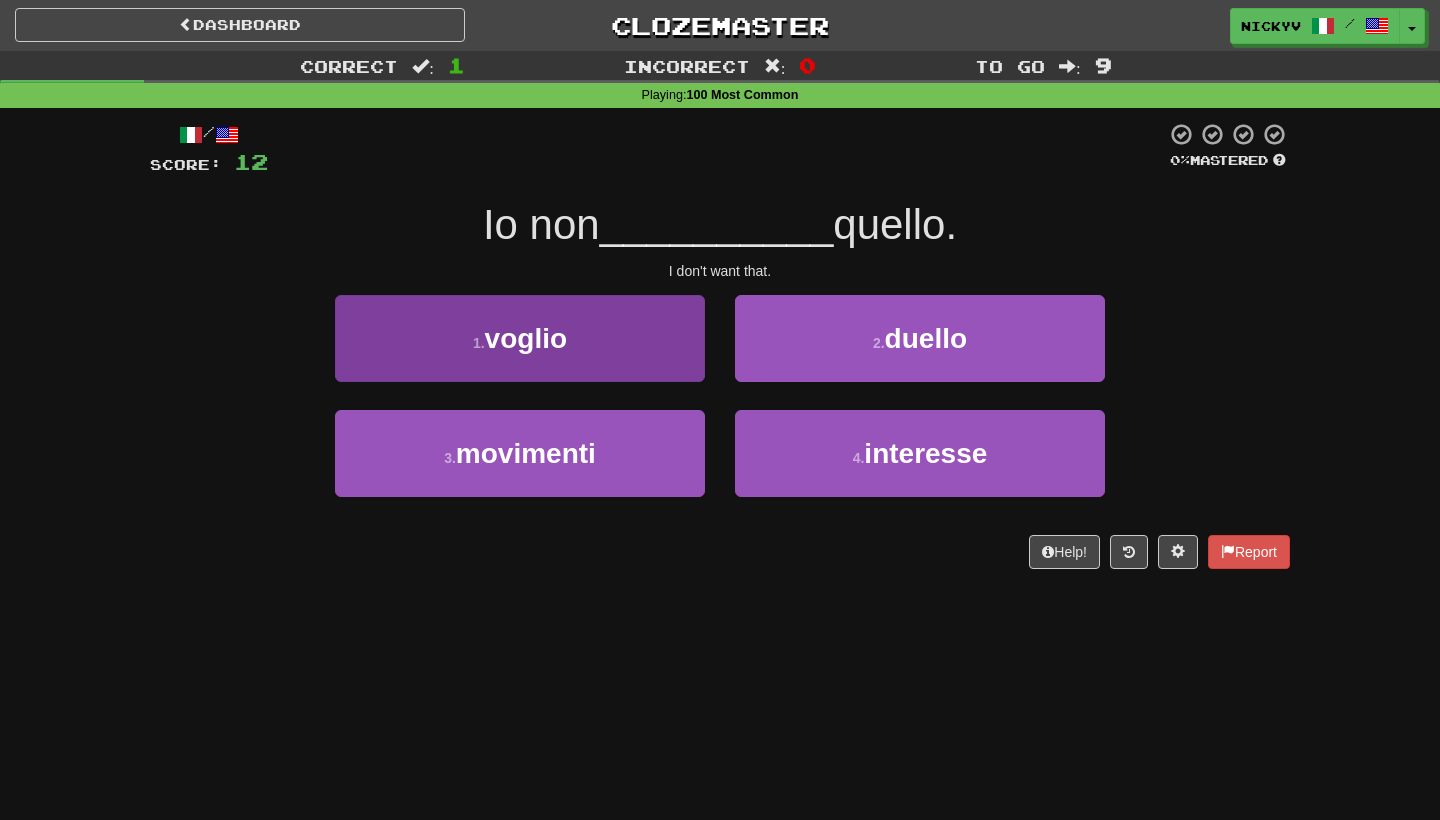click on "1 .  voglio" at bounding box center [520, 338] 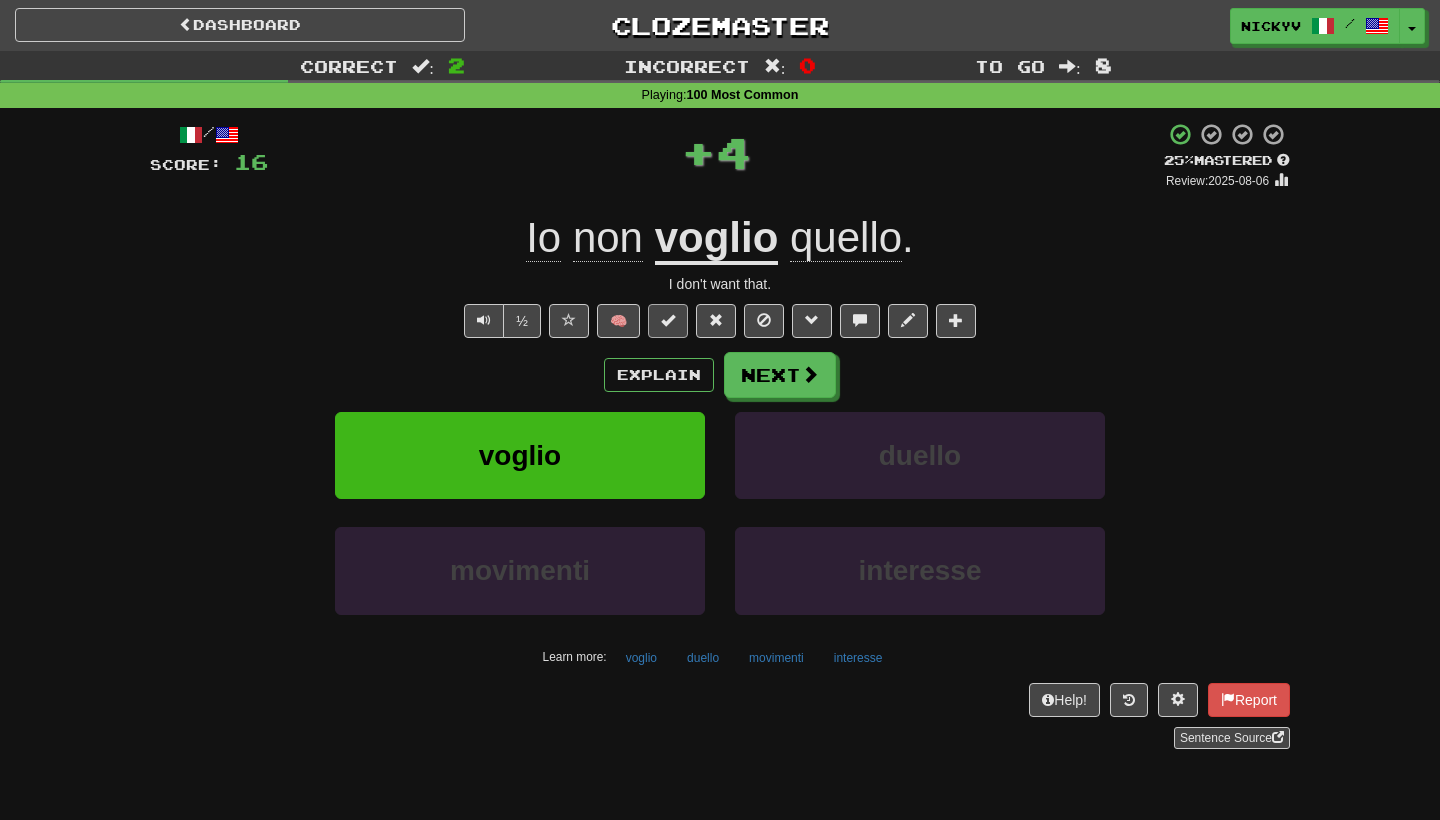 click at bounding box center (668, 320) 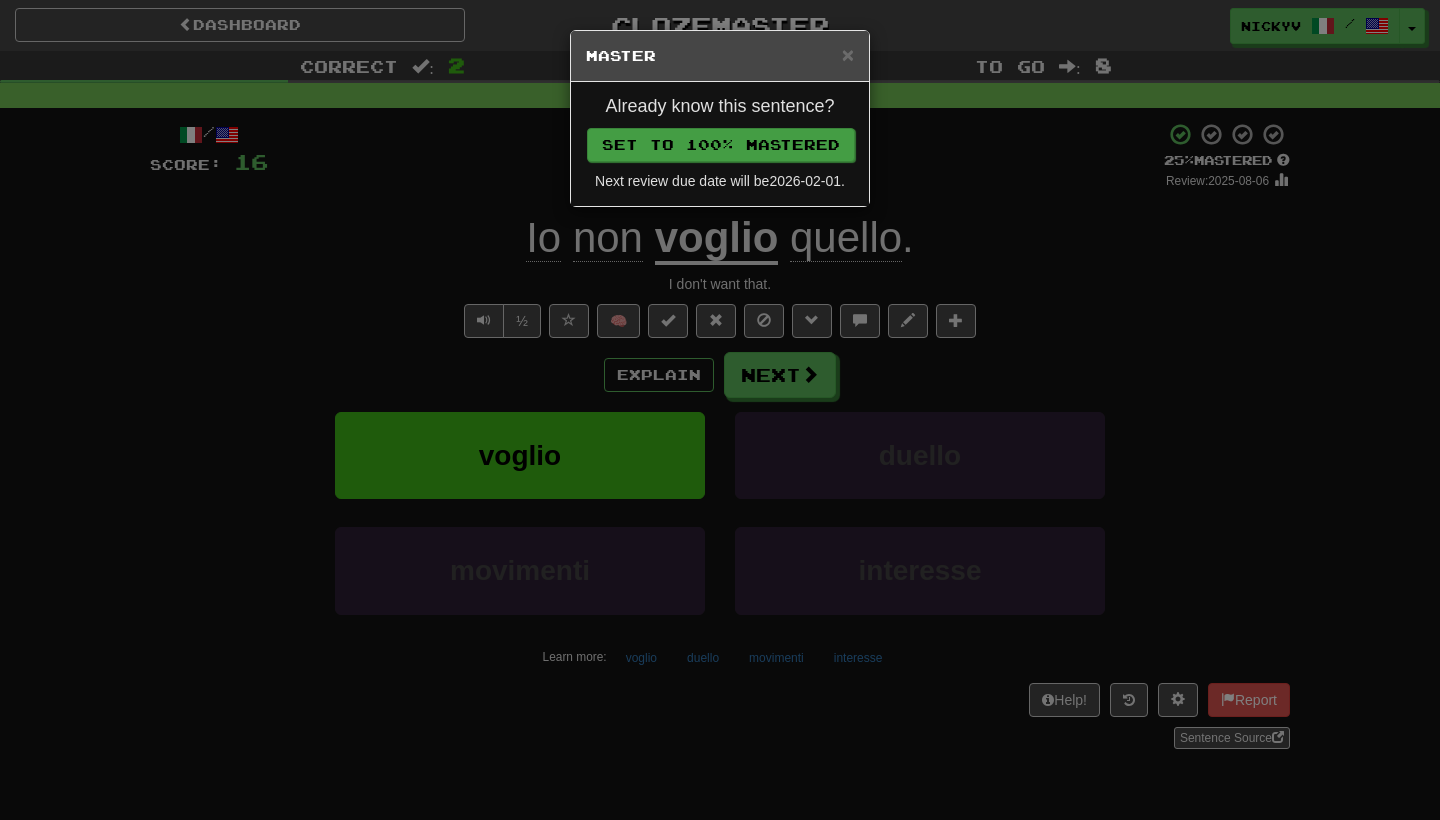 click on "Set to 100% Mastered" at bounding box center [721, 145] 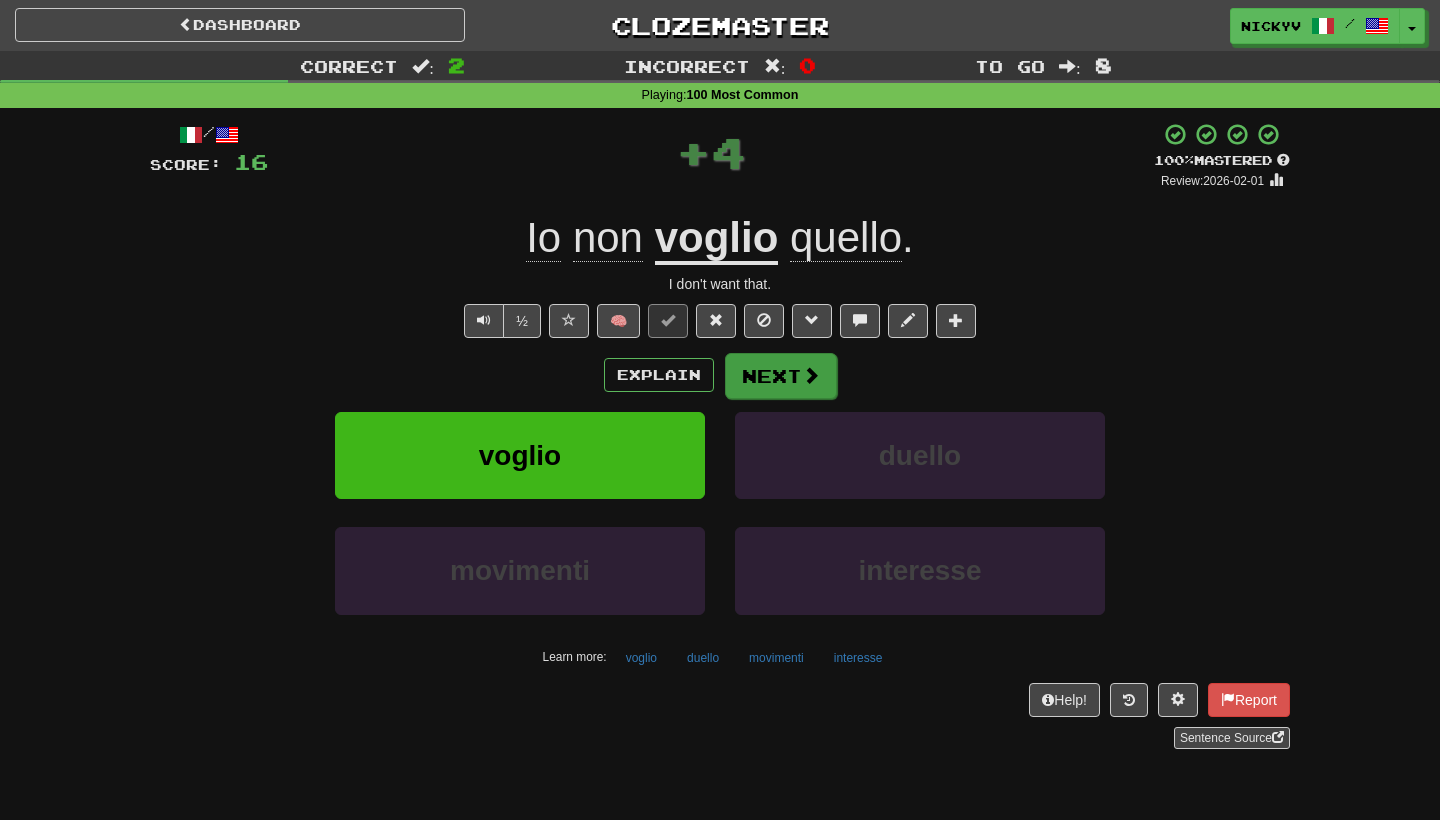 click on "Next" at bounding box center [781, 376] 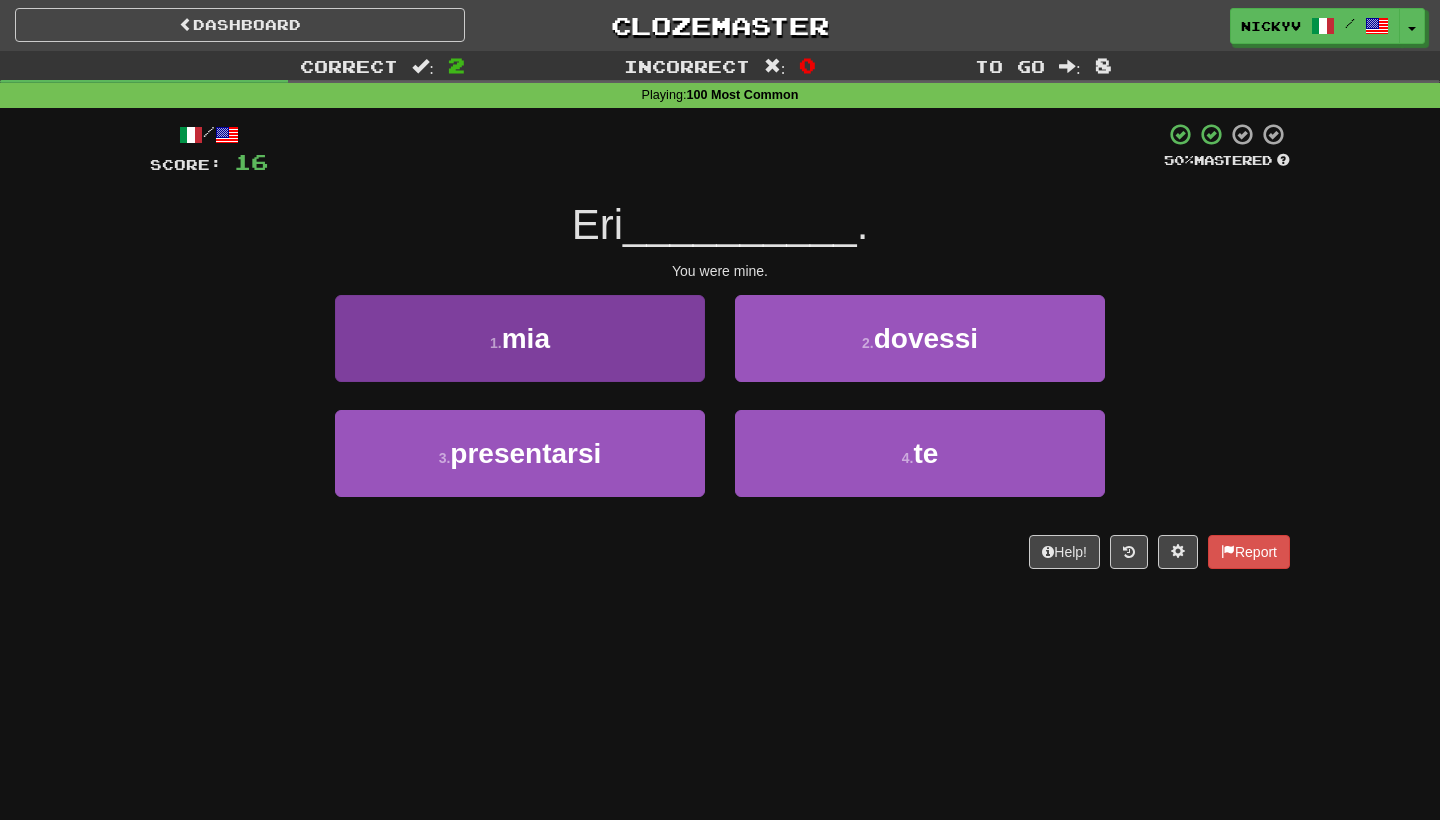 click on "1 .  mia" at bounding box center [520, 338] 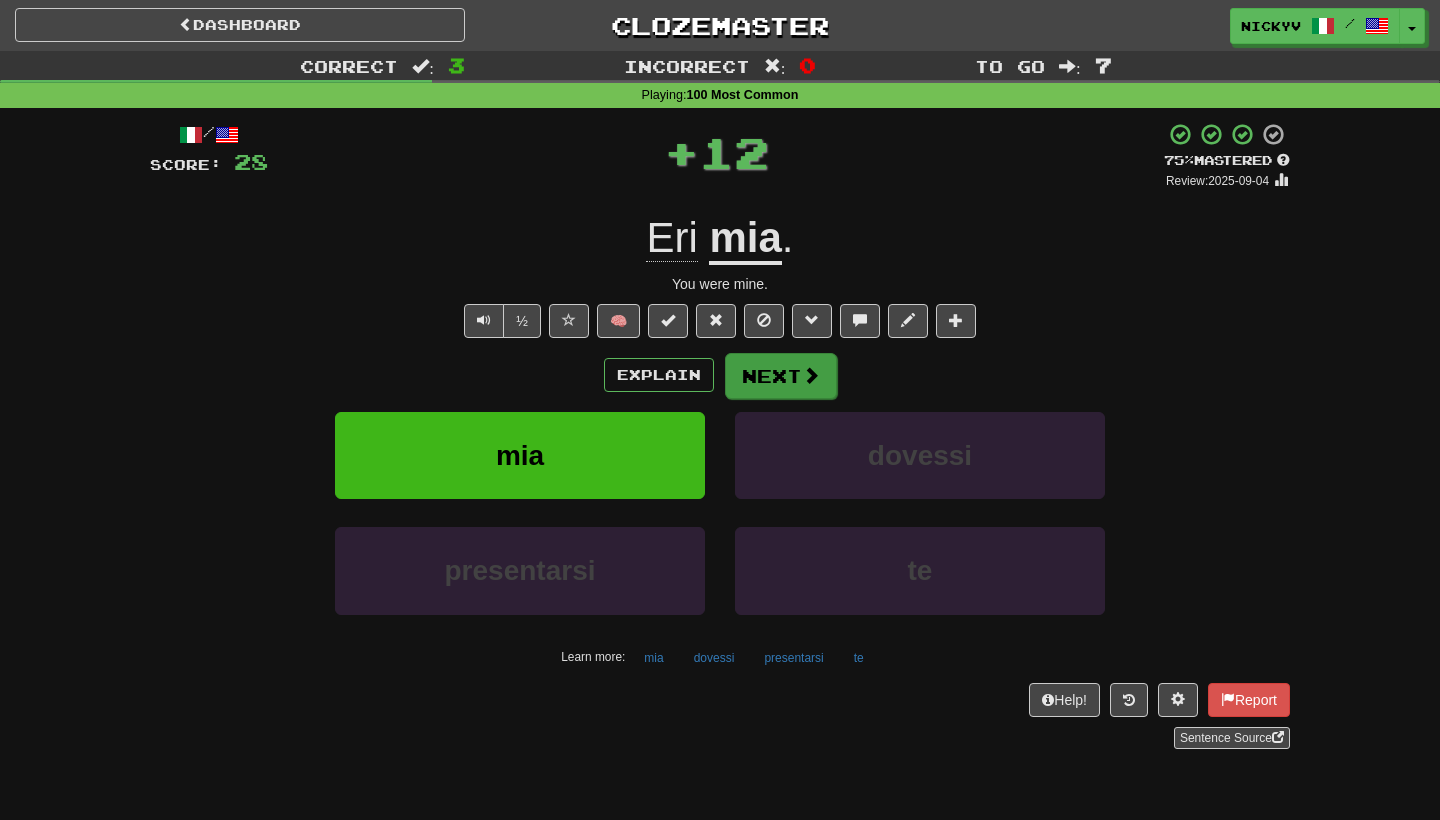 click on "Next" at bounding box center [781, 376] 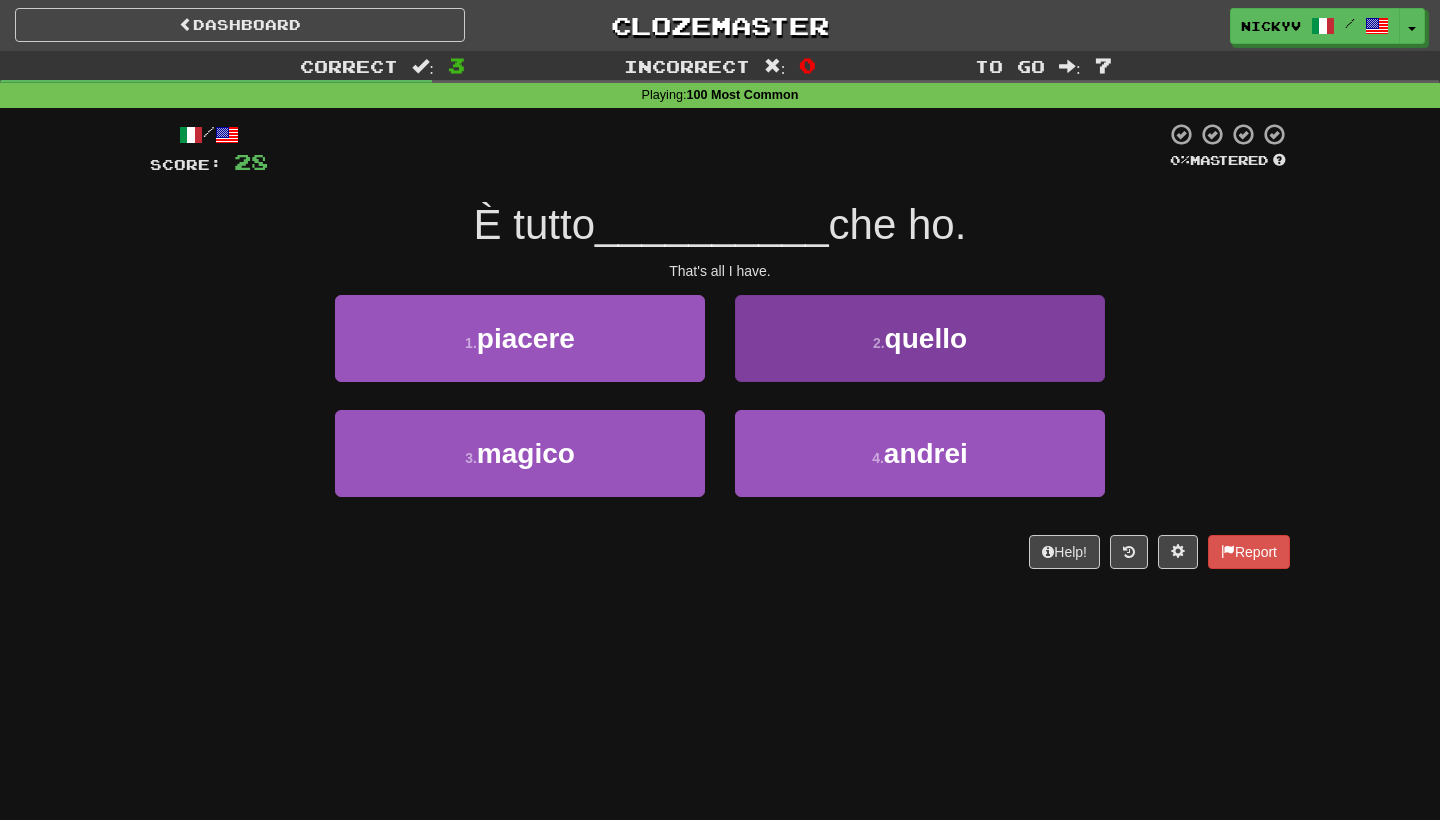 click on "2 .  quello" at bounding box center [920, 338] 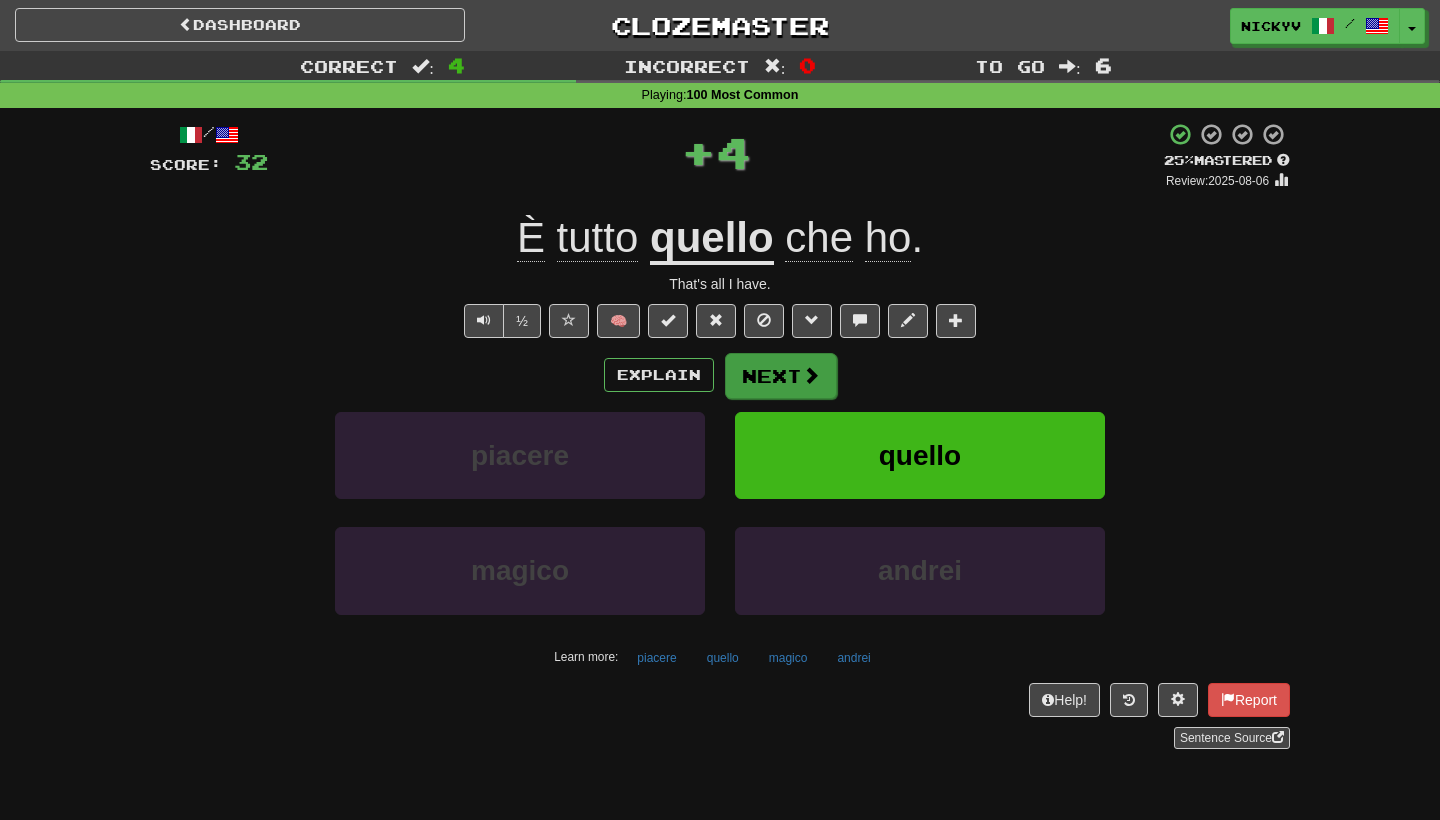 click on "Next" at bounding box center [781, 376] 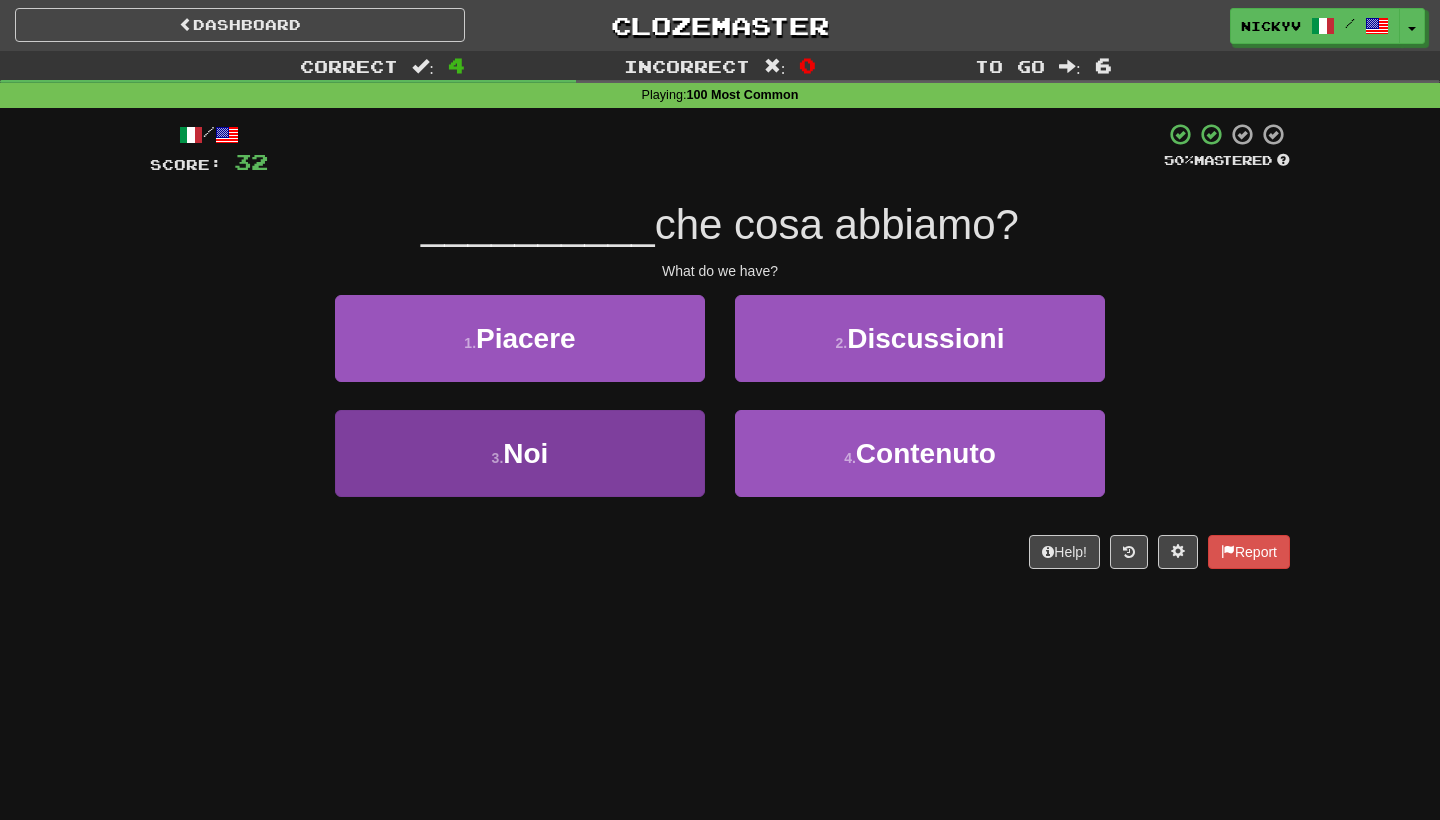 click on "3 .  Noi" at bounding box center [520, 453] 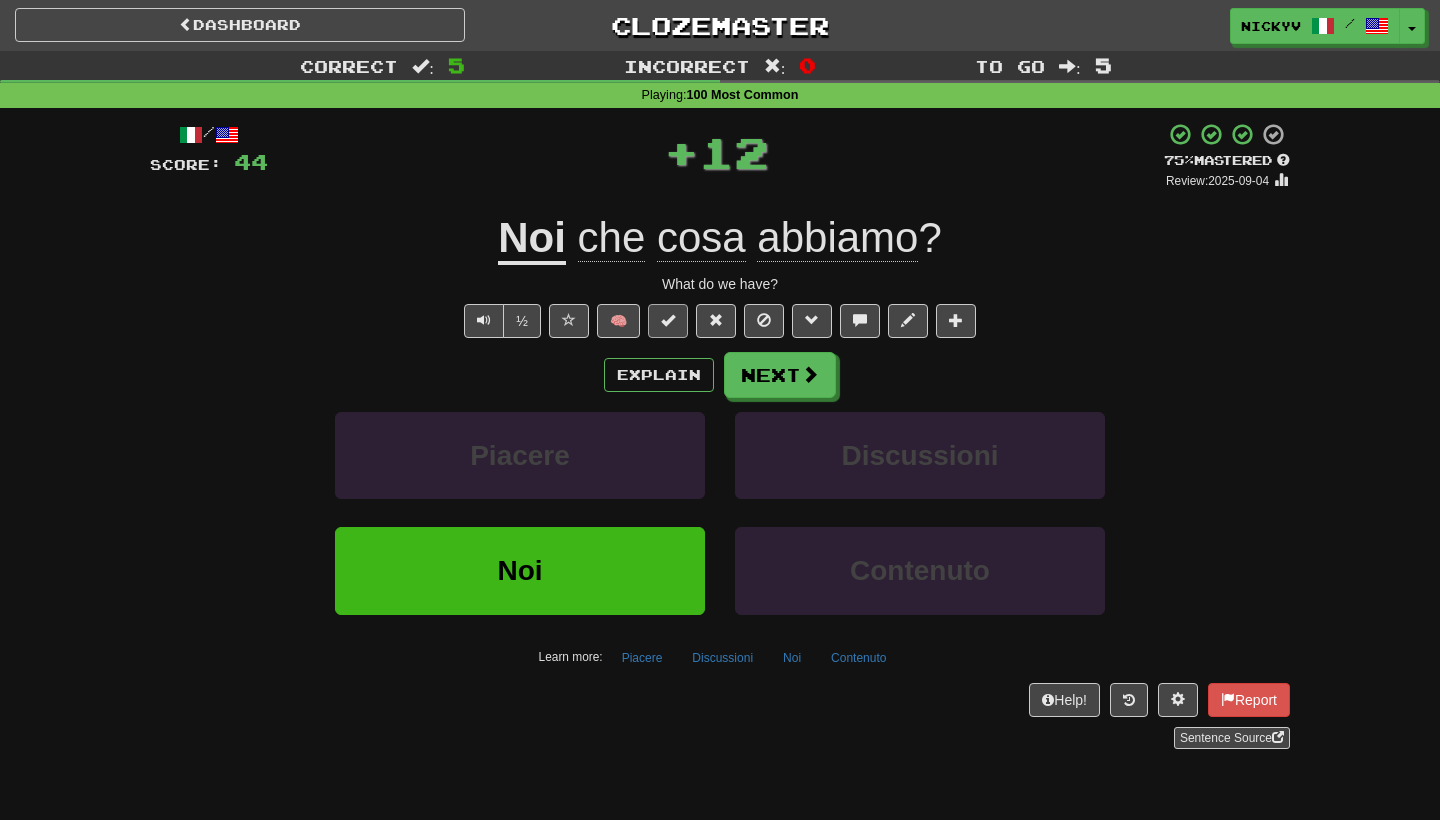 click at bounding box center (668, 320) 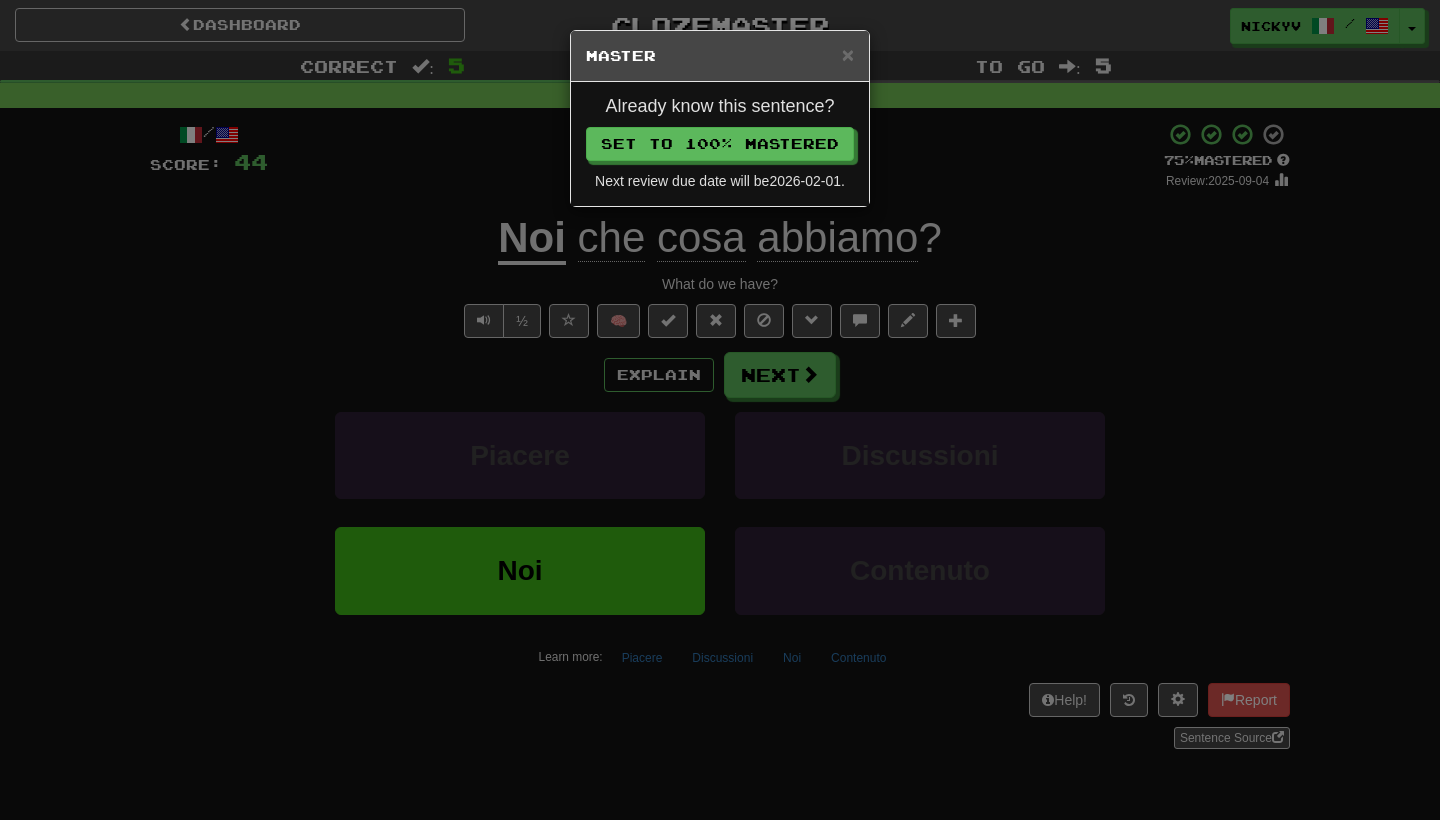 click on "Already know this sentence? Set to 100% Mastered Next review due date will be  2026-02-01 ." at bounding box center [720, 144] 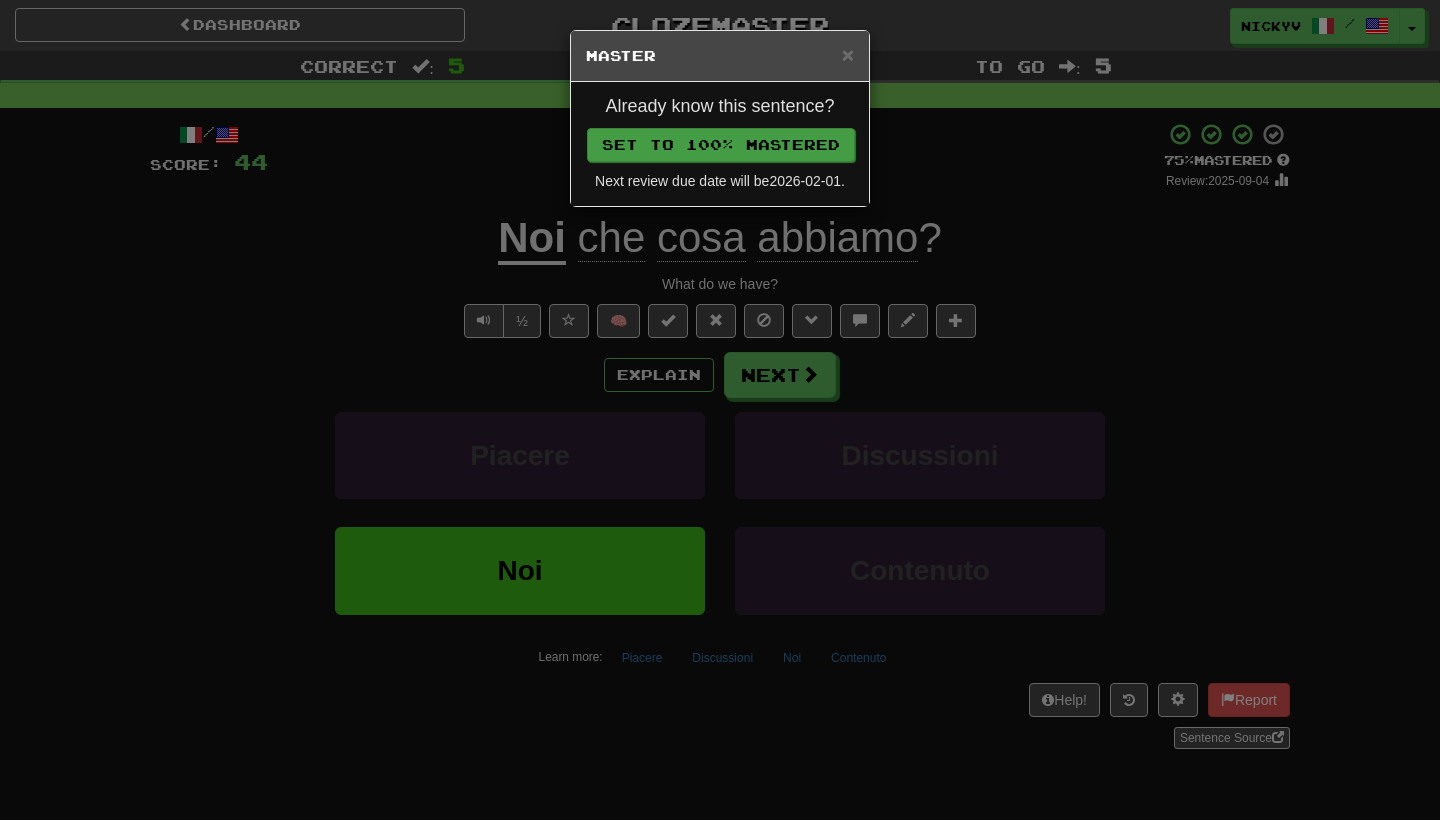 click on "Set to 100% Mastered" at bounding box center [721, 145] 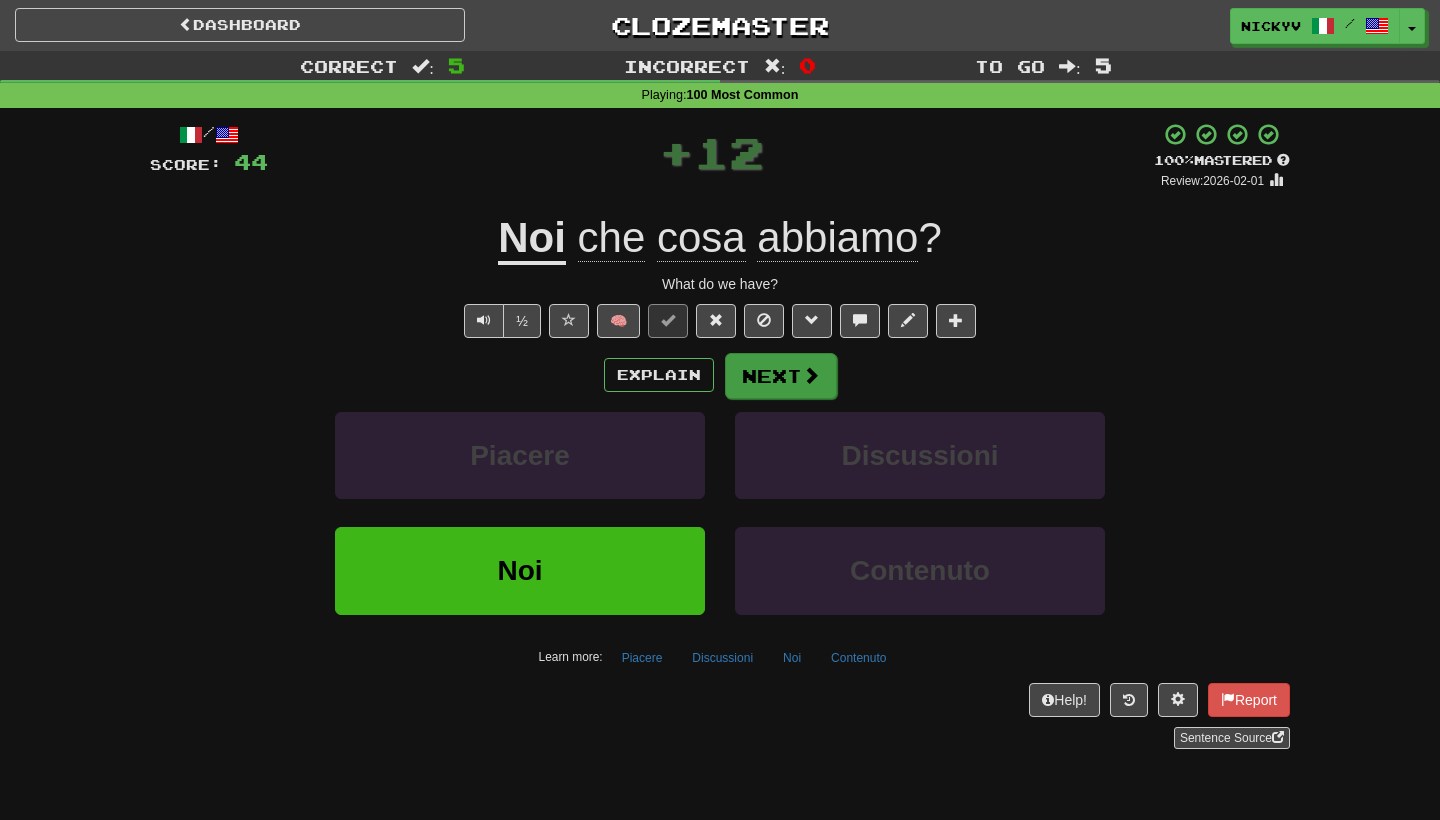 click on "Next" at bounding box center [781, 376] 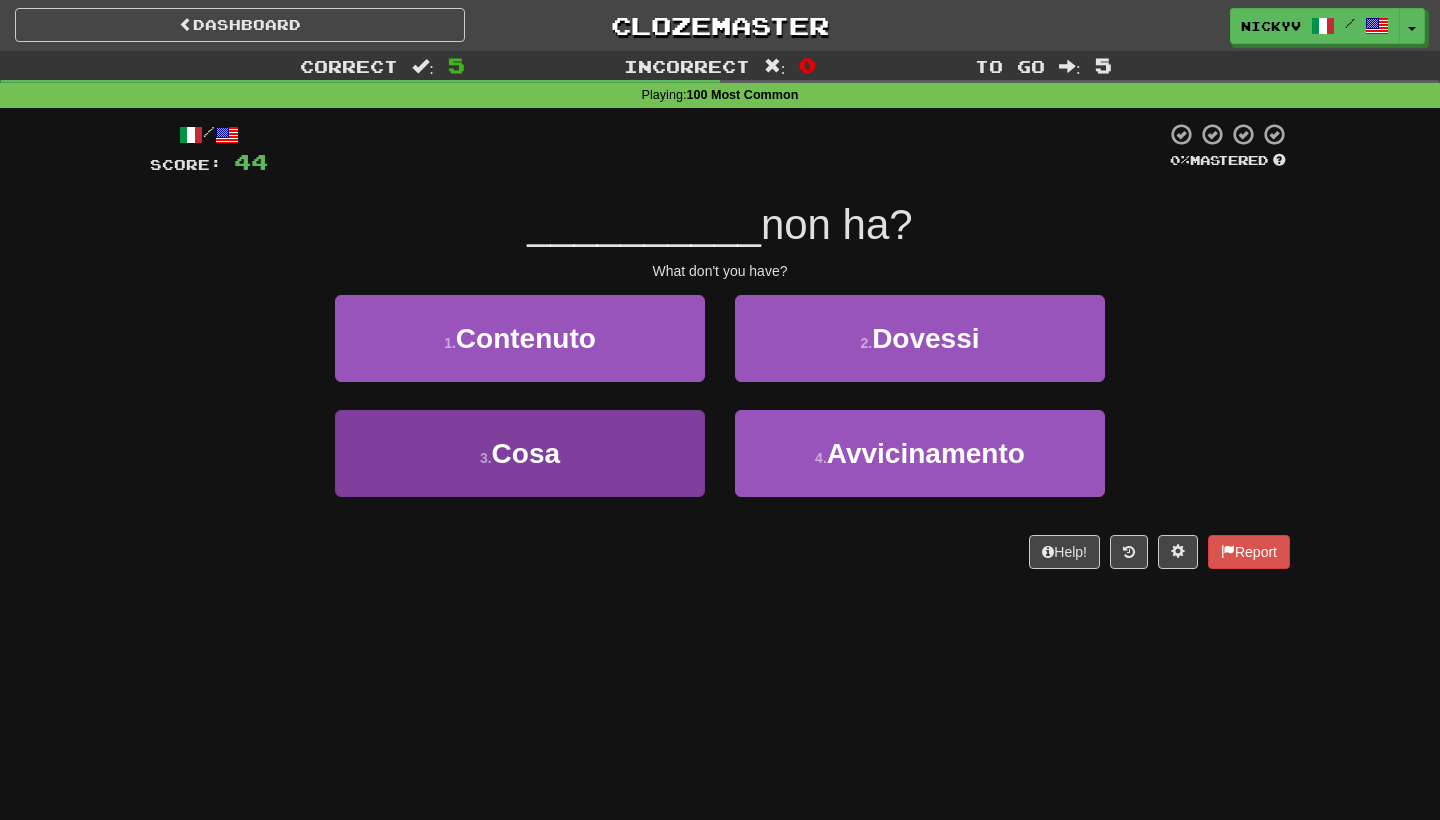 click on "3 .  Cosa" at bounding box center (520, 453) 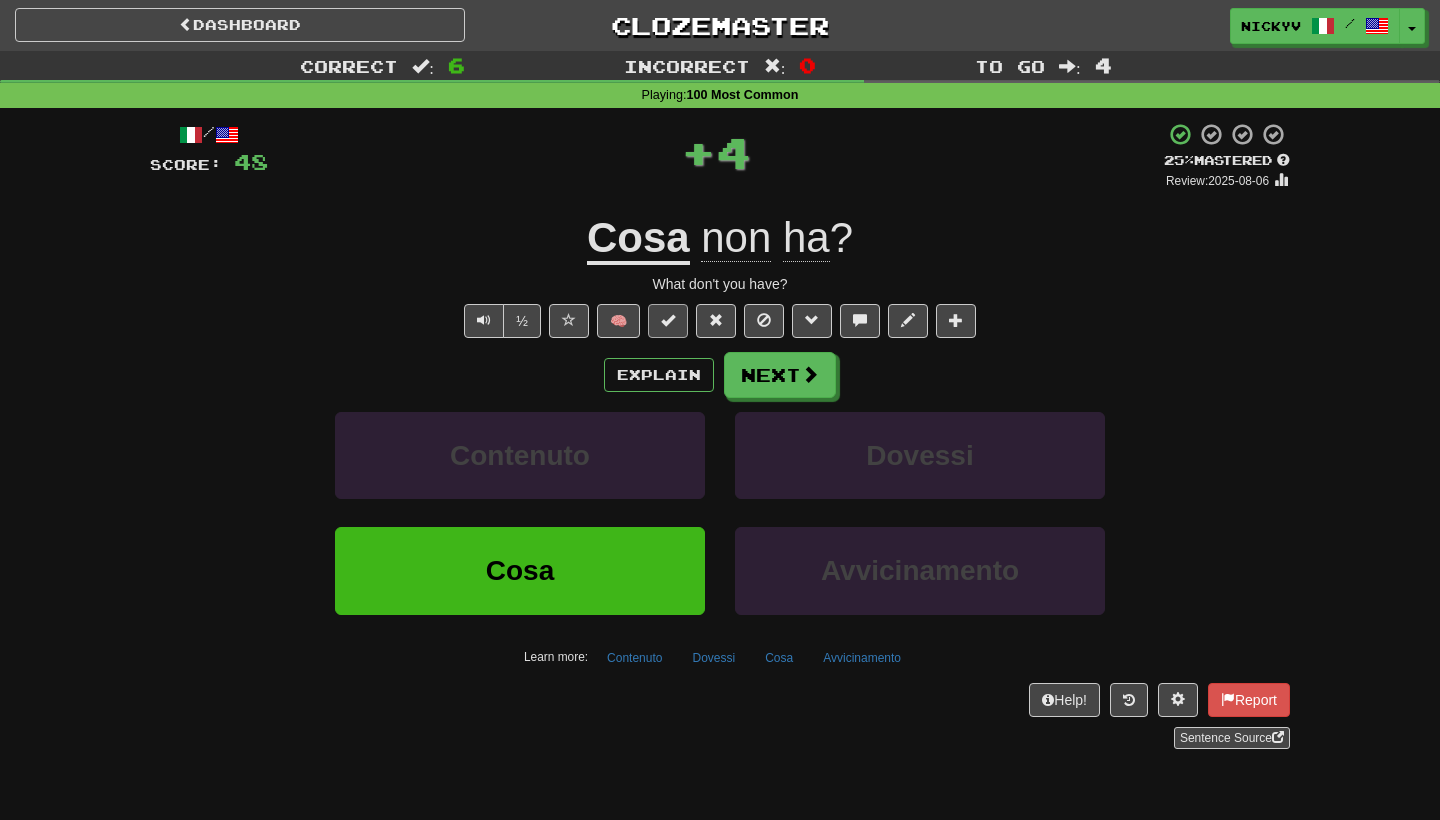 click at bounding box center (668, 320) 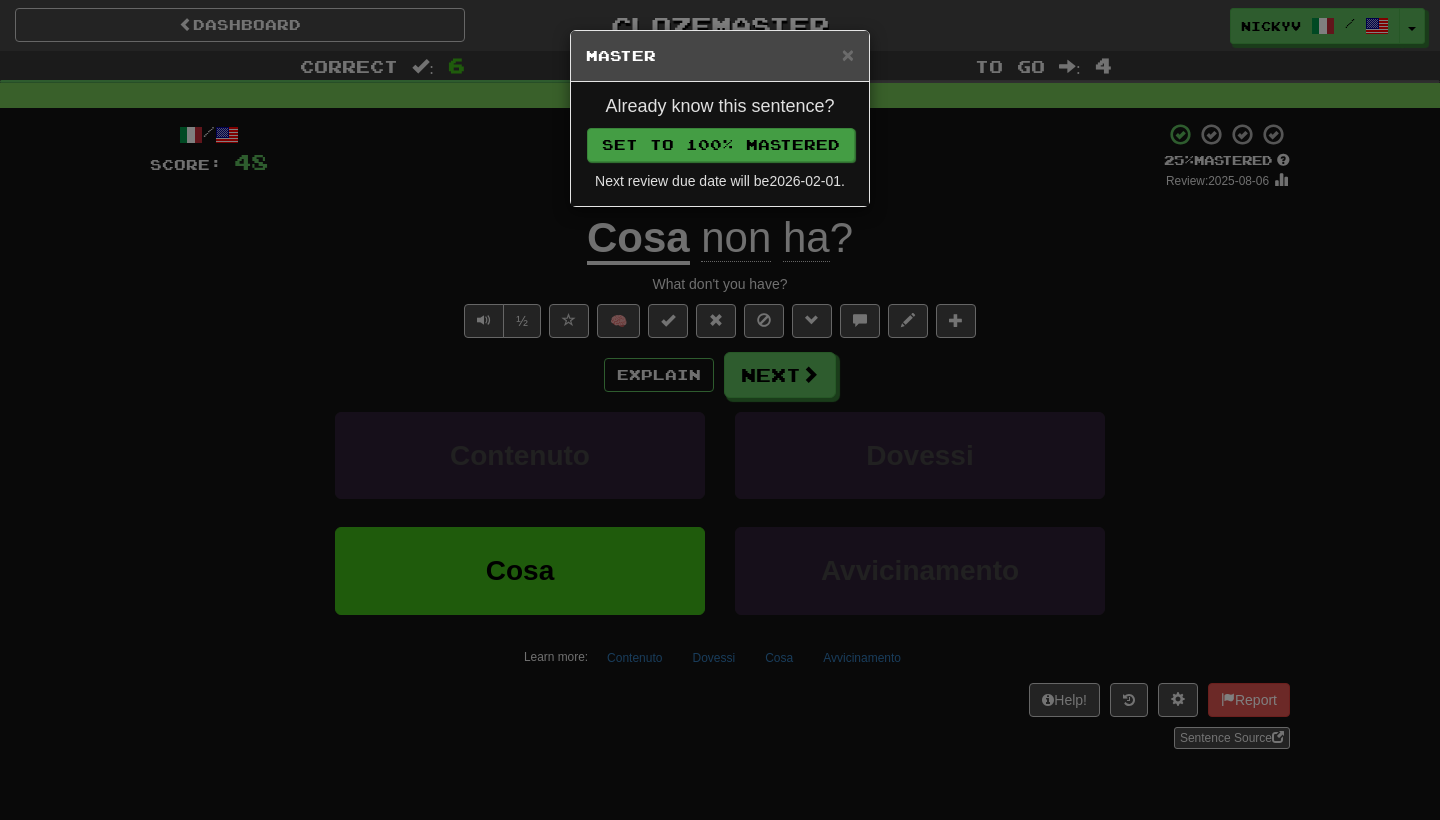 click on "Set to 100% Mastered" at bounding box center [721, 145] 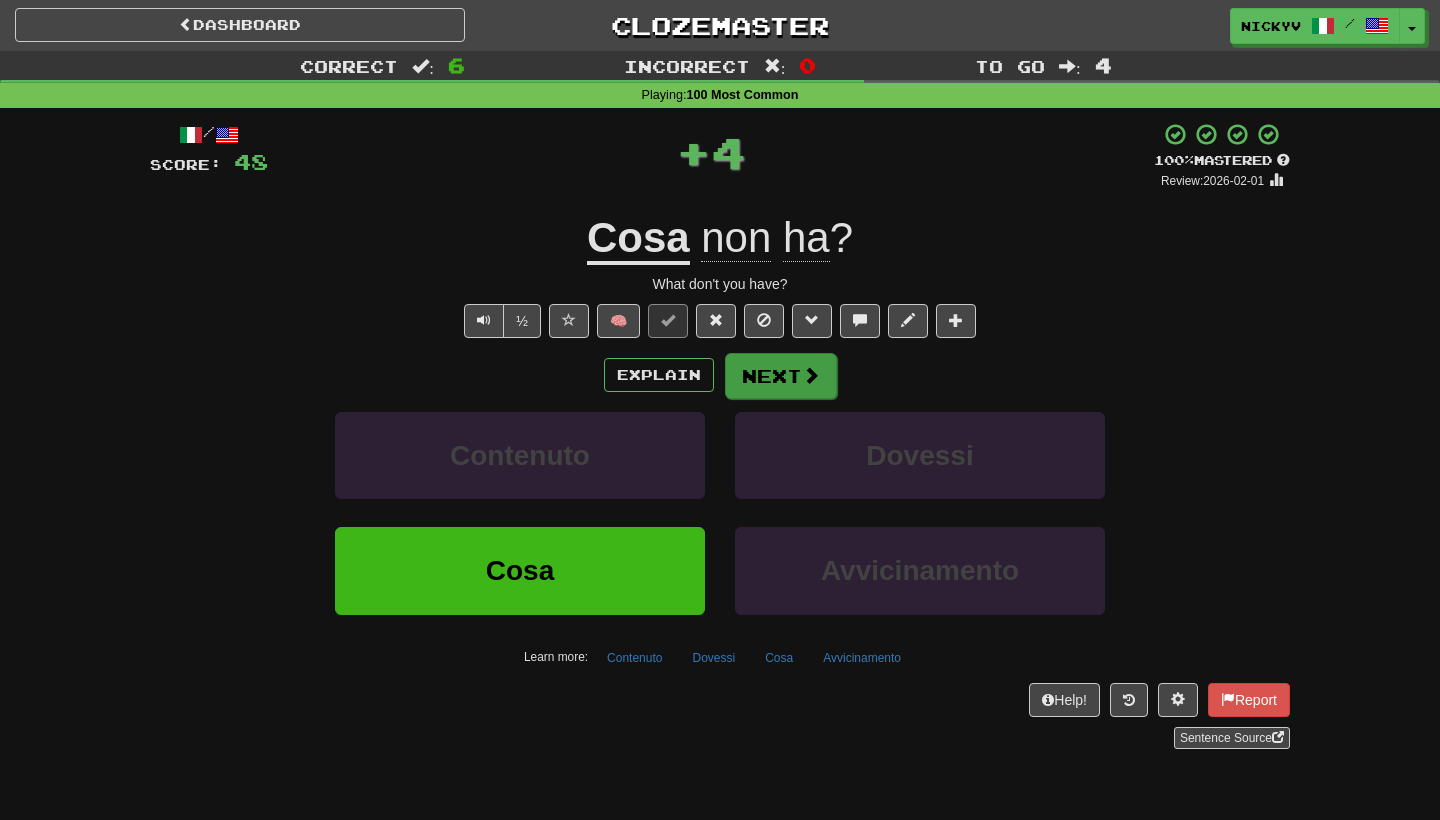 click on "Next" at bounding box center [781, 376] 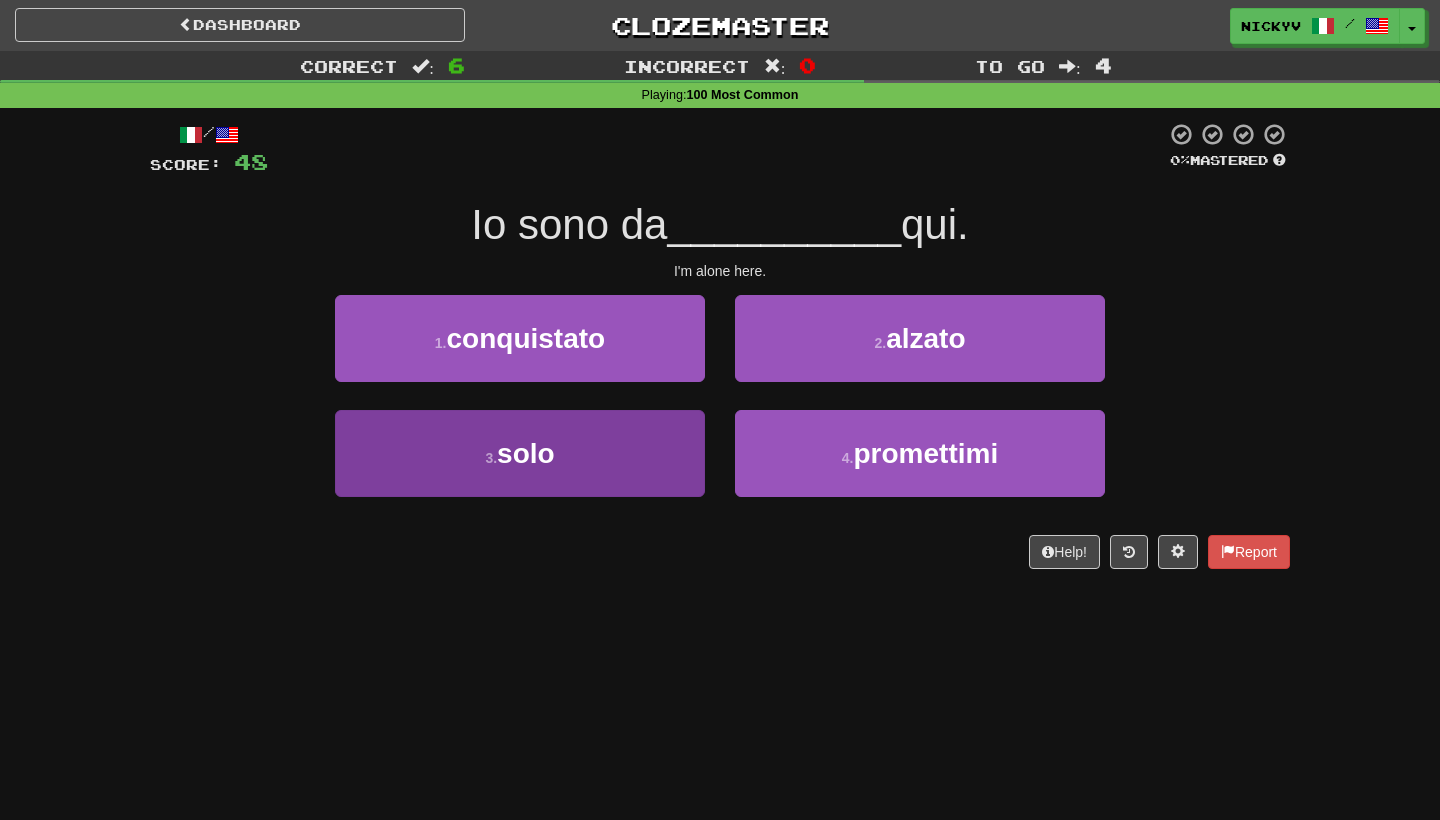 click on "3 .  solo" at bounding box center [520, 453] 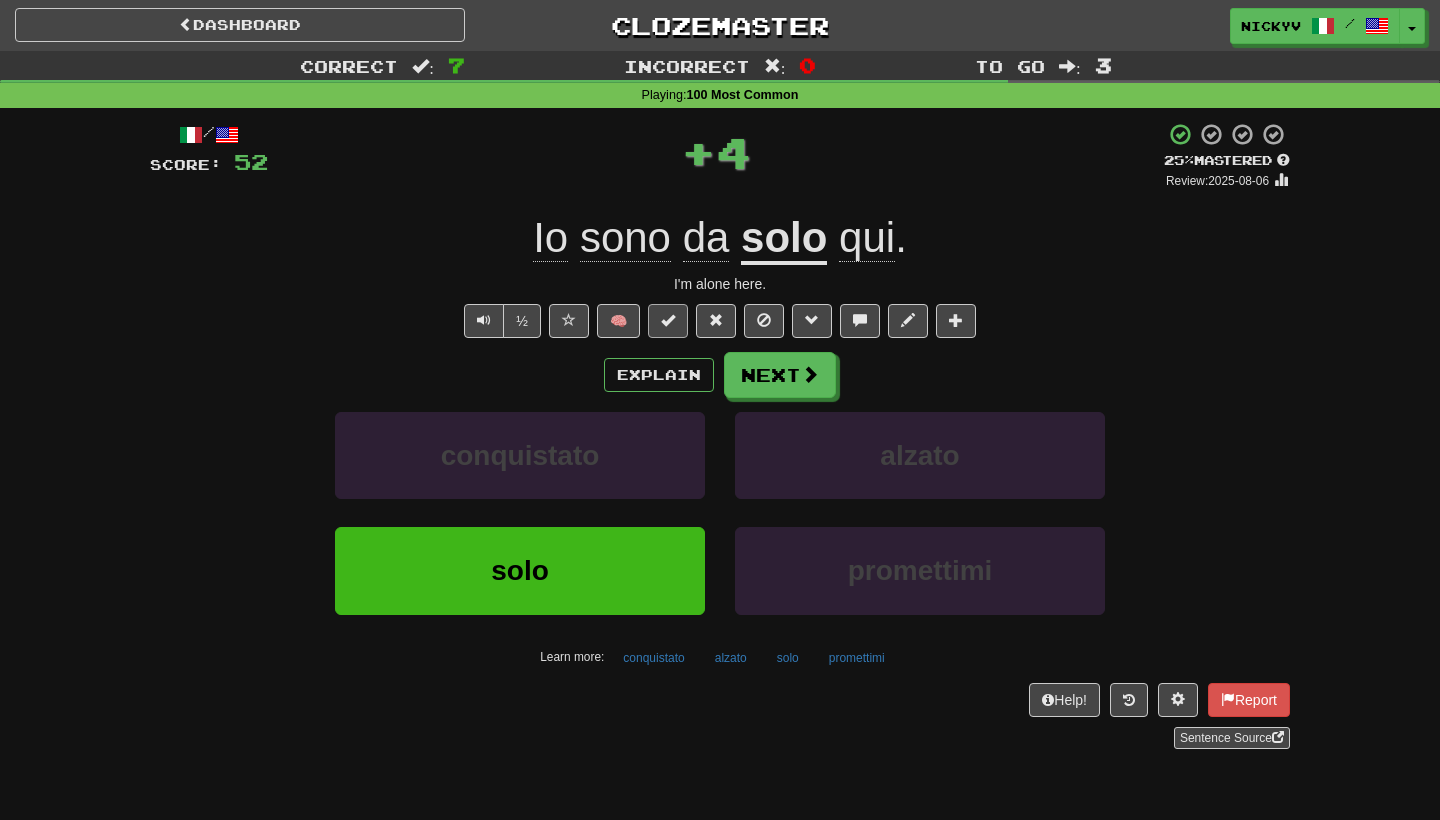 click at bounding box center (668, 321) 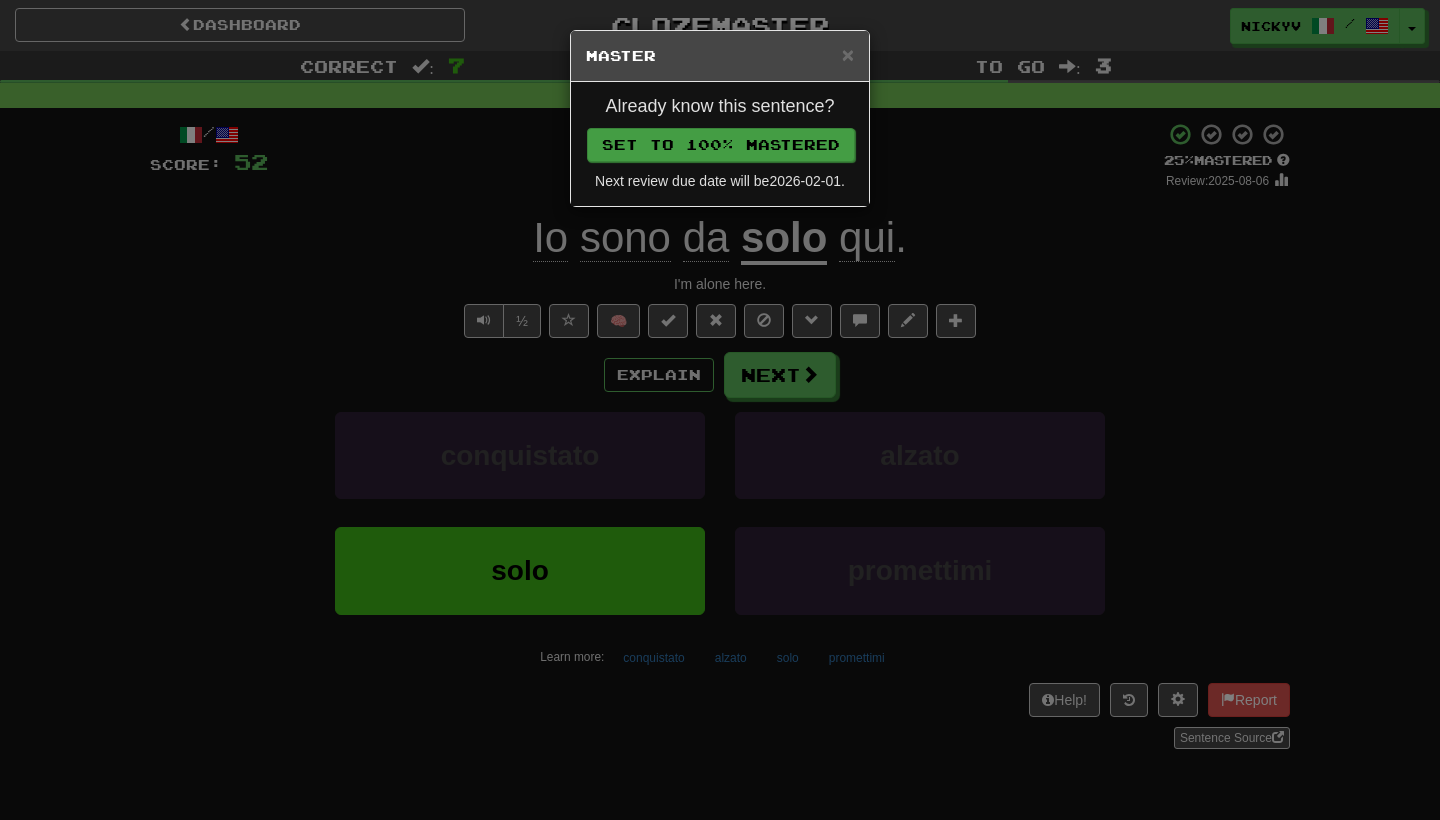 click on "Set to 100% Mastered" at bounding box center (721, 145) 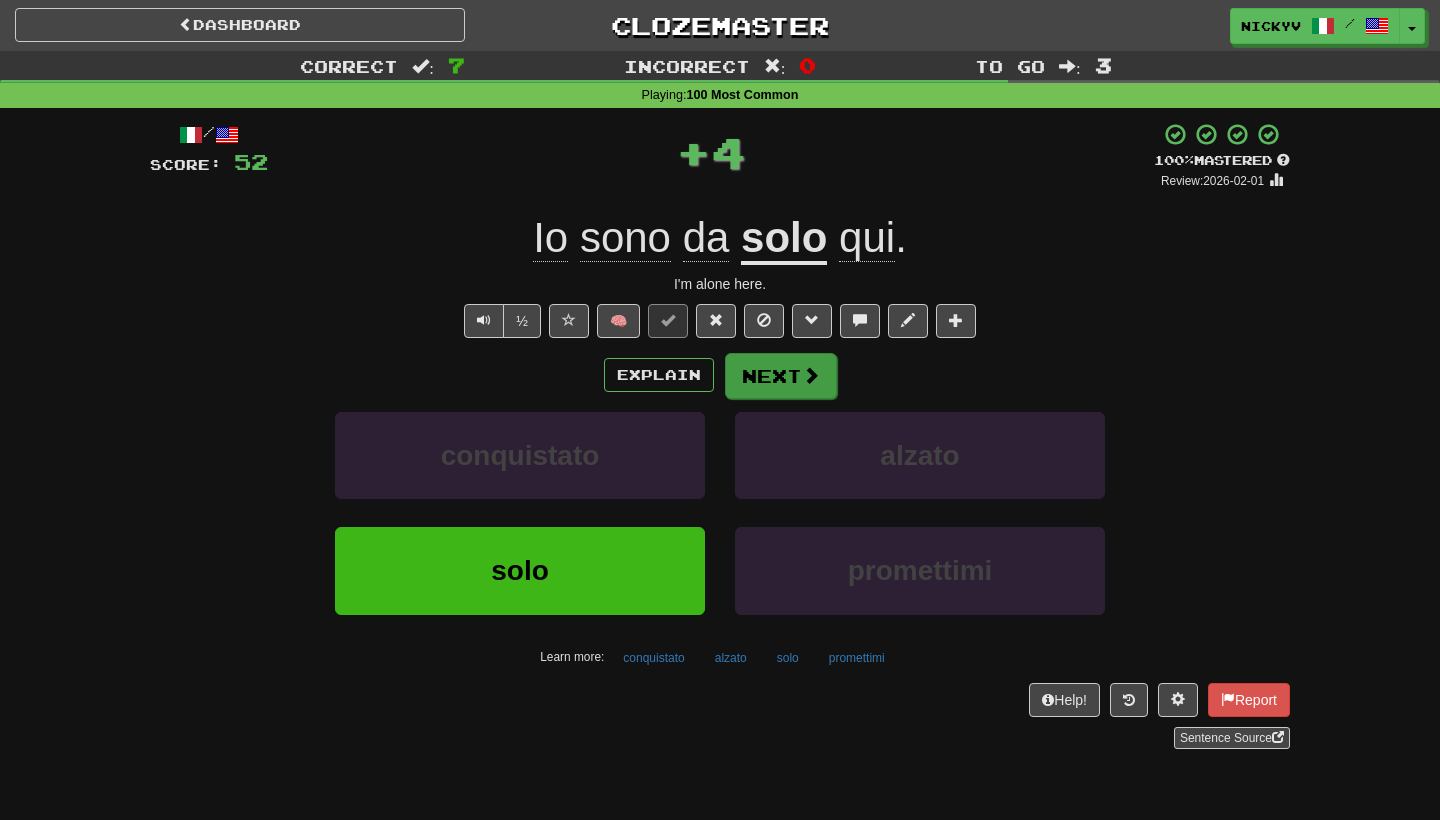 click on "Next" at bounding box center (781, 376) 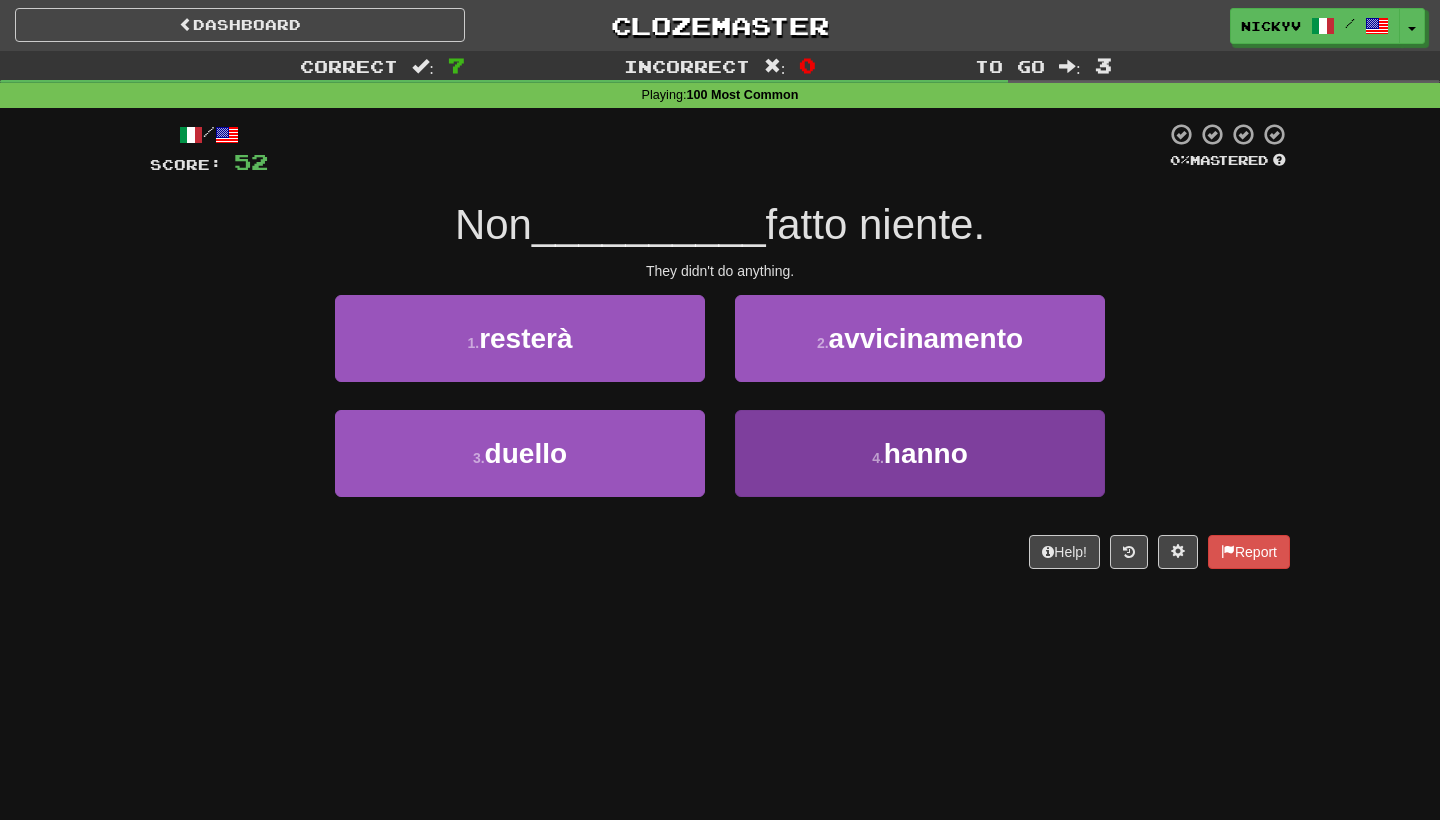 click on "4 .  hanno" at bounding box center (920, 453) 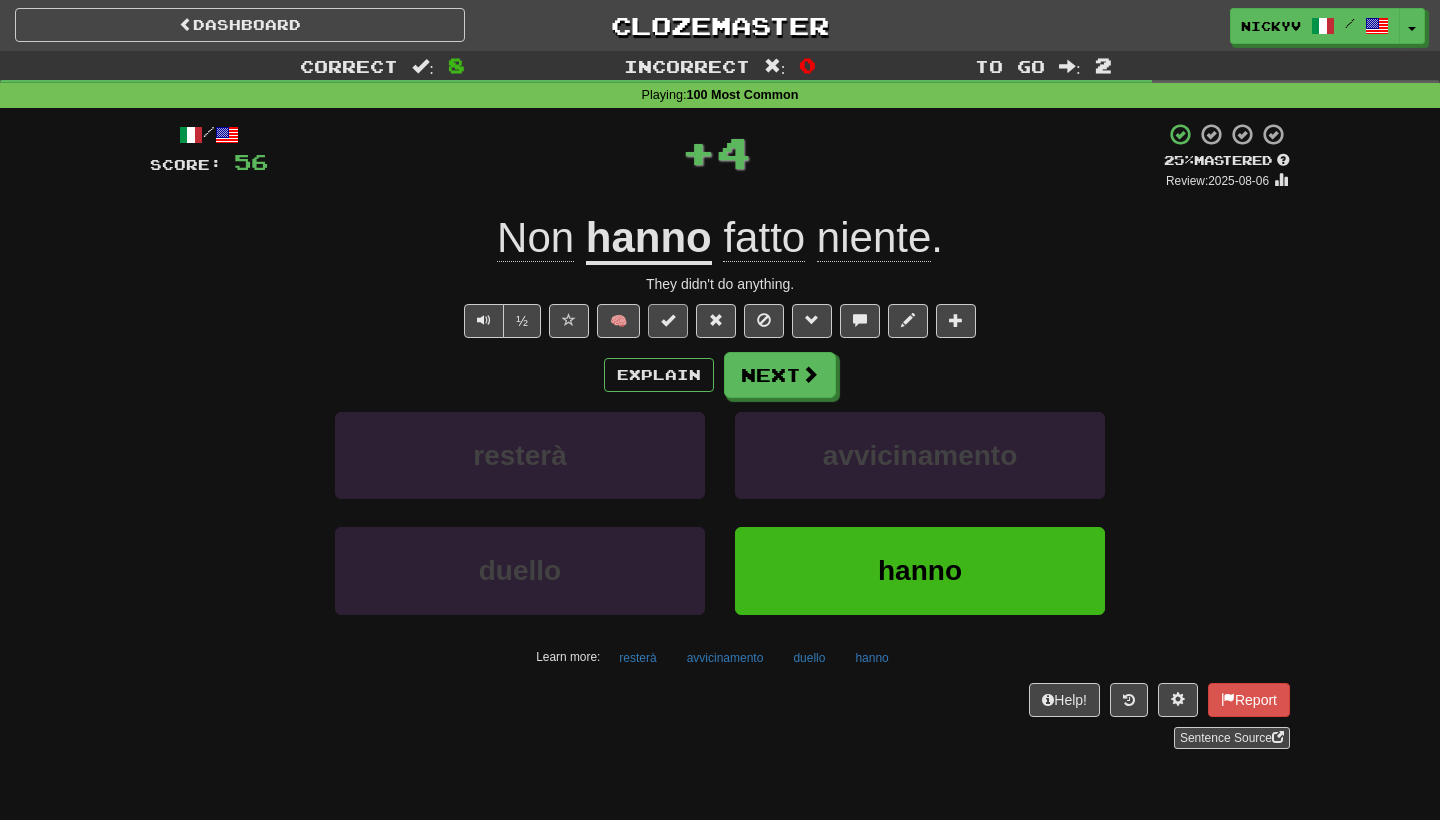 click at bounding box center (668, 321) 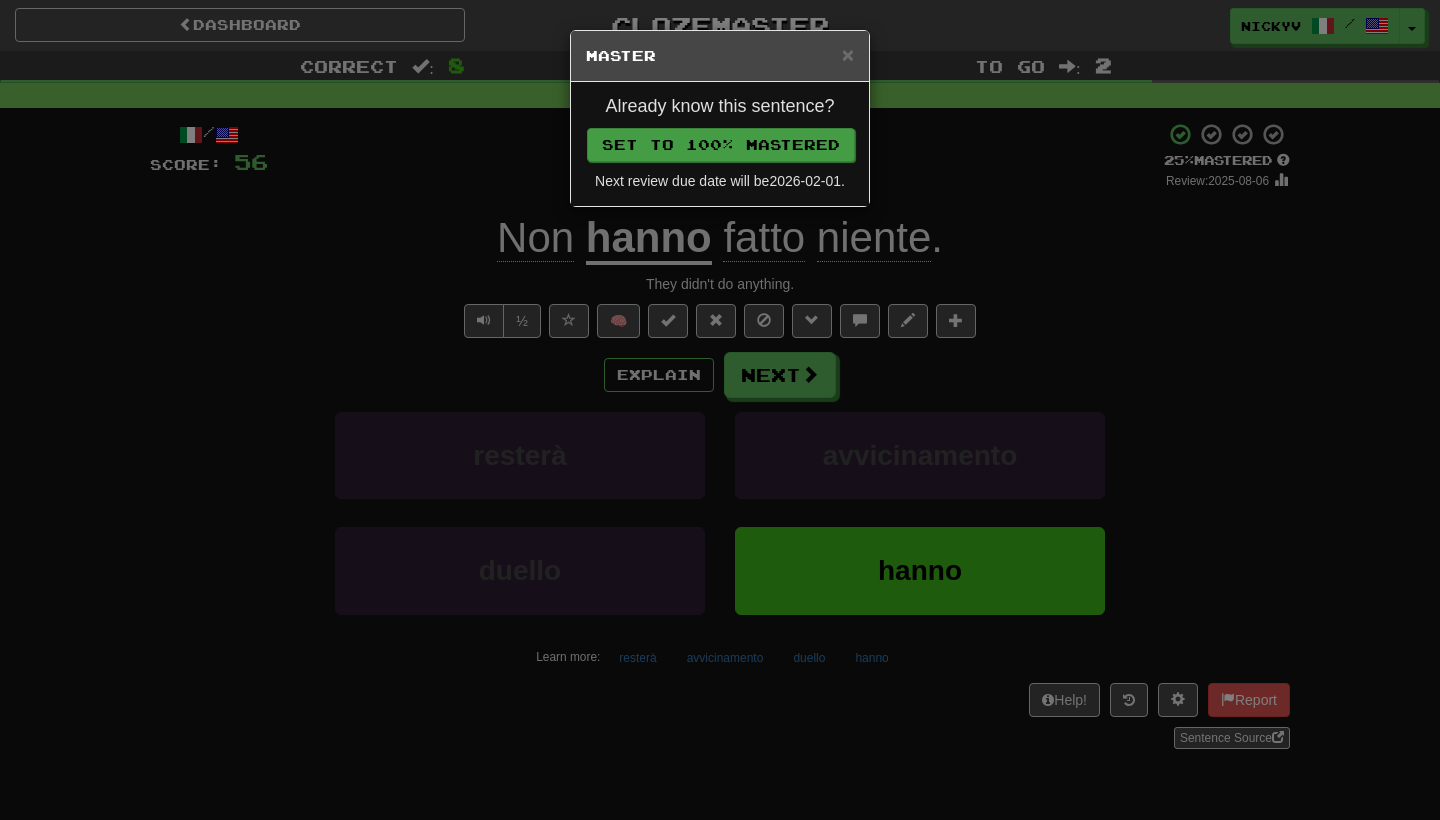 click on "Set to 100% Mastered" at bounding box center (721, 145) 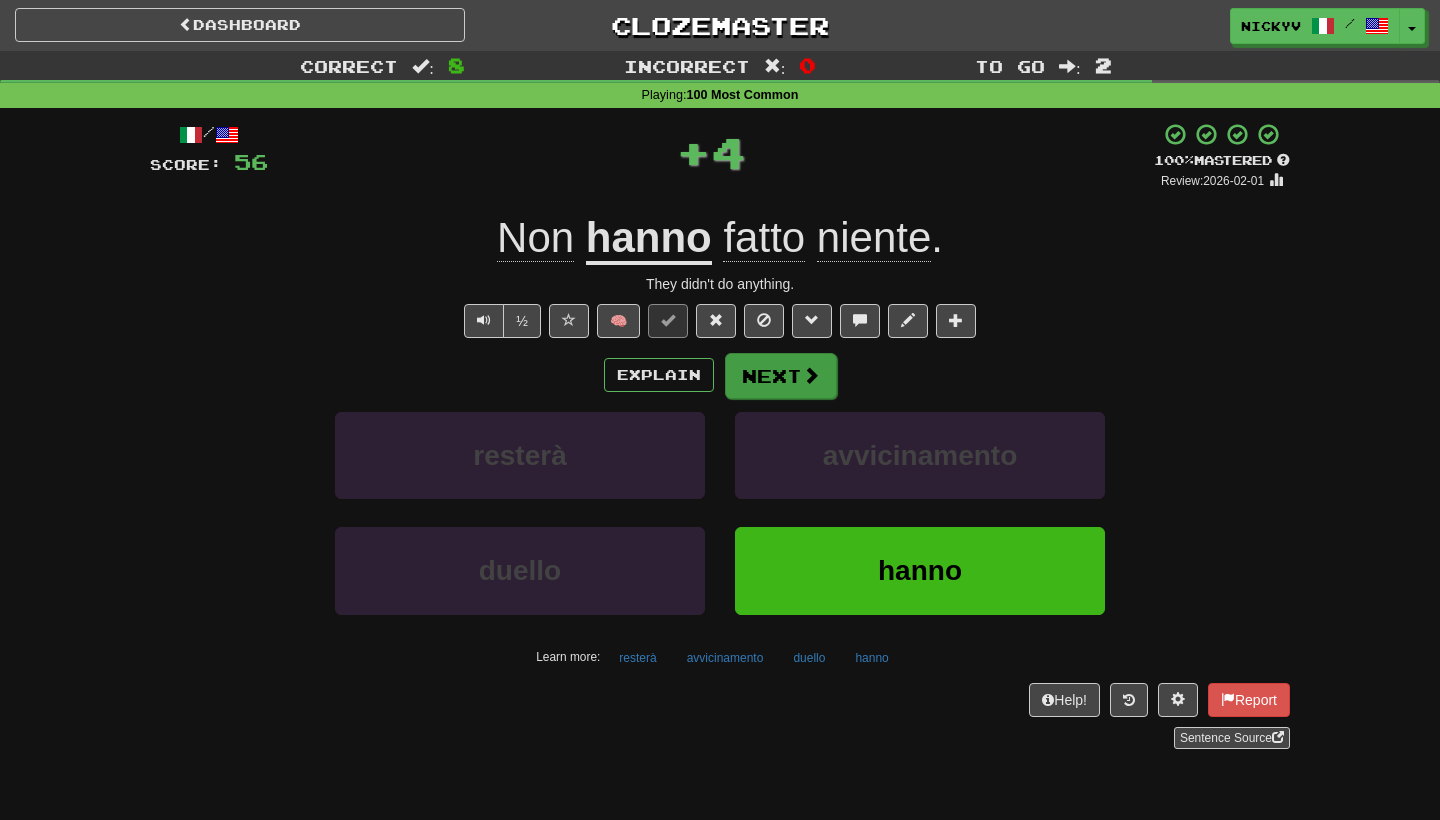 click on "Next" at bounding box center (781, 376) 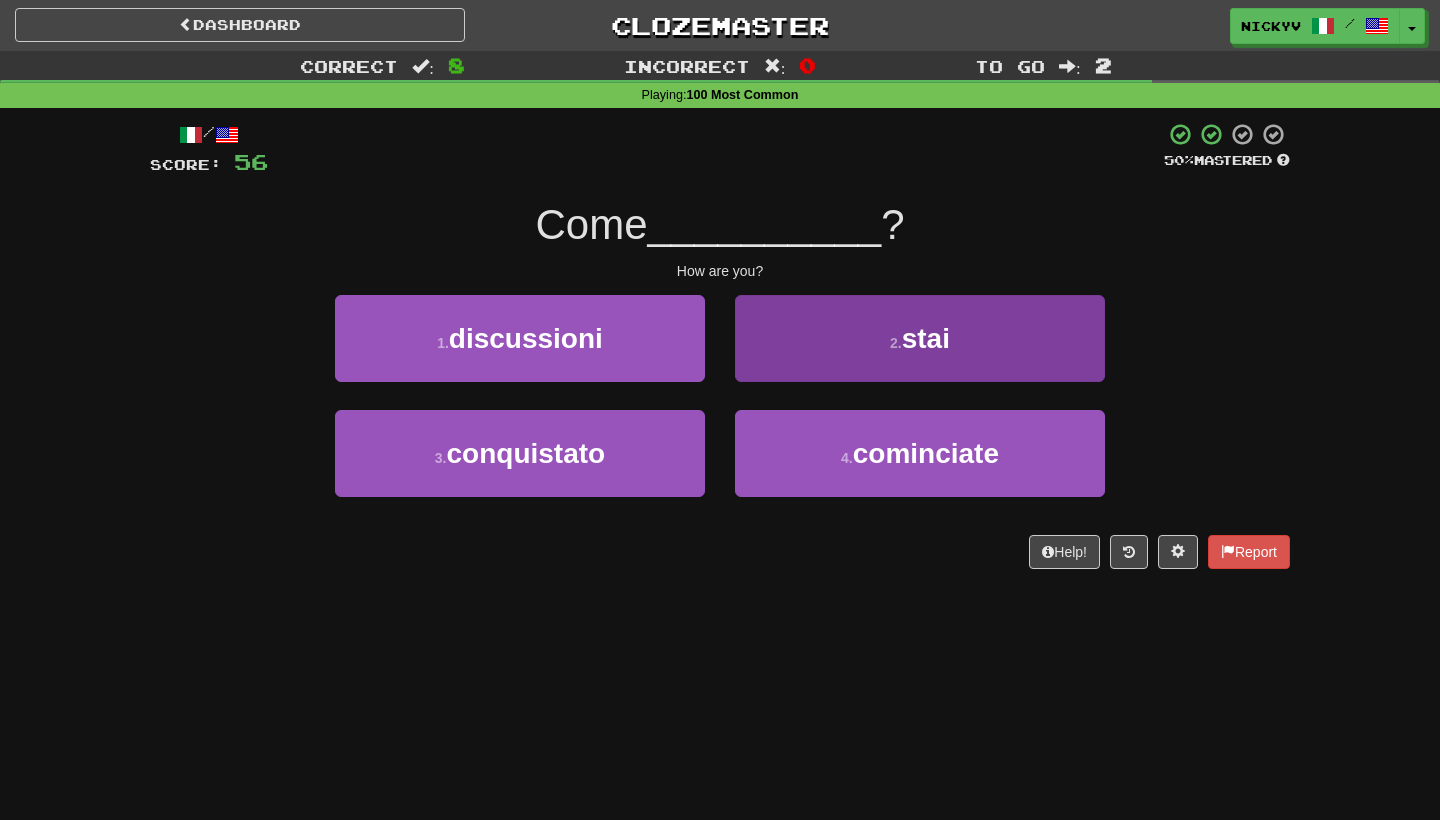 click on "2 .  stai" at bounding box center (920, 338) 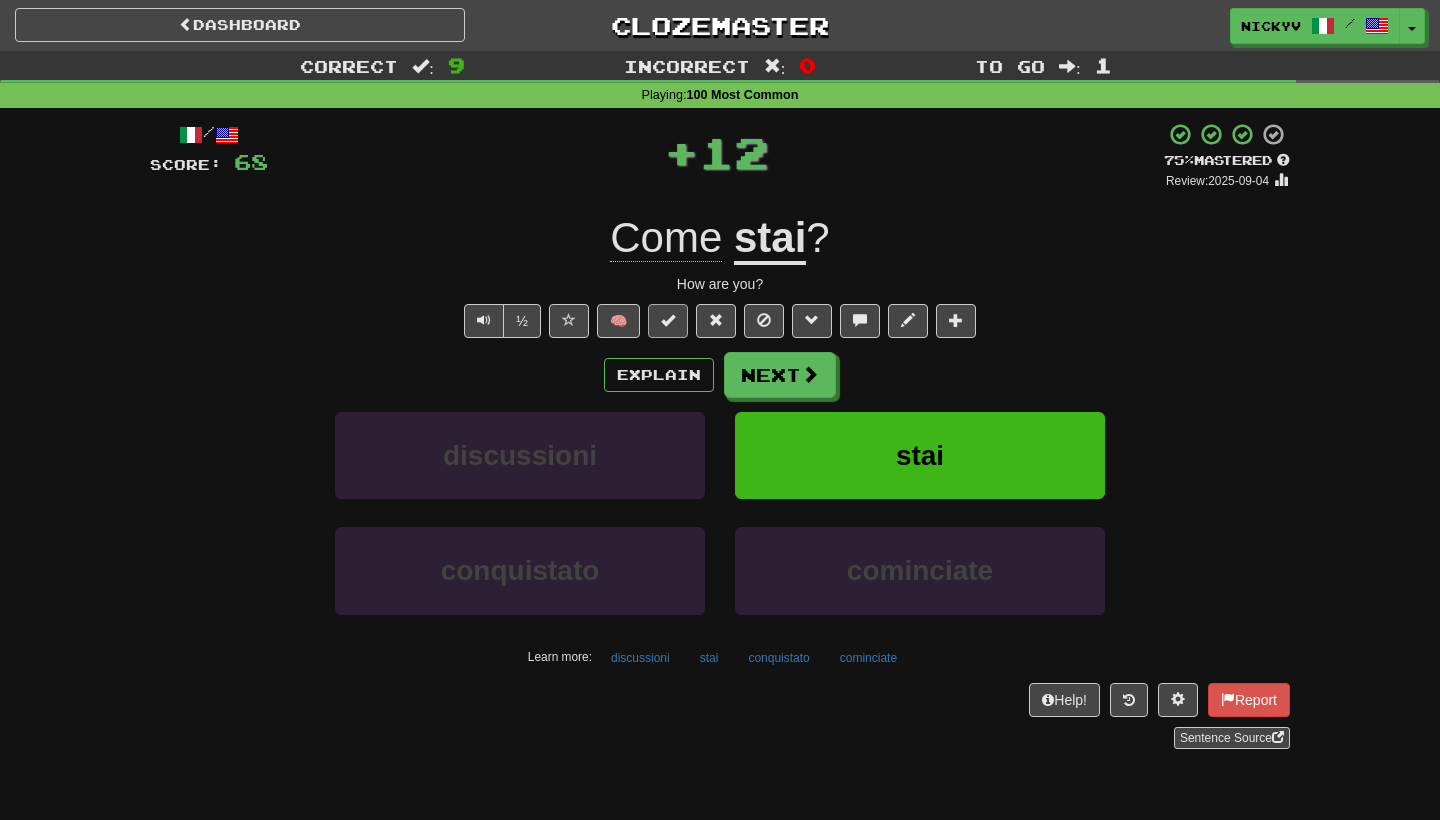 click at bounding box center (668, 321) 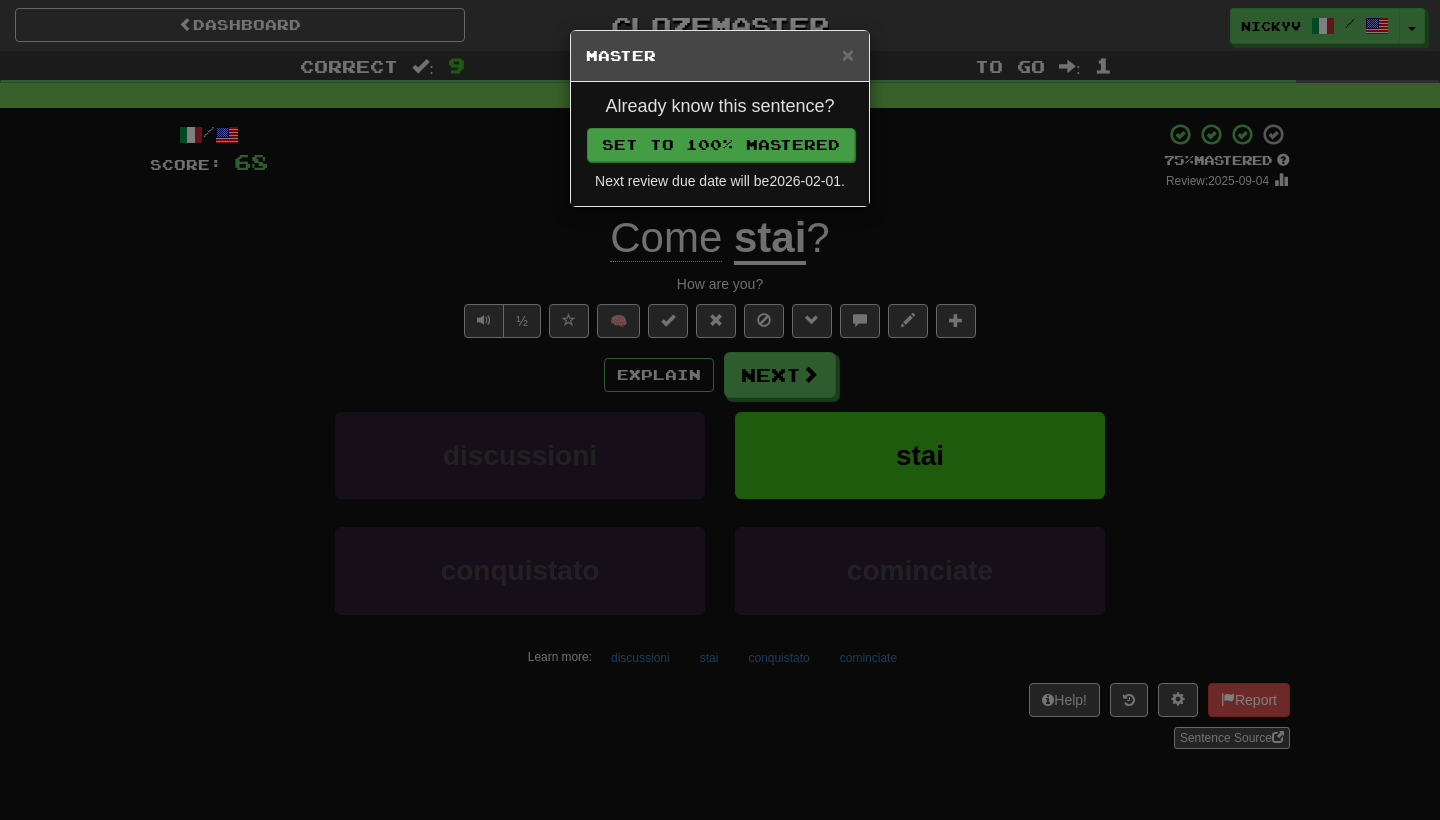 click on "Set to 100% Mastered" at bounding box center [721, 145] 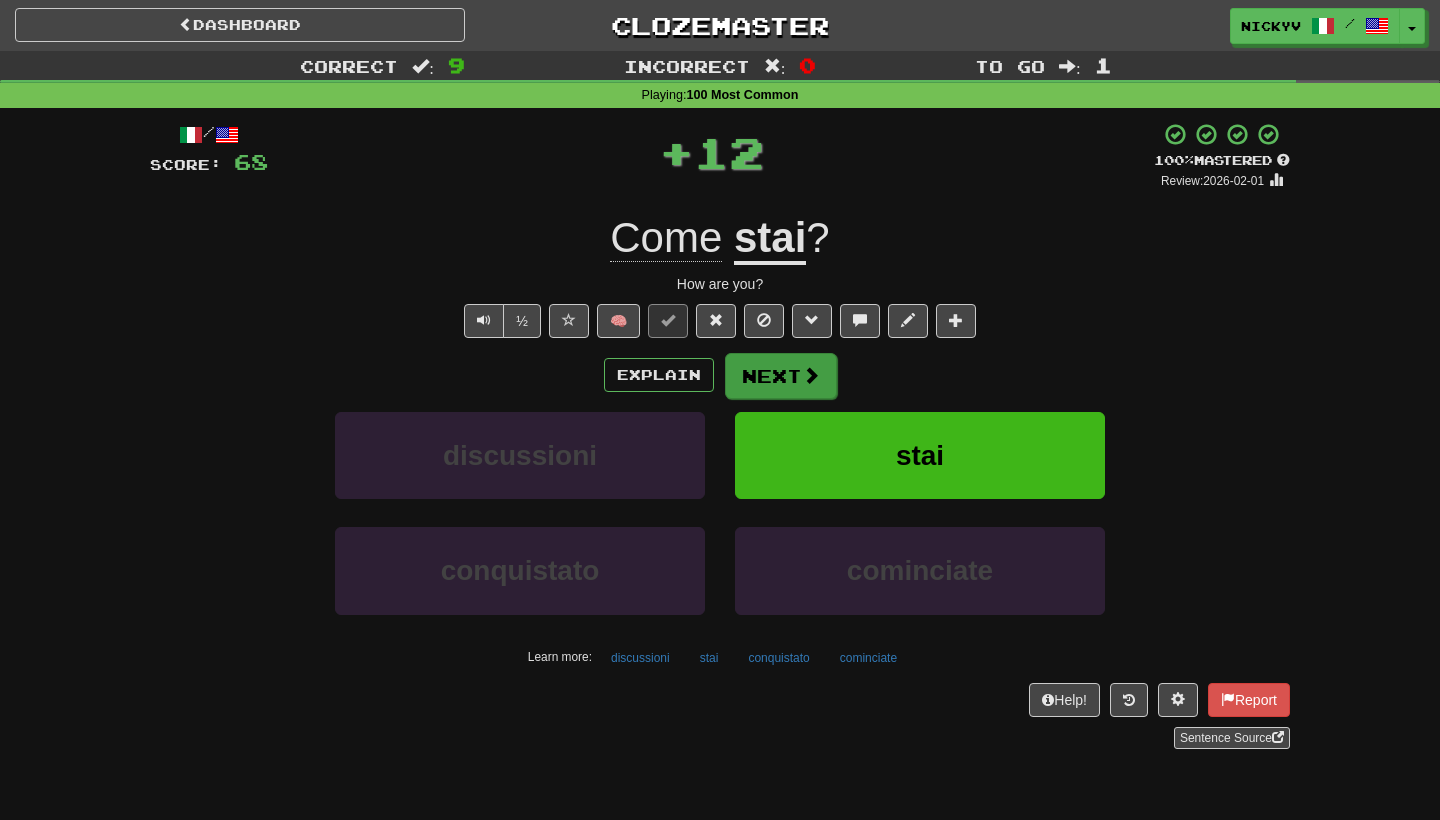 click on "Next" at bounding box center (781, 376) 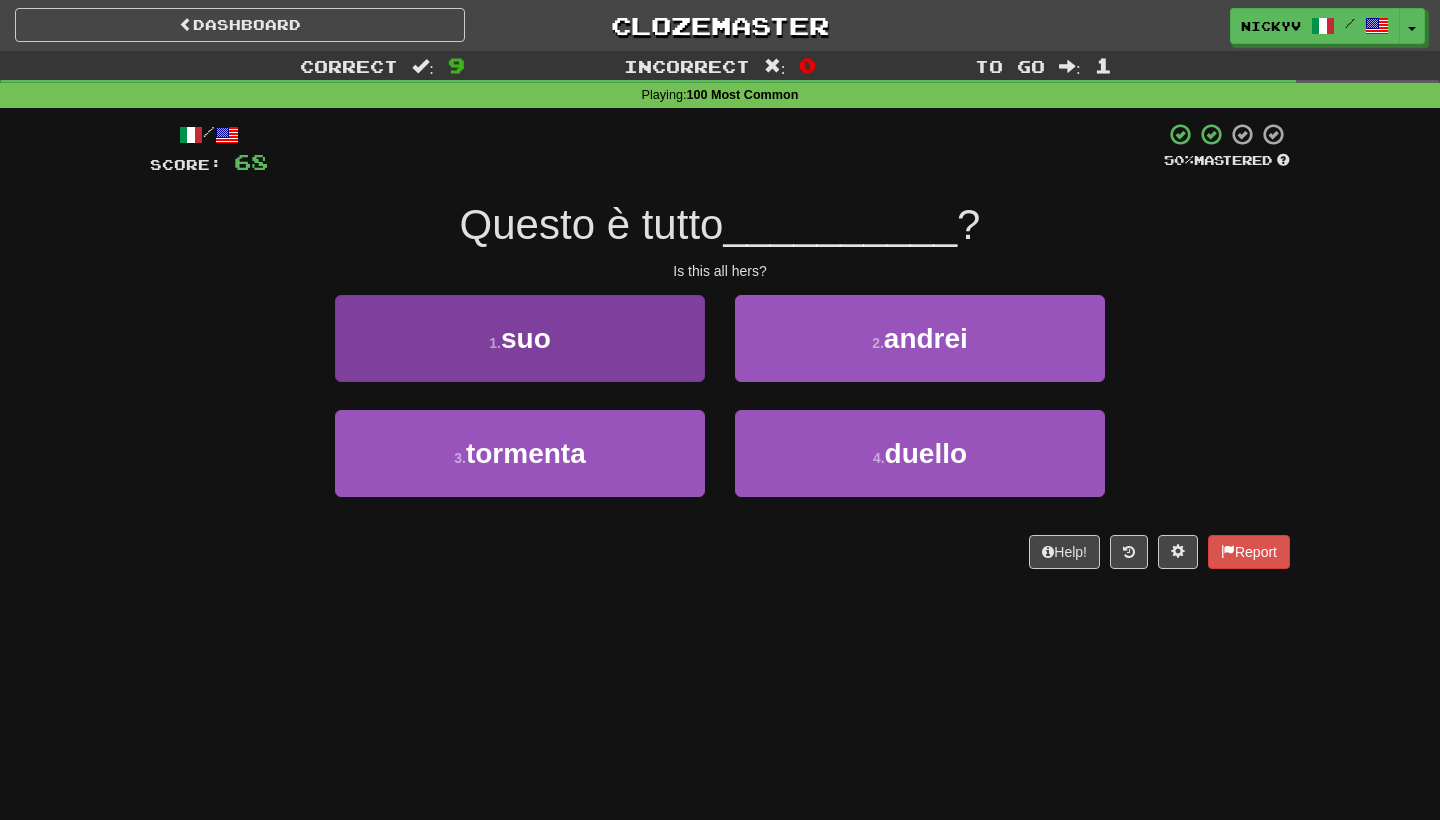 click on "1 .  suo" at bounding box center [520, 338] 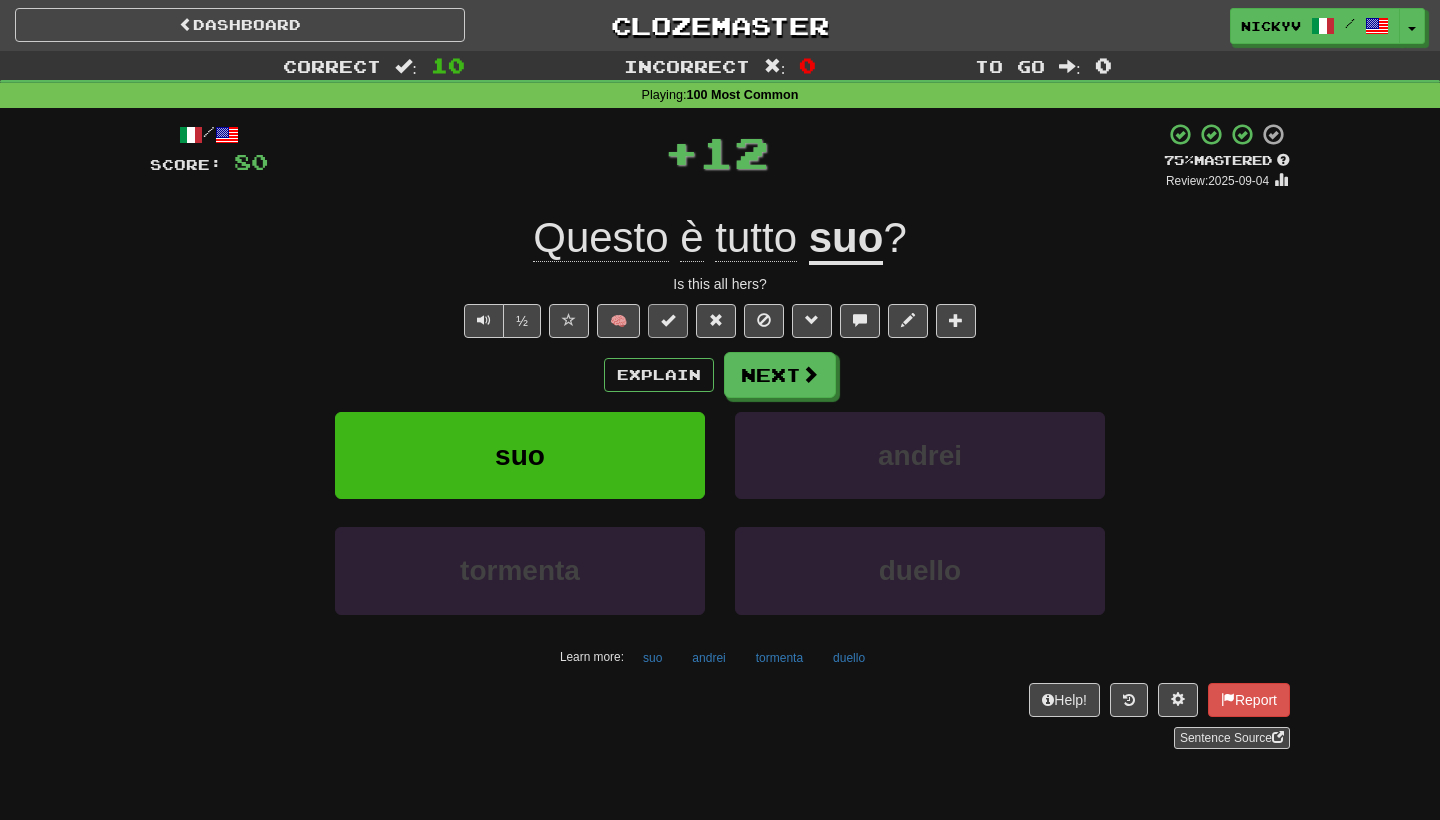 click at bounding box center (668, 320) 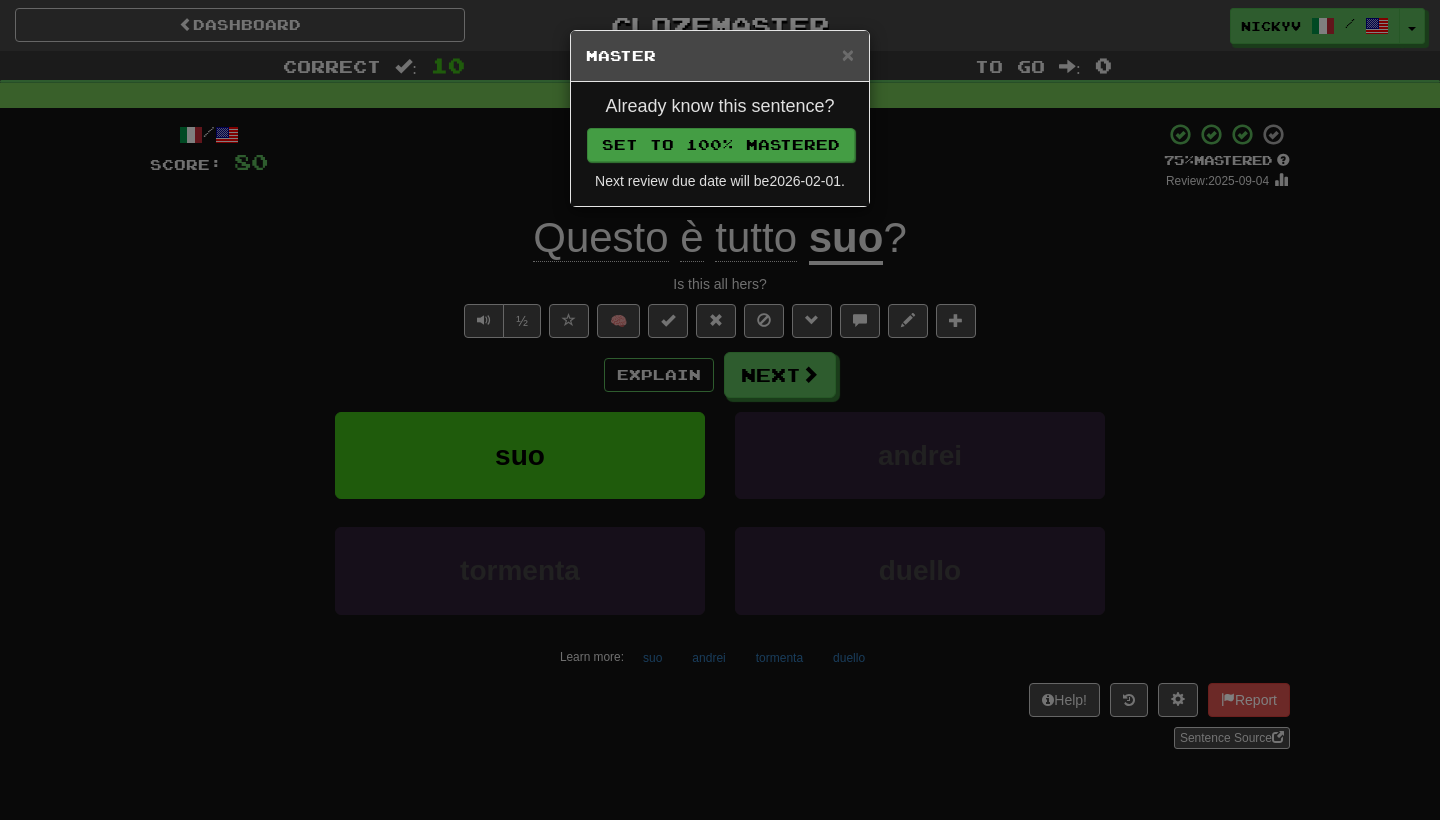 click on "Set to 100% Mastered" at bounding box center (721, 145) 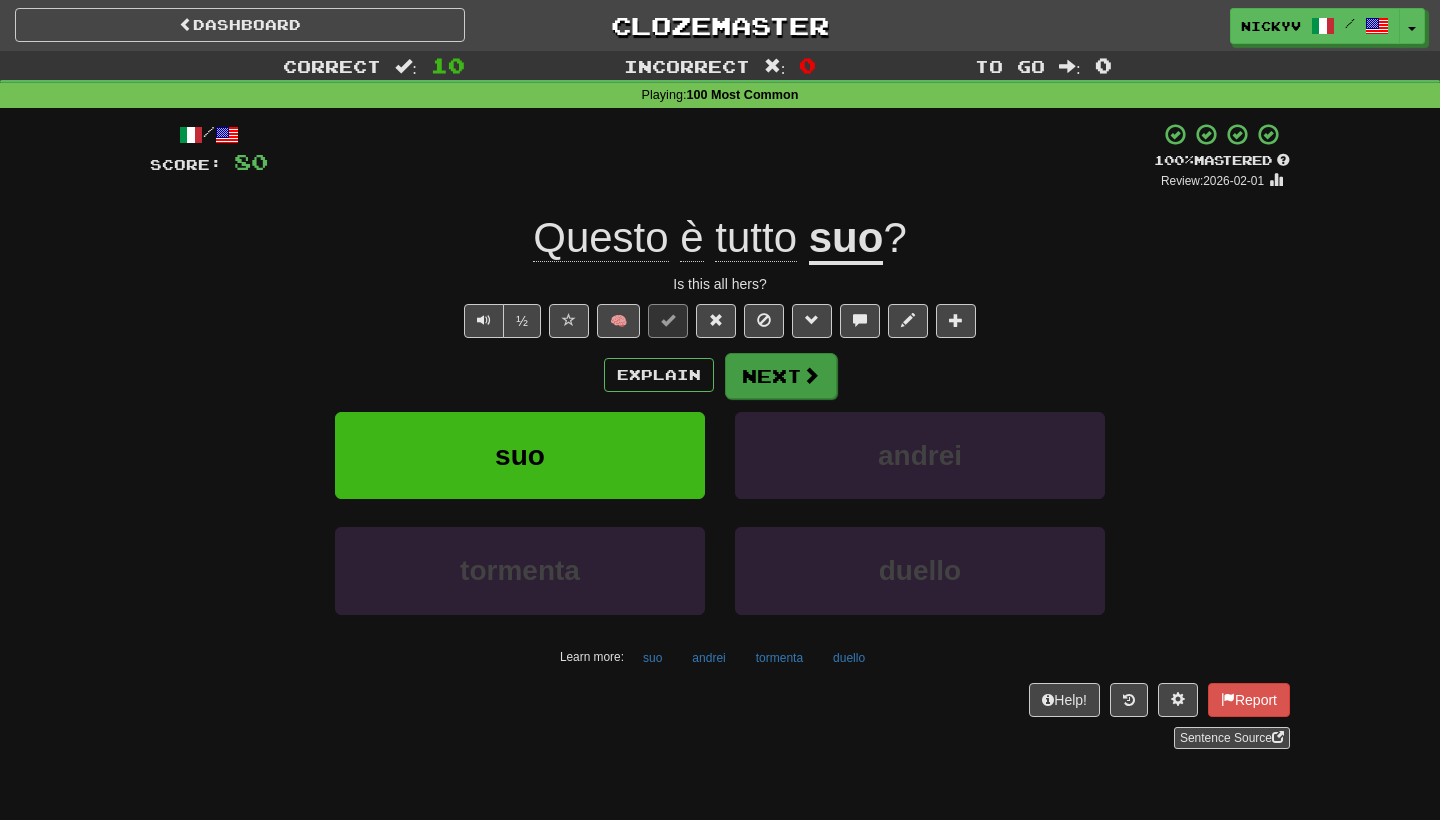 click on "Next" at bounding box center [781, 376] 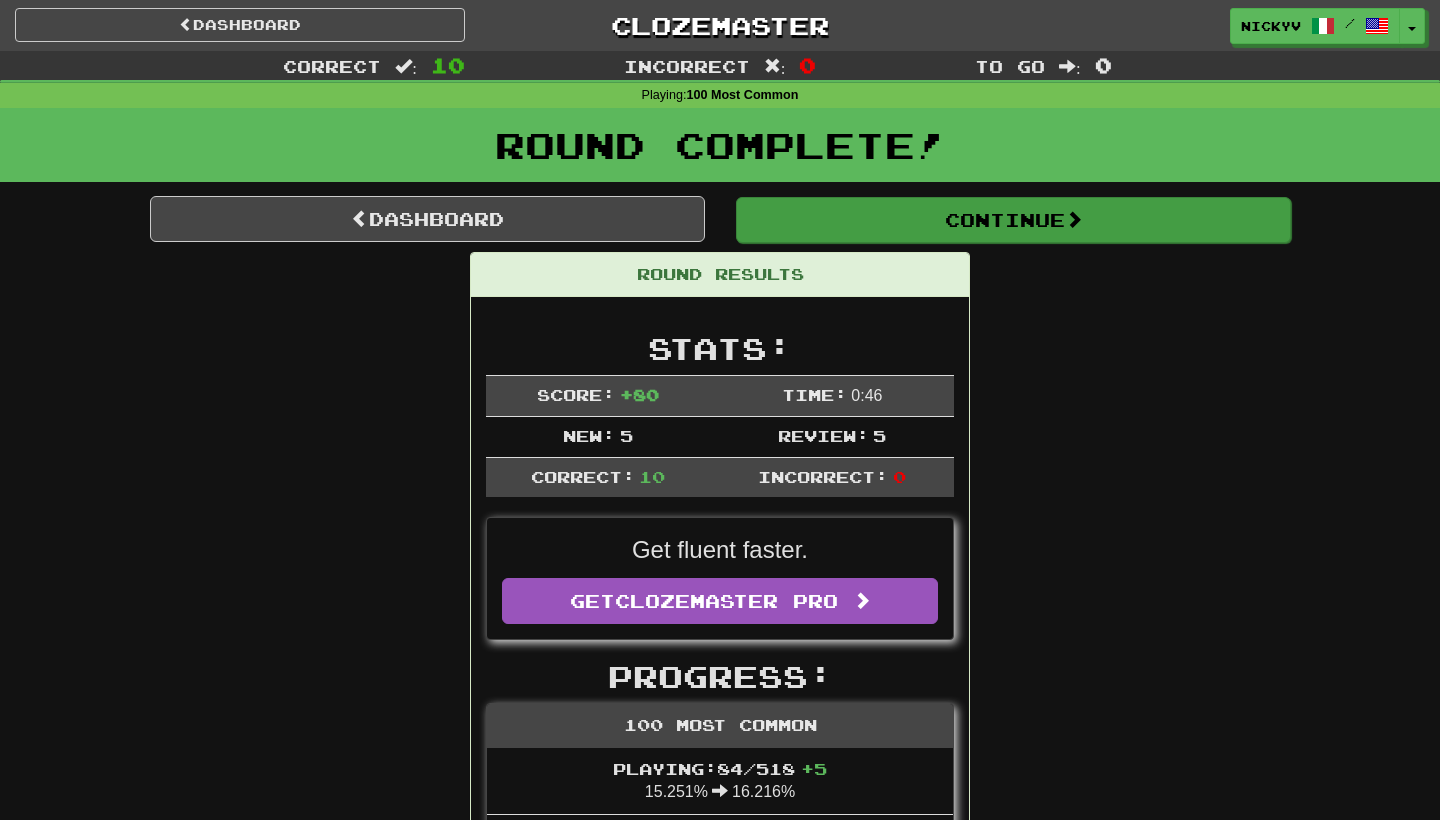 click on "Continue" at bounding box center [1013, 220] 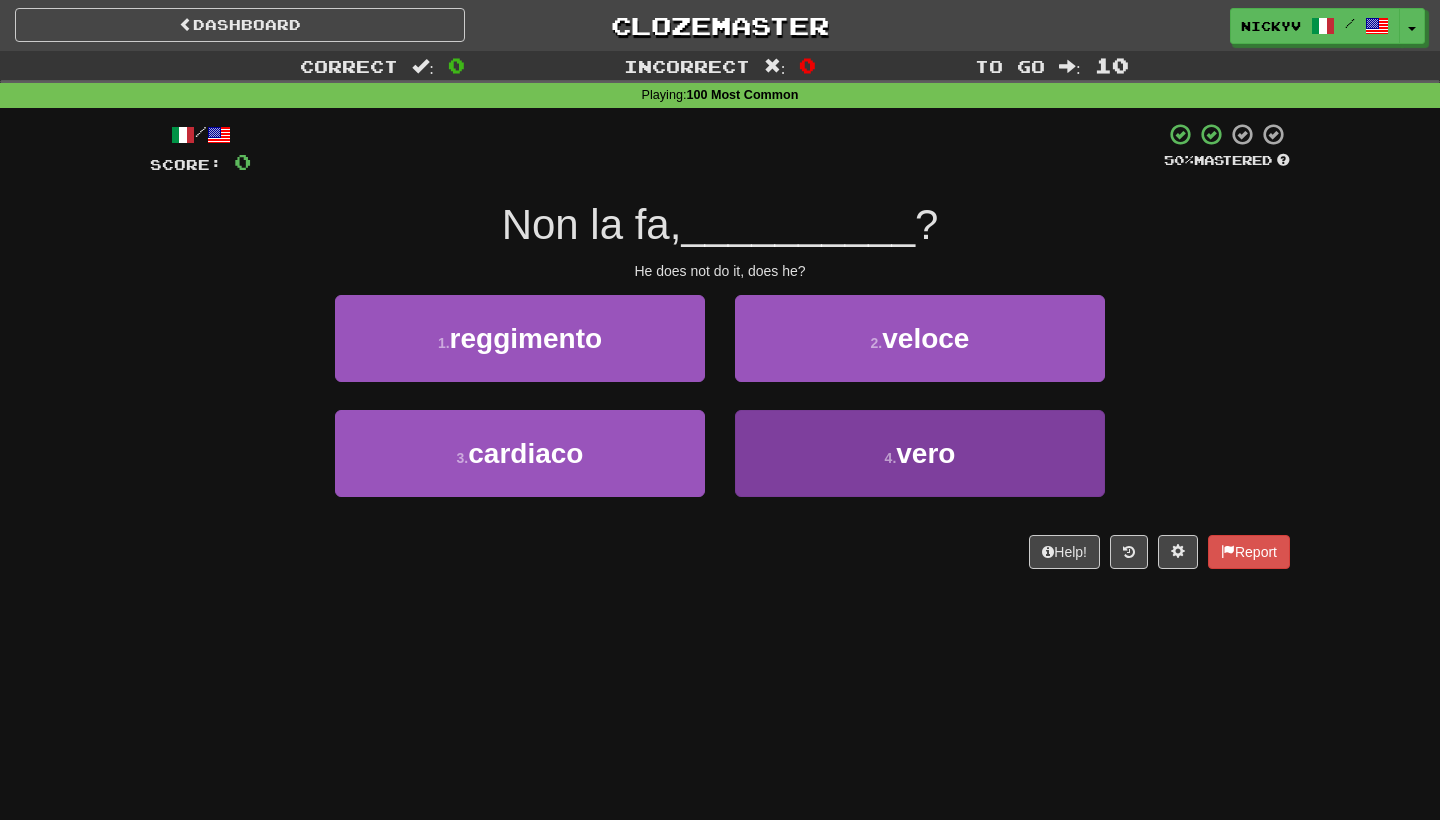 click on "4 .  vero" at bounding box center (920, 453) 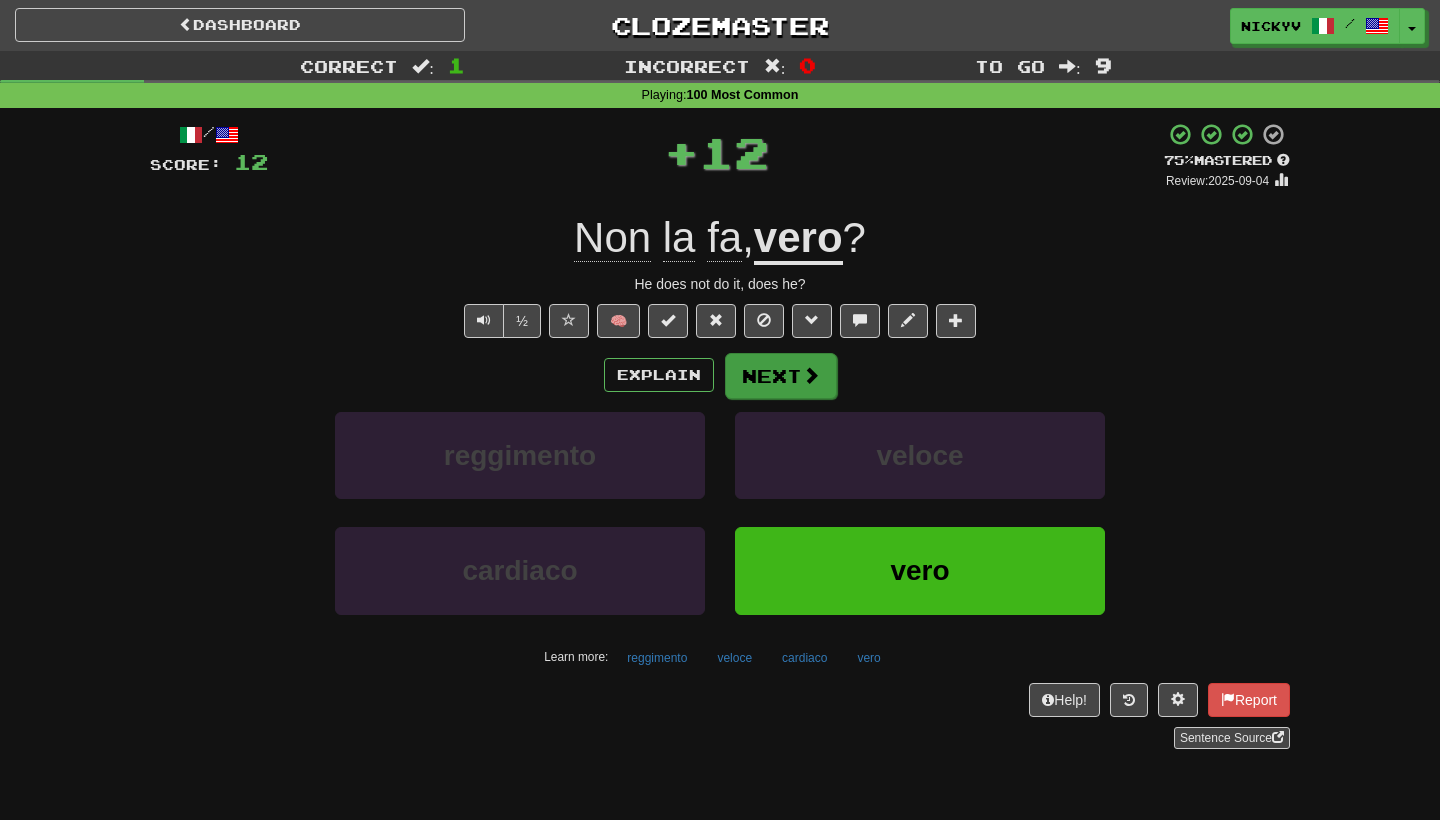 click on "Next" at bounding box center [781, 376] 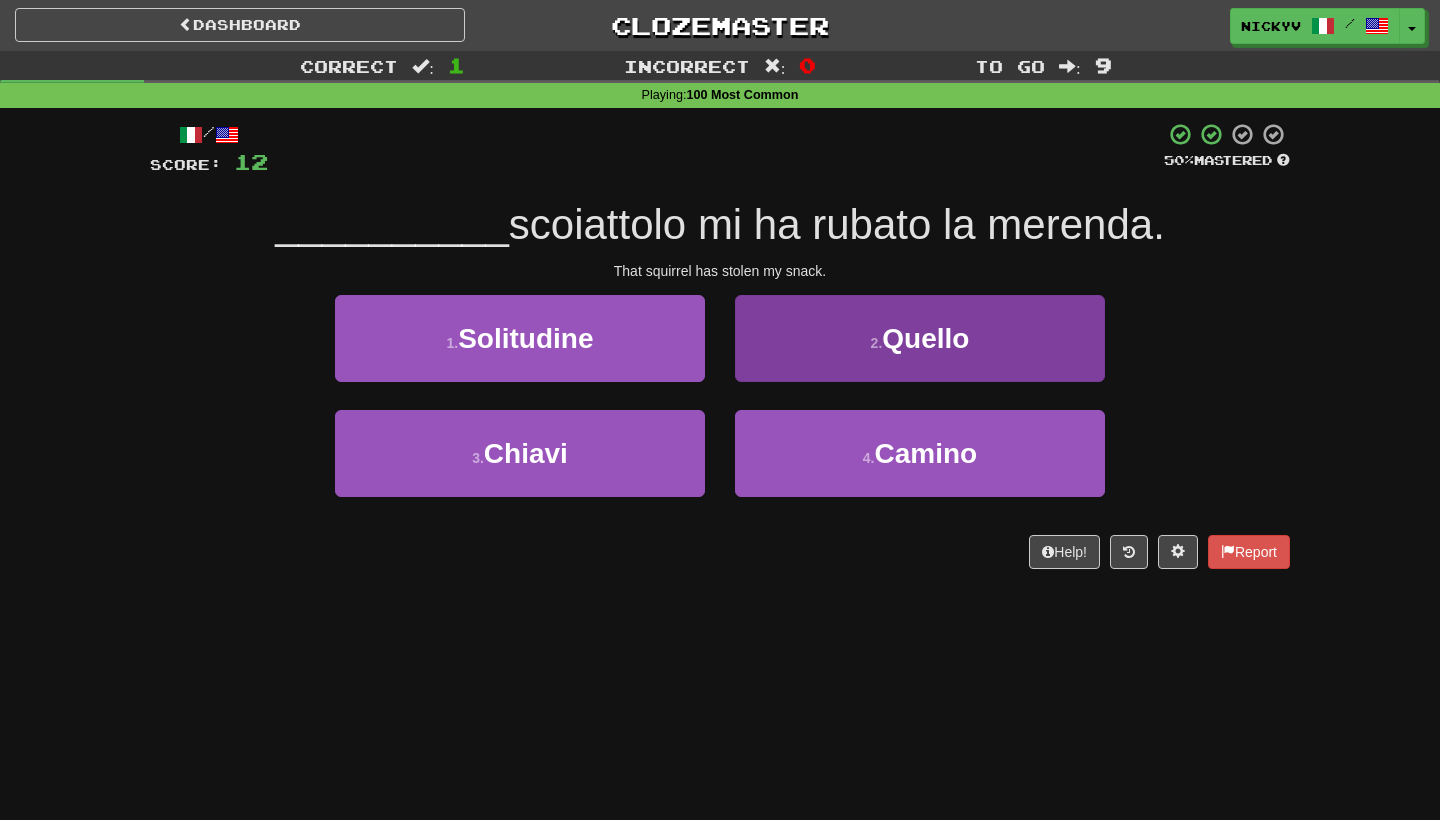 click on "2 .  Quello" at bounding box center [920, 338] 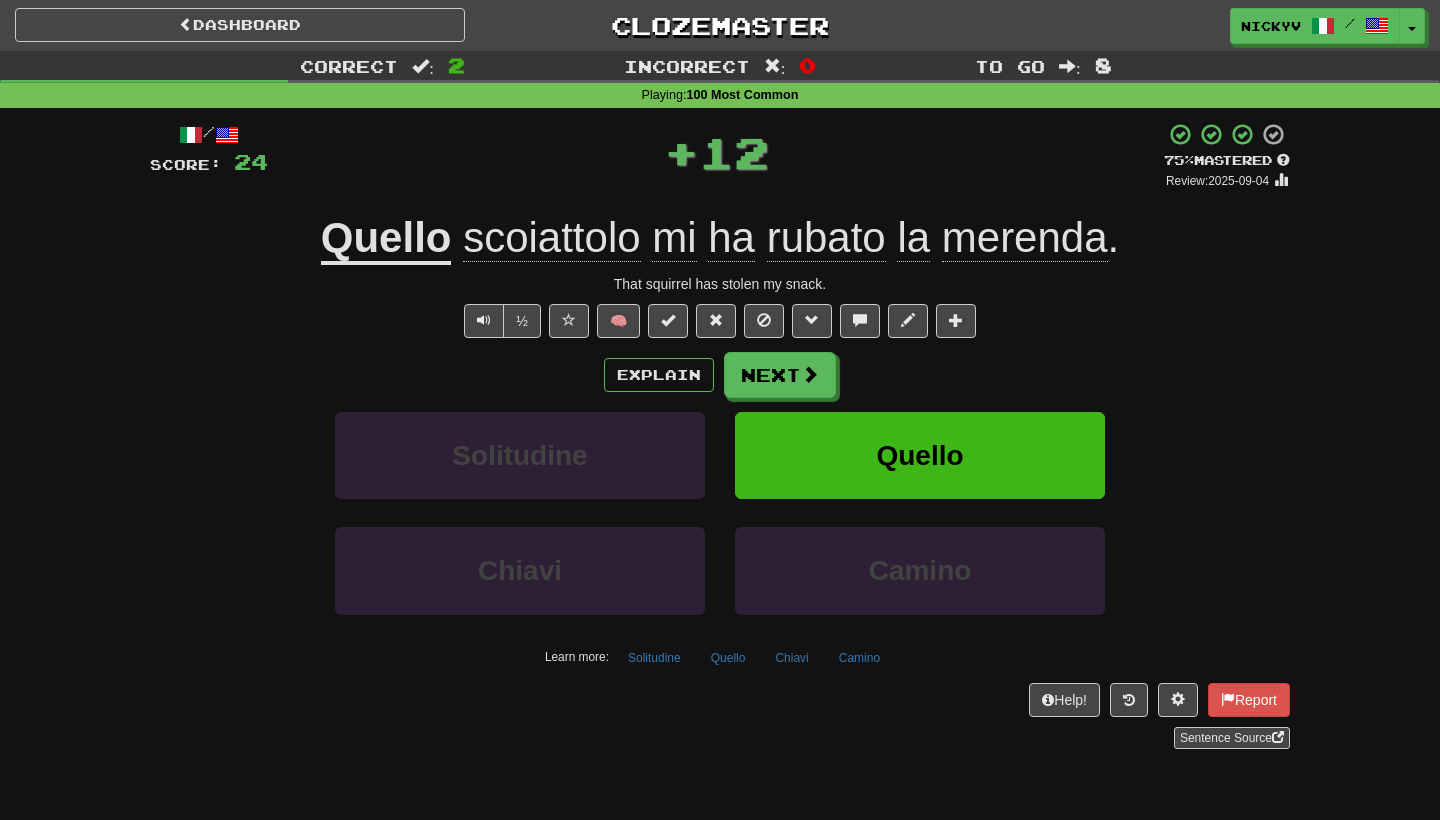 click on "🧠" at bounding box center [762, 320] 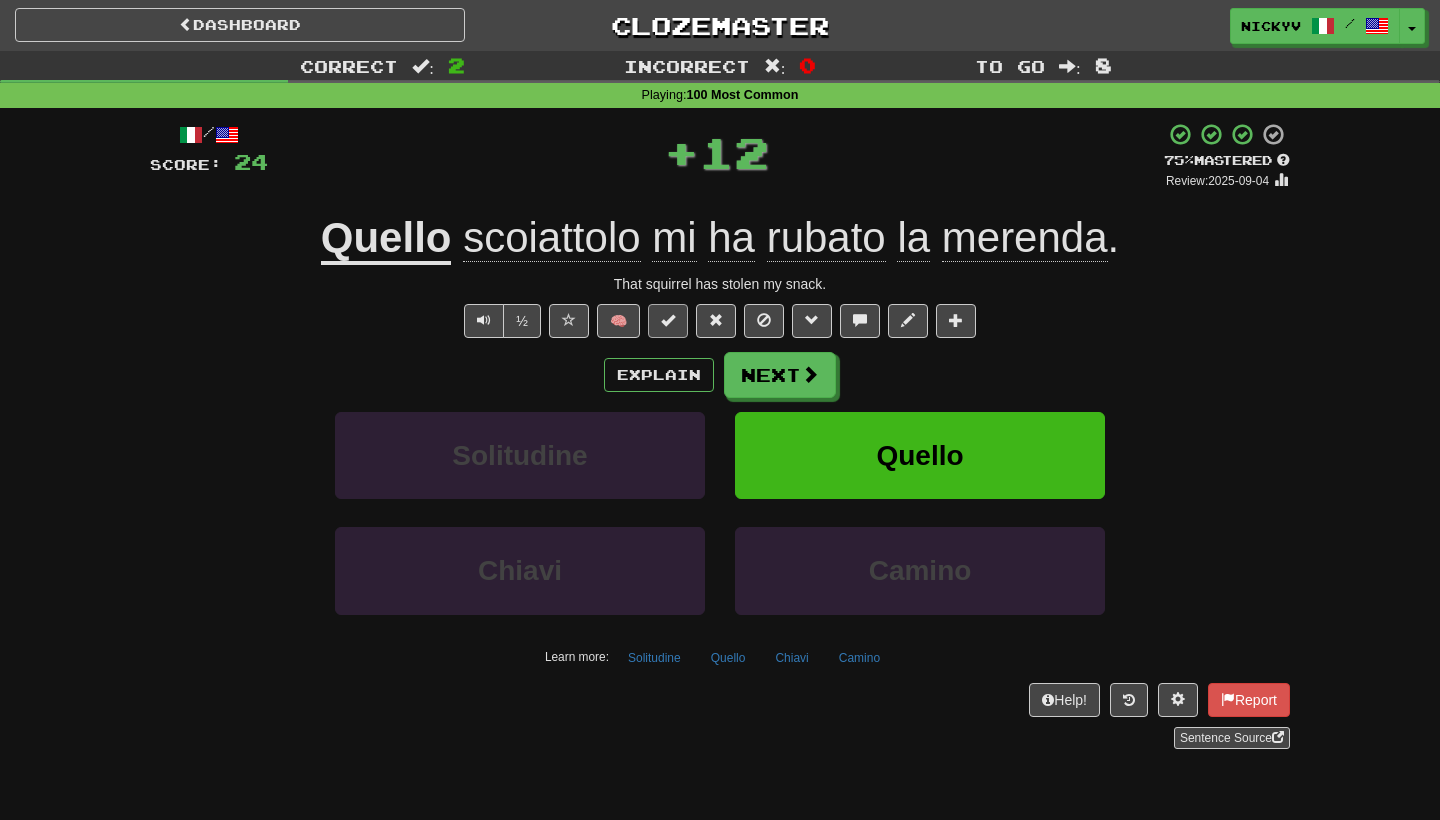 click at bounding box center [668, 321] 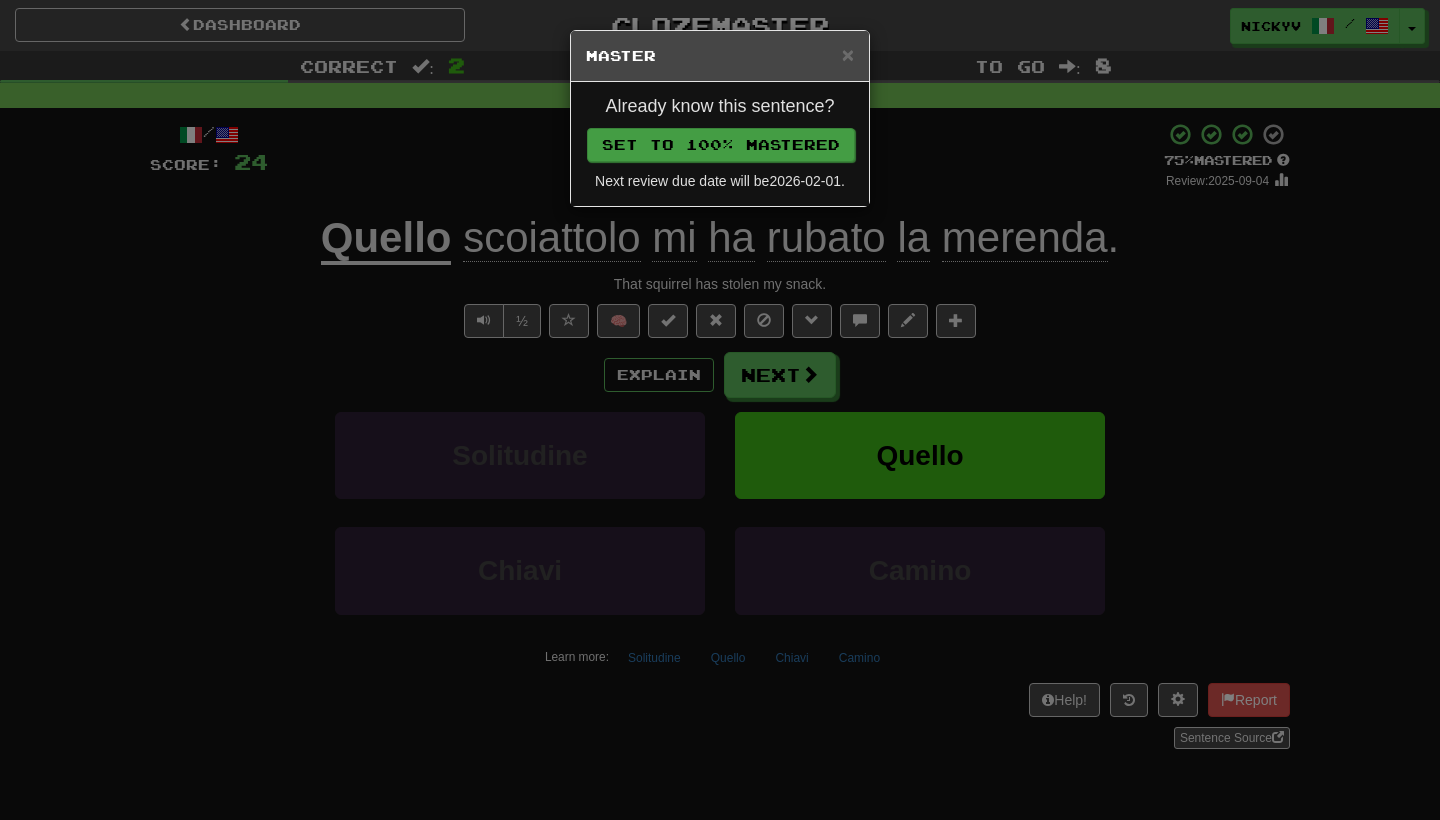 click on "Set to 100% Mastered" at bounding box center (721, 145) 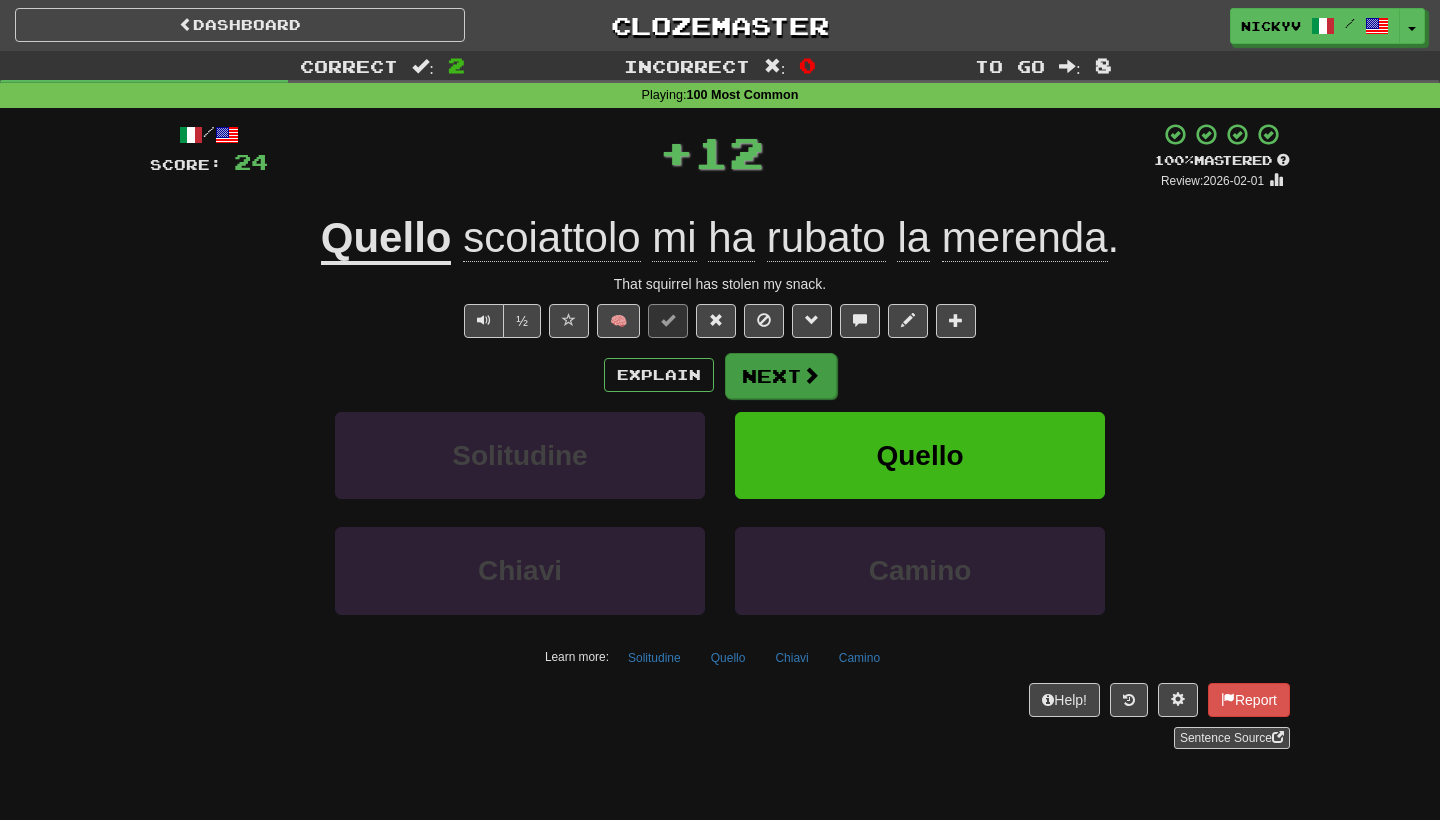 click on "Next" at bounding box center [781, 376] 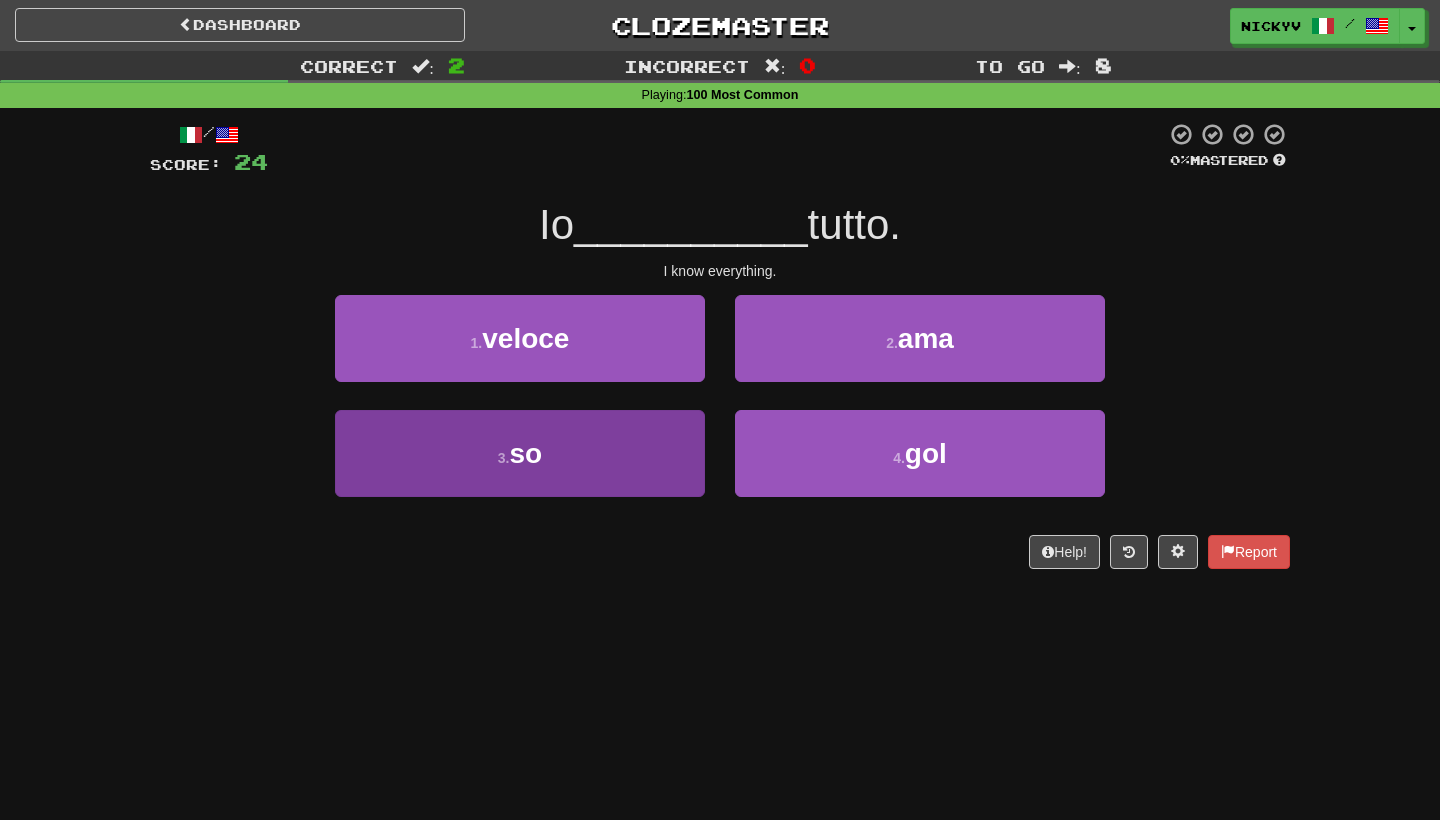click on "3 .  so" at bounding box center (520, 453) 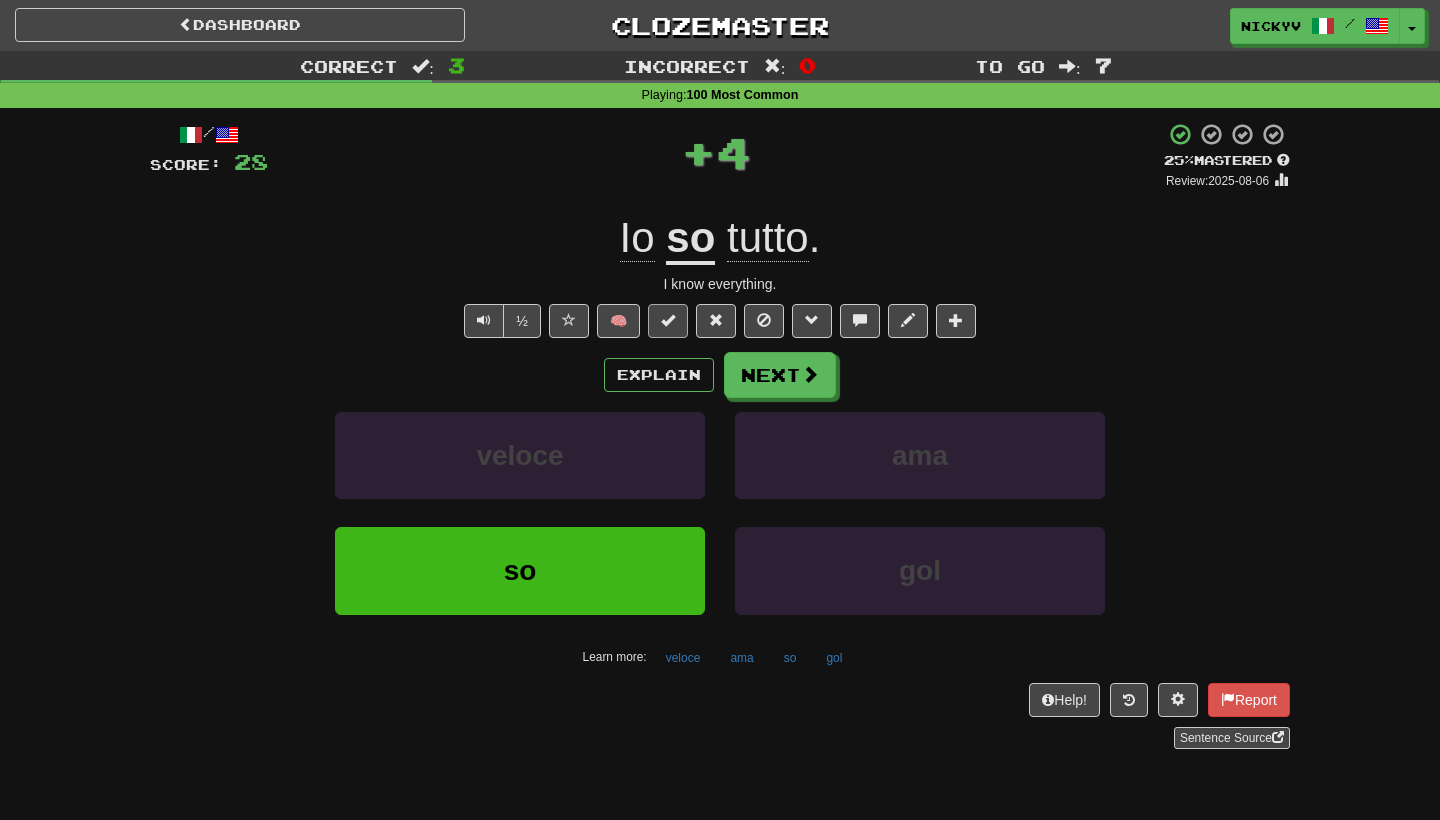 click at bounding box center [668, 320] 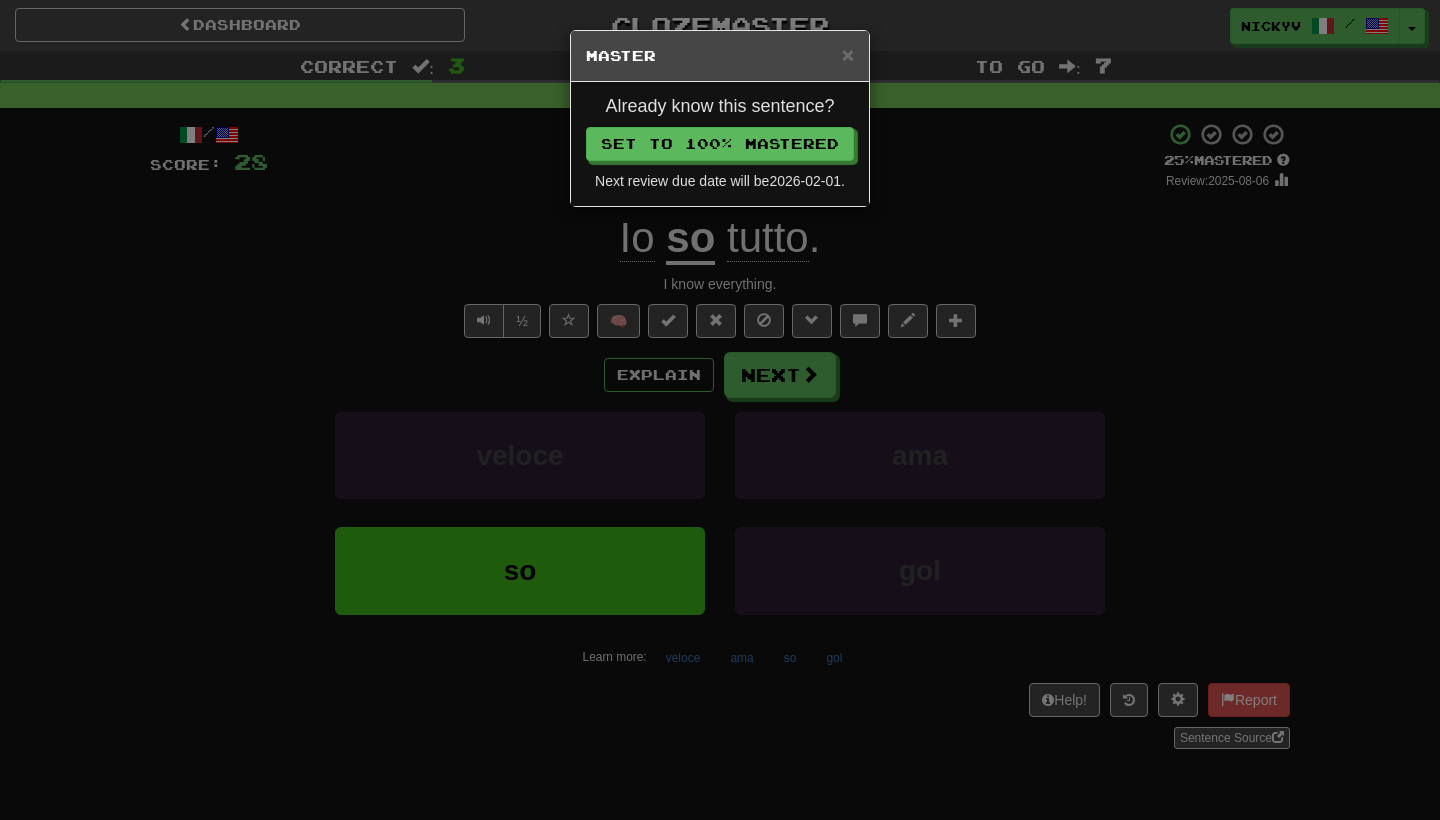 click on "Already know this sentence? Set to 100% Mastered Next review due date will be  2026-02-01 ." at bounding box center [720, 144] 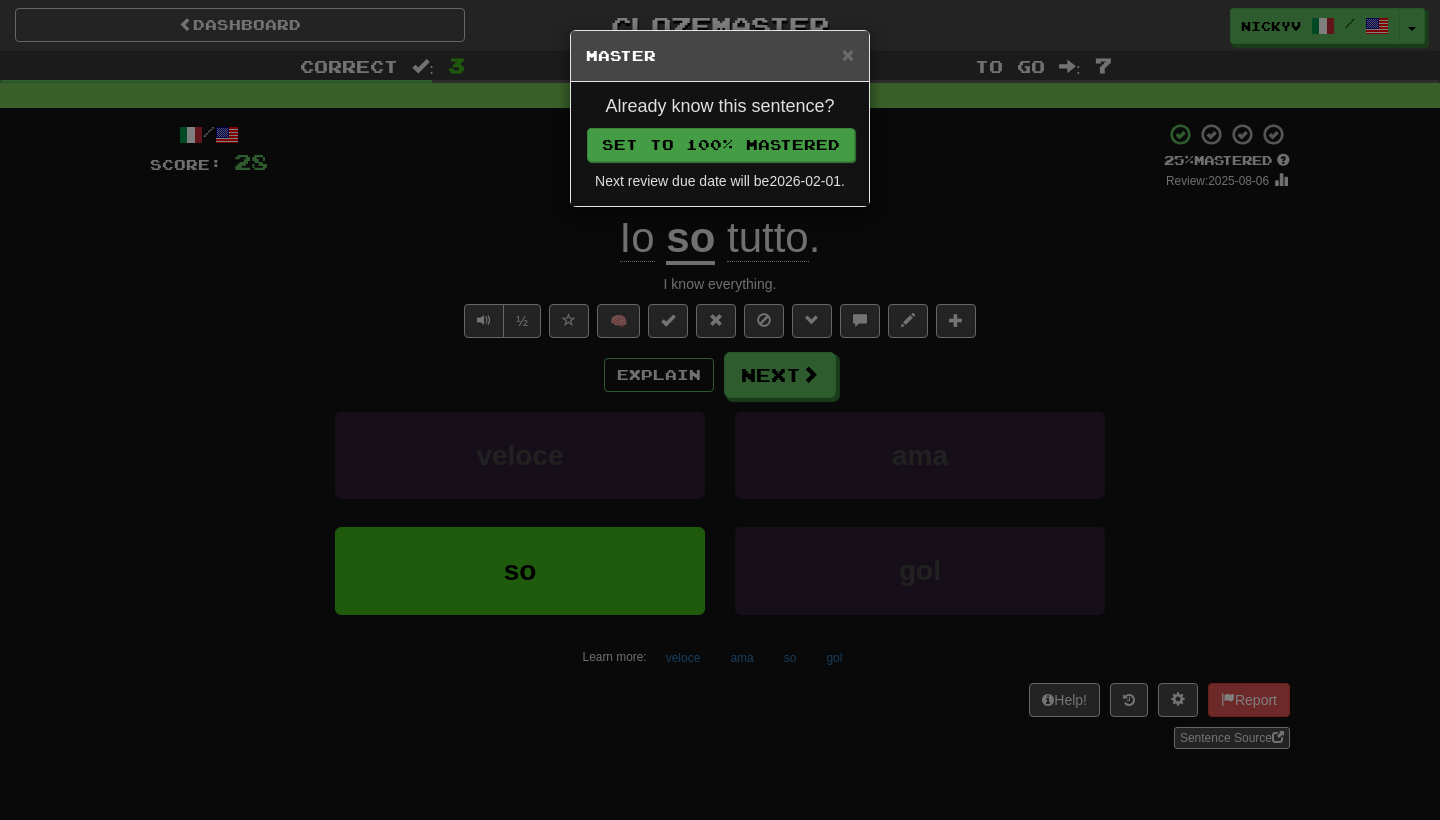 click on "Set to 100% Mastered" at bounding box center (721, 145) 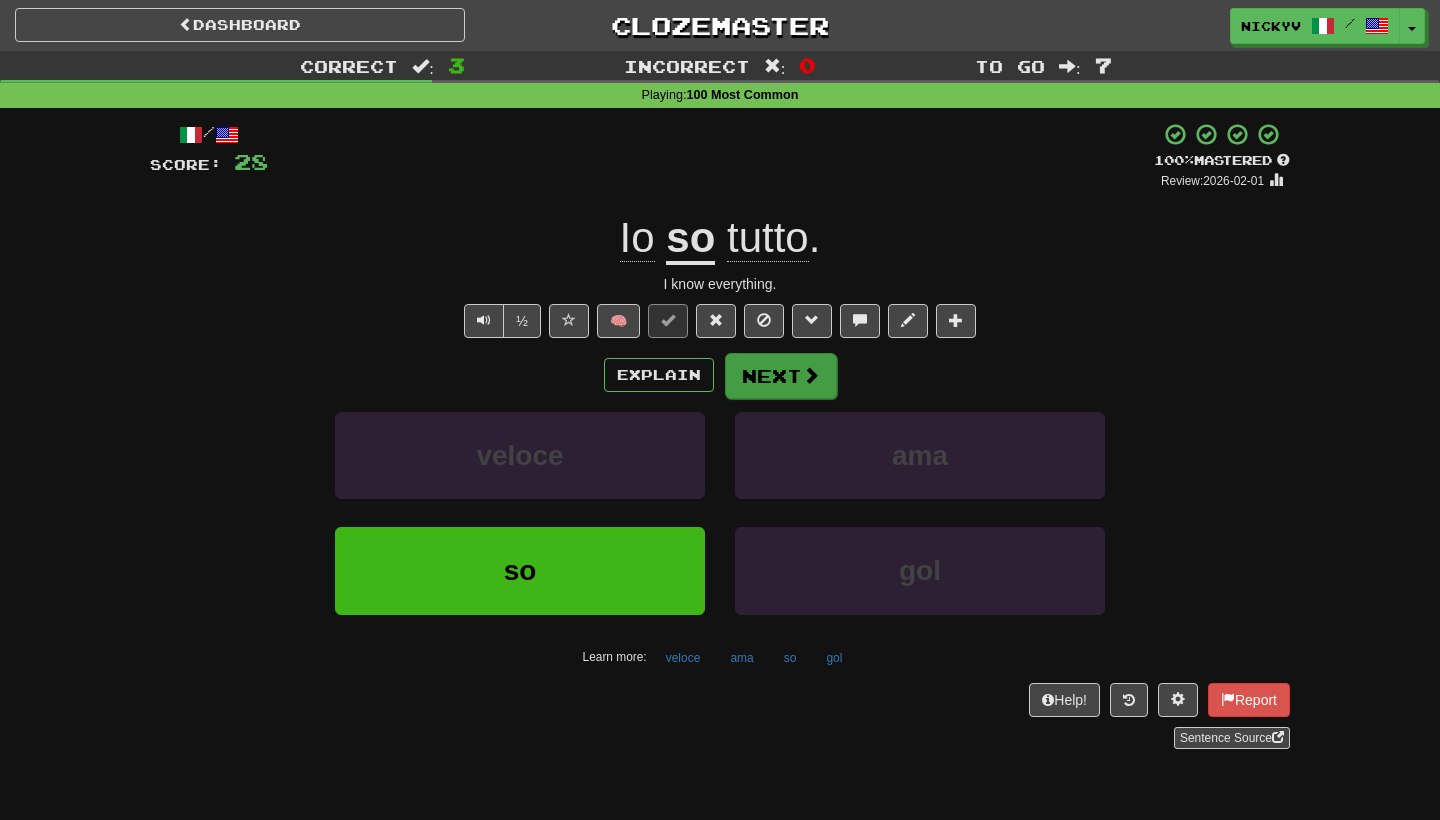 click on "Next" at bounding box center [781, 376] 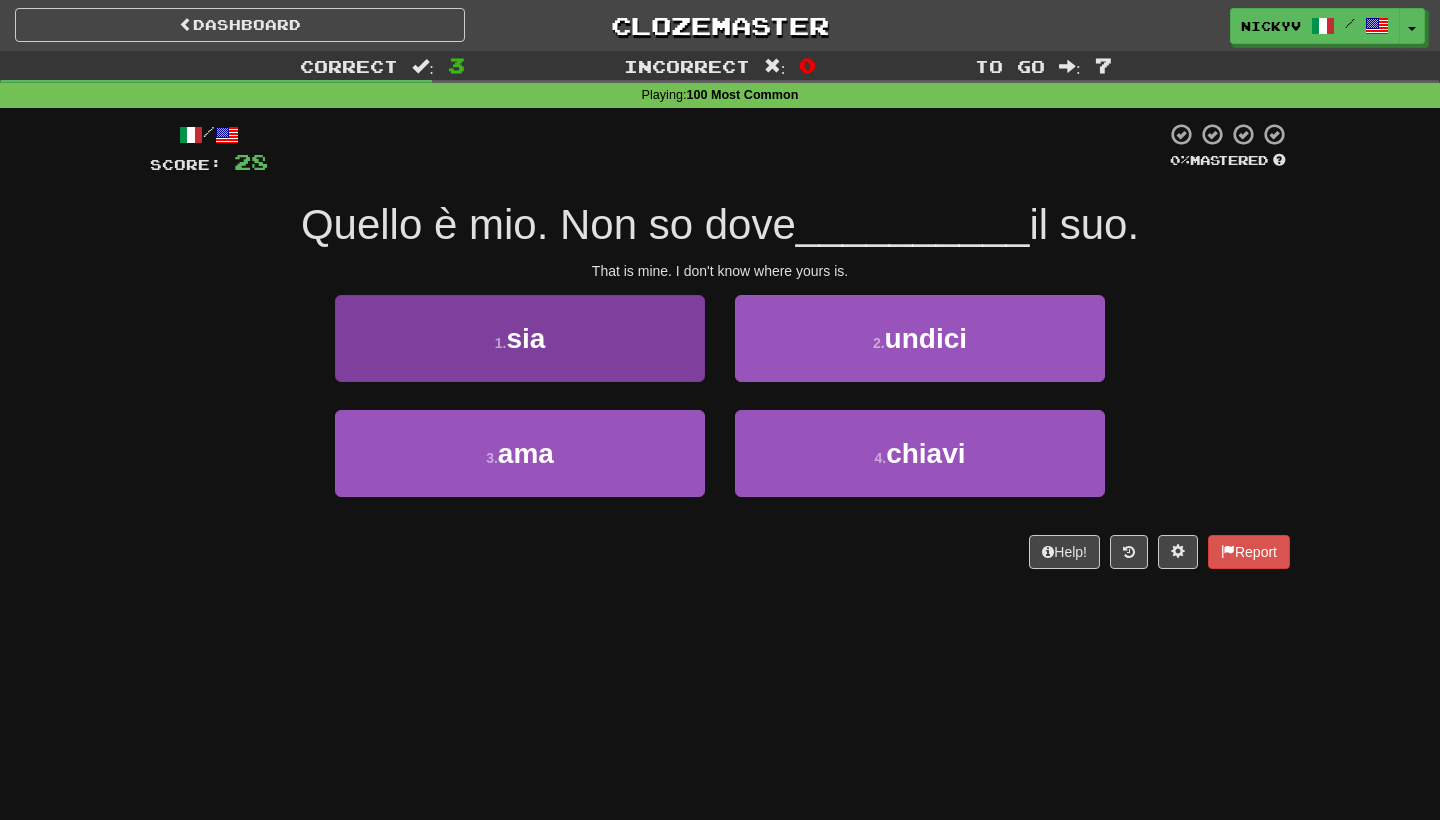 click on "1 .  sia" at bounding box center [520, 338] 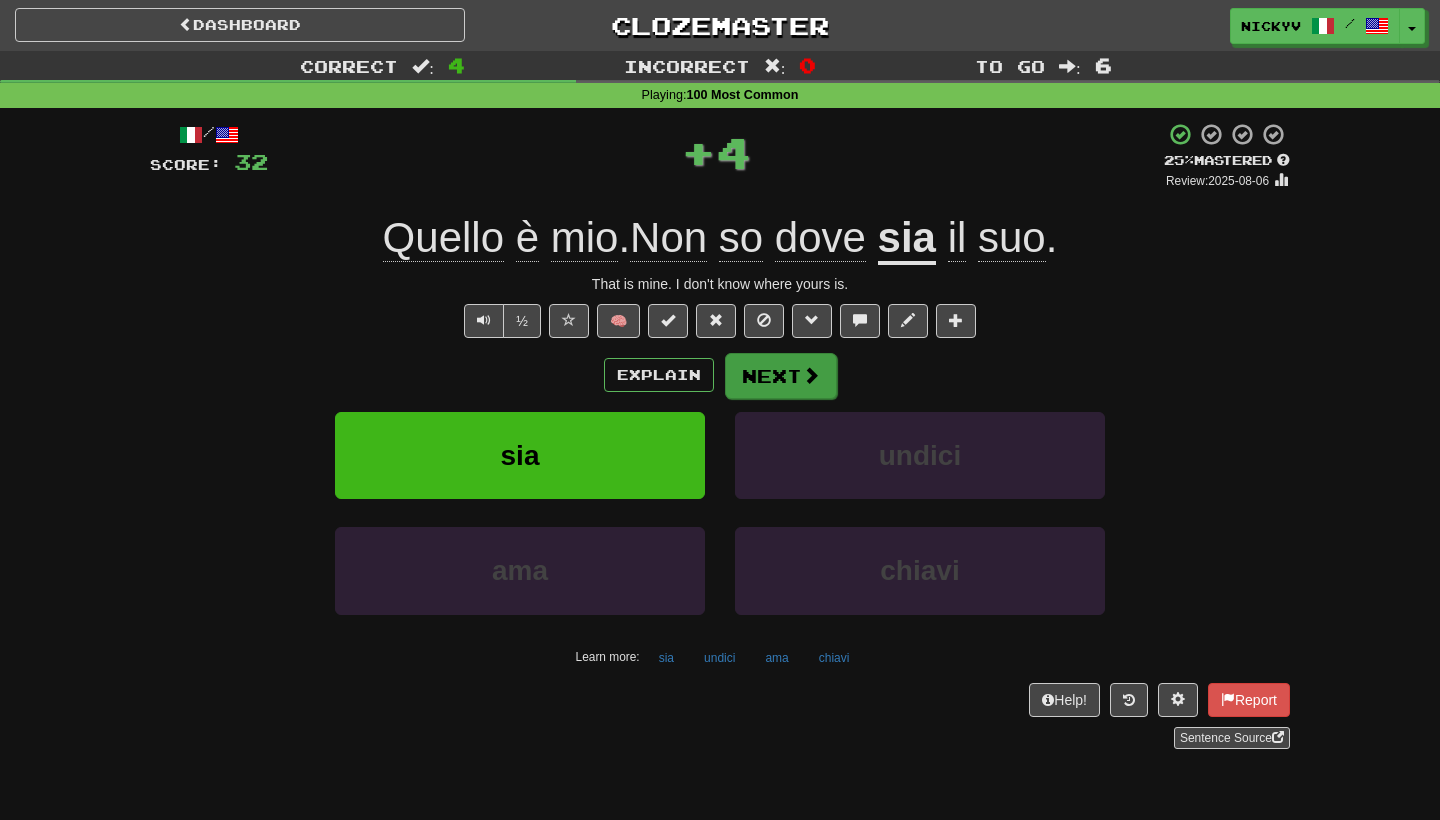 click on "Next" at bounding box center [781, 376] 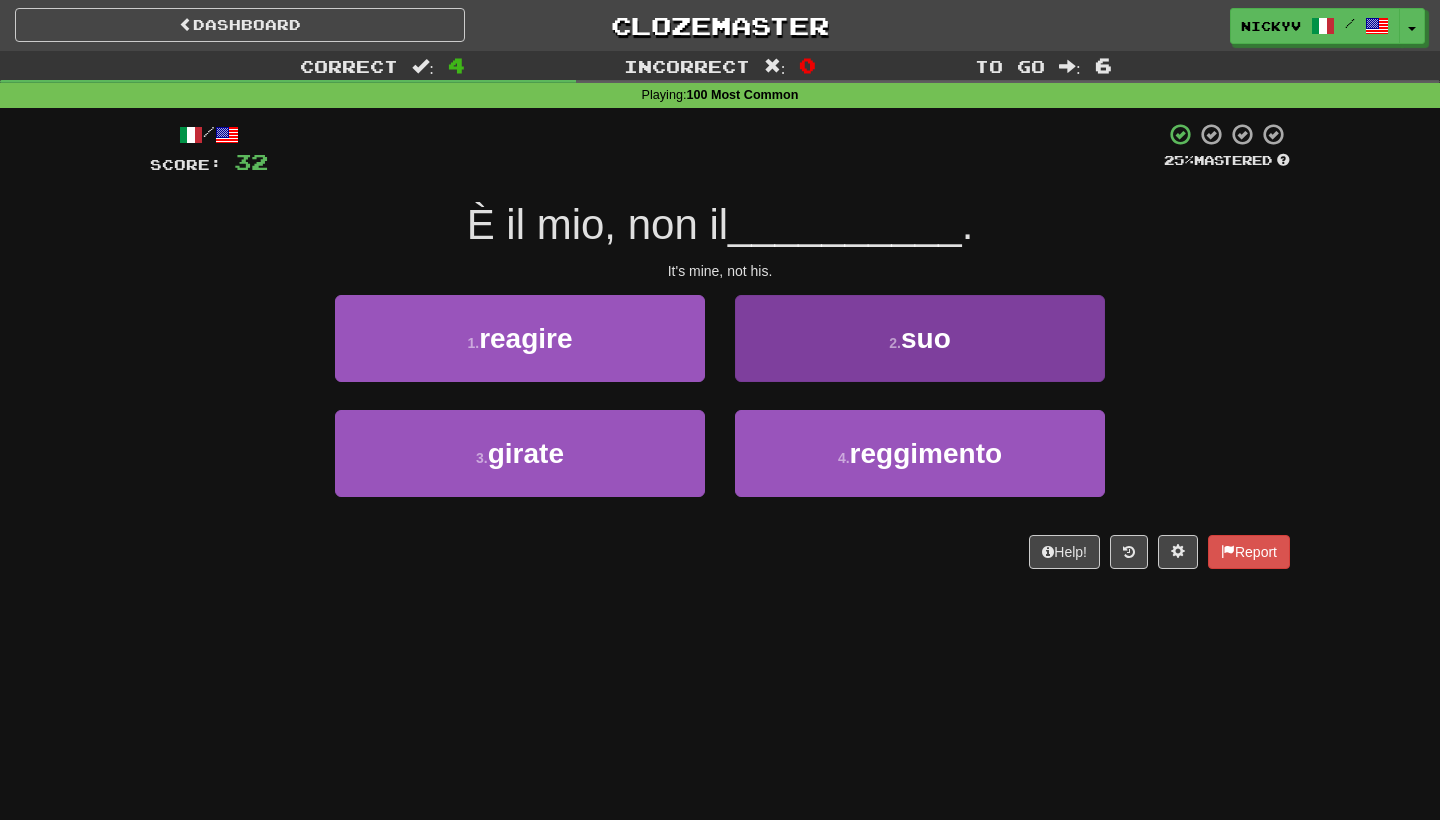 click on "2 .  suo" at bounding box center (920, 338) 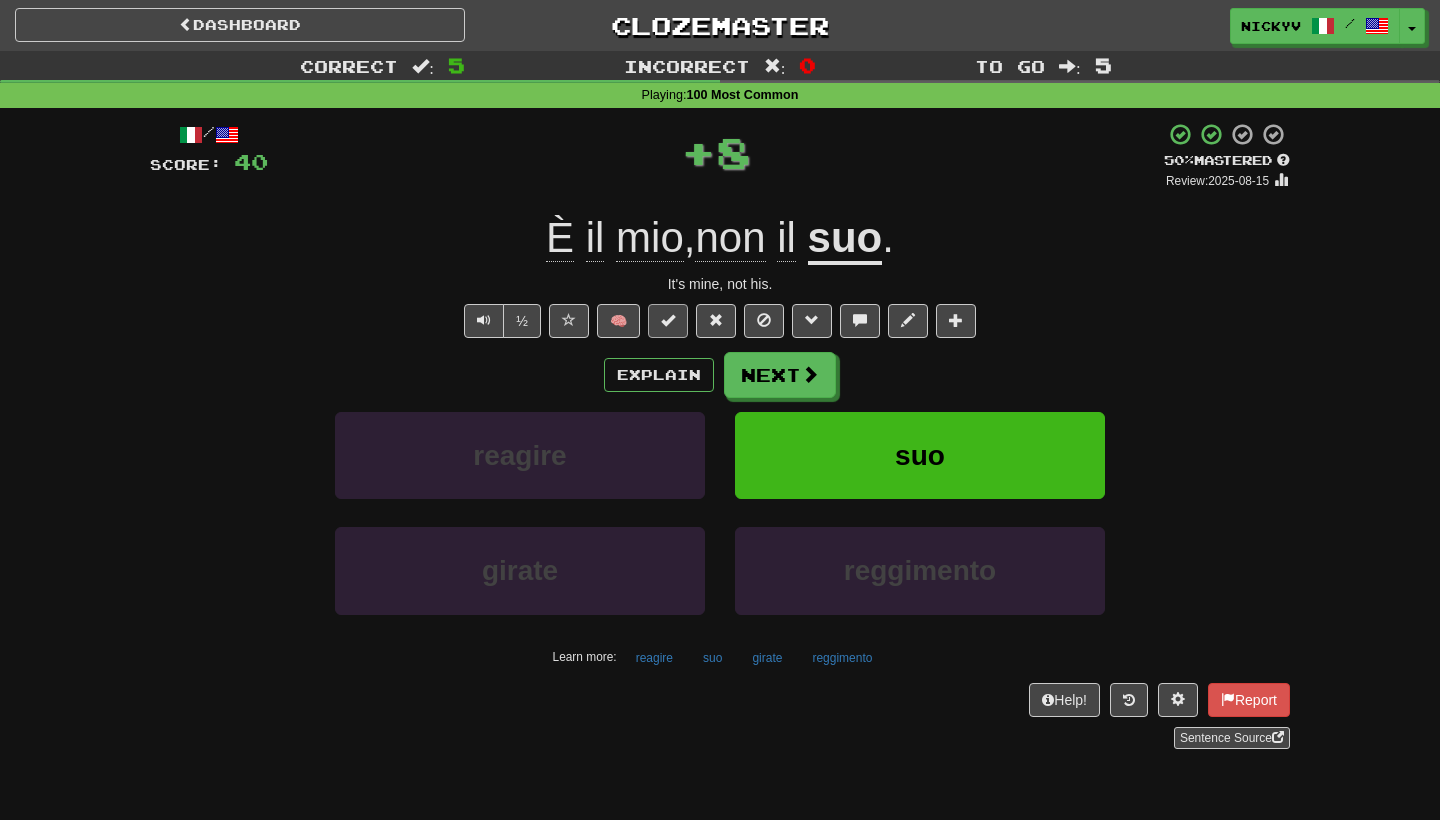 click at bounding box center [668, 320] 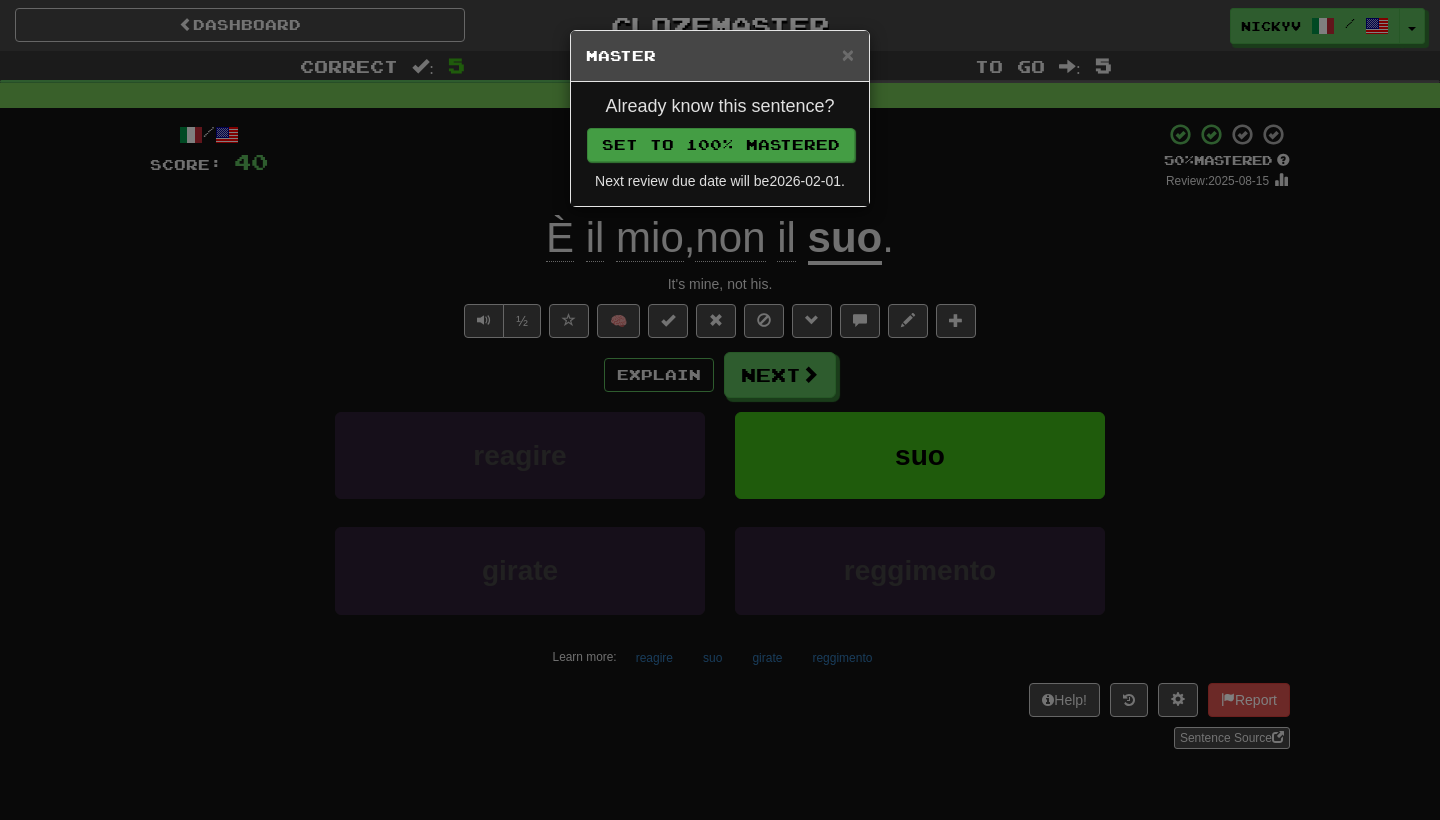 click on "Set to 100% Mastered" at bounding box center [721, 145] 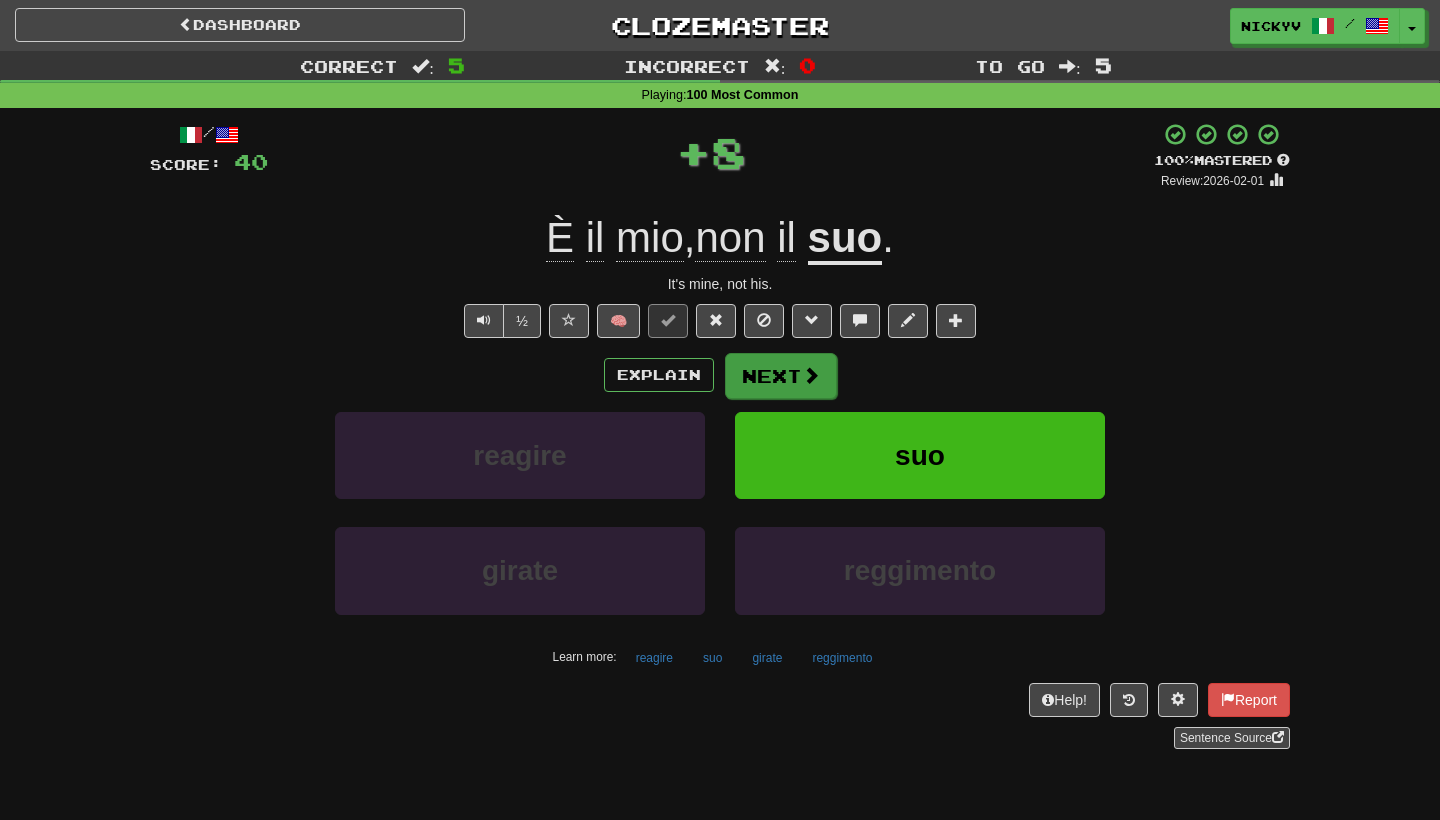 click on "Next" at bounding box center (781, 376) 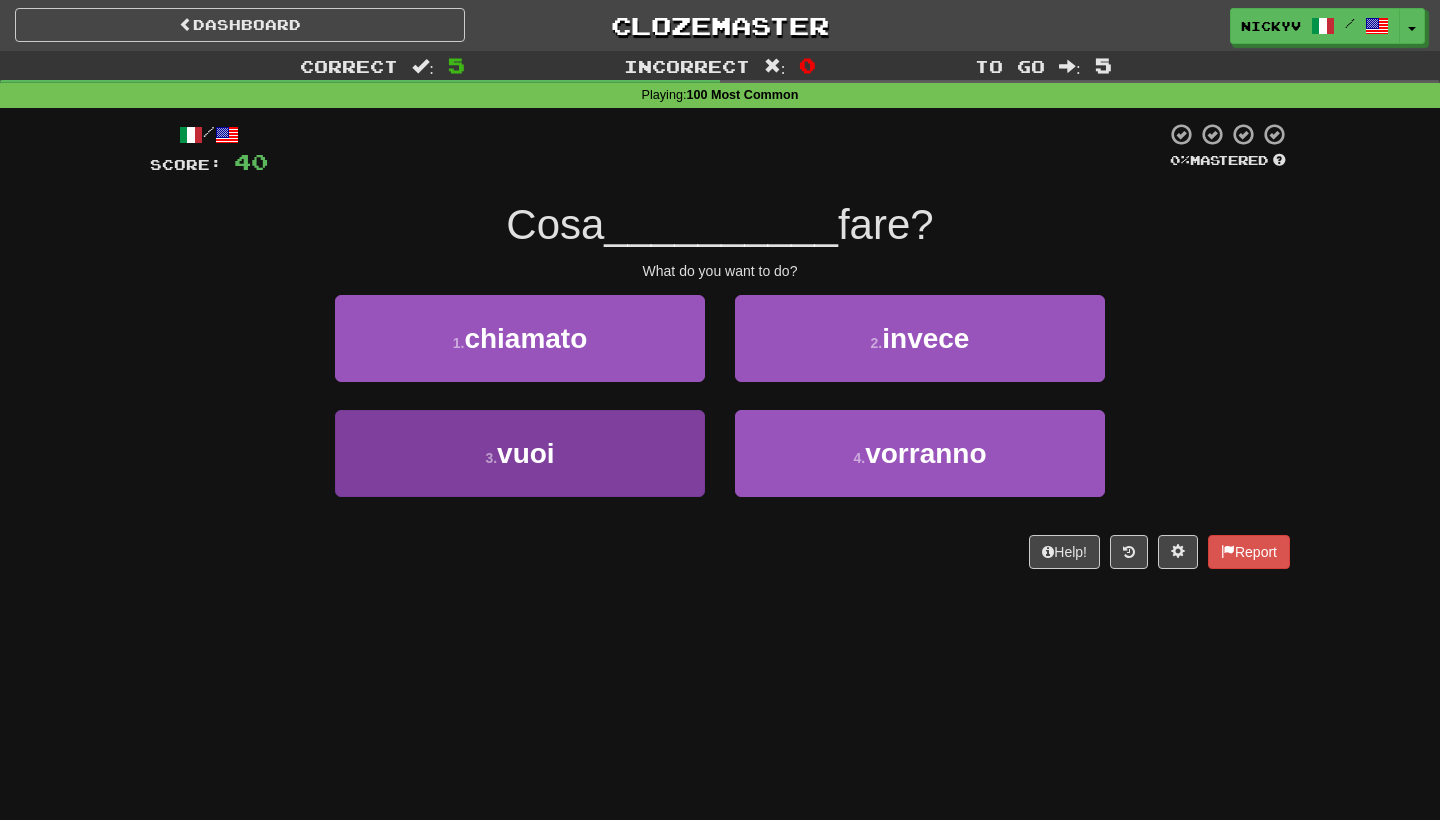 click on "3 .  vuoi" at bounding box center (520, 453) 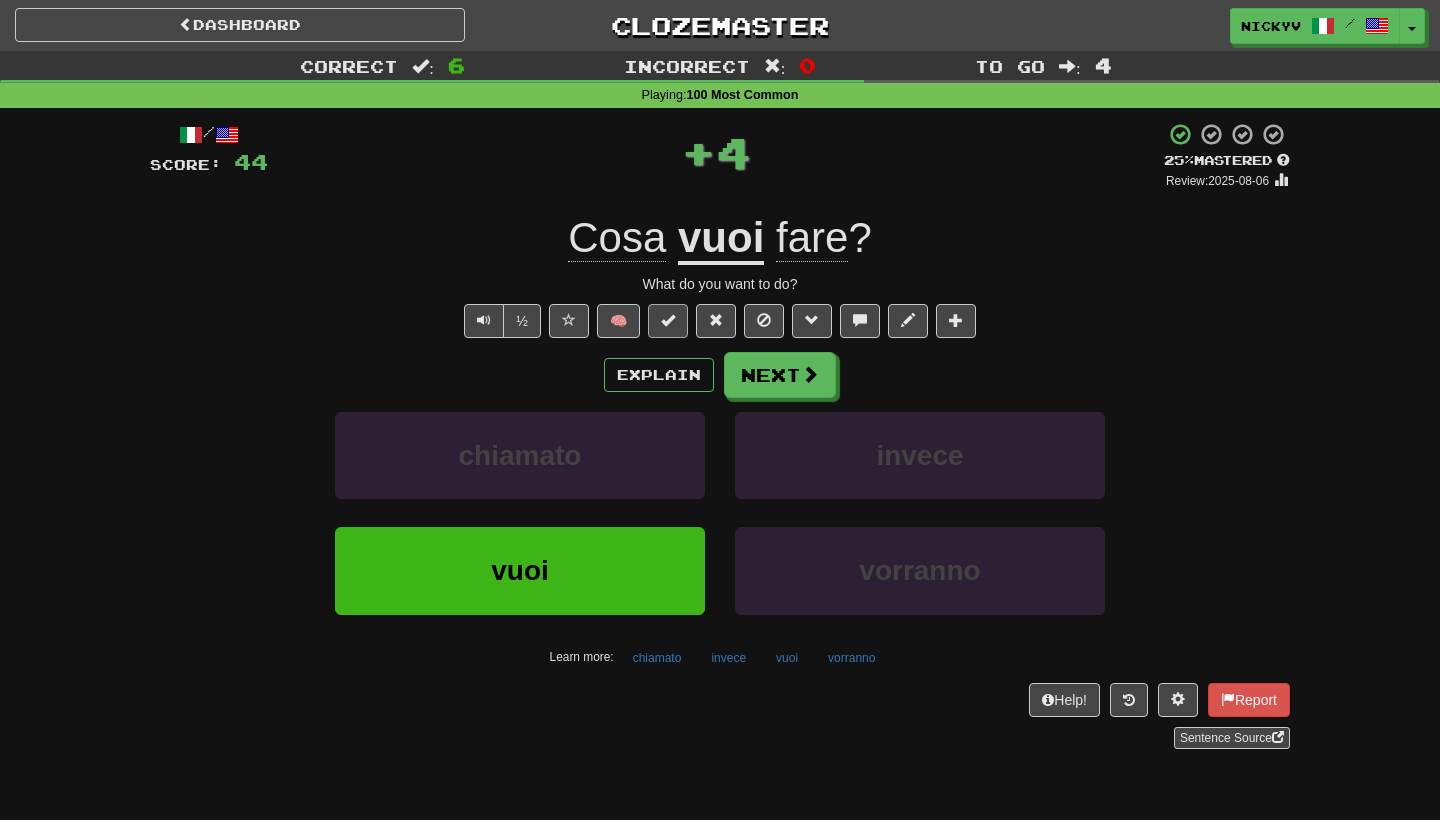 click at bounding box center (668, 321) 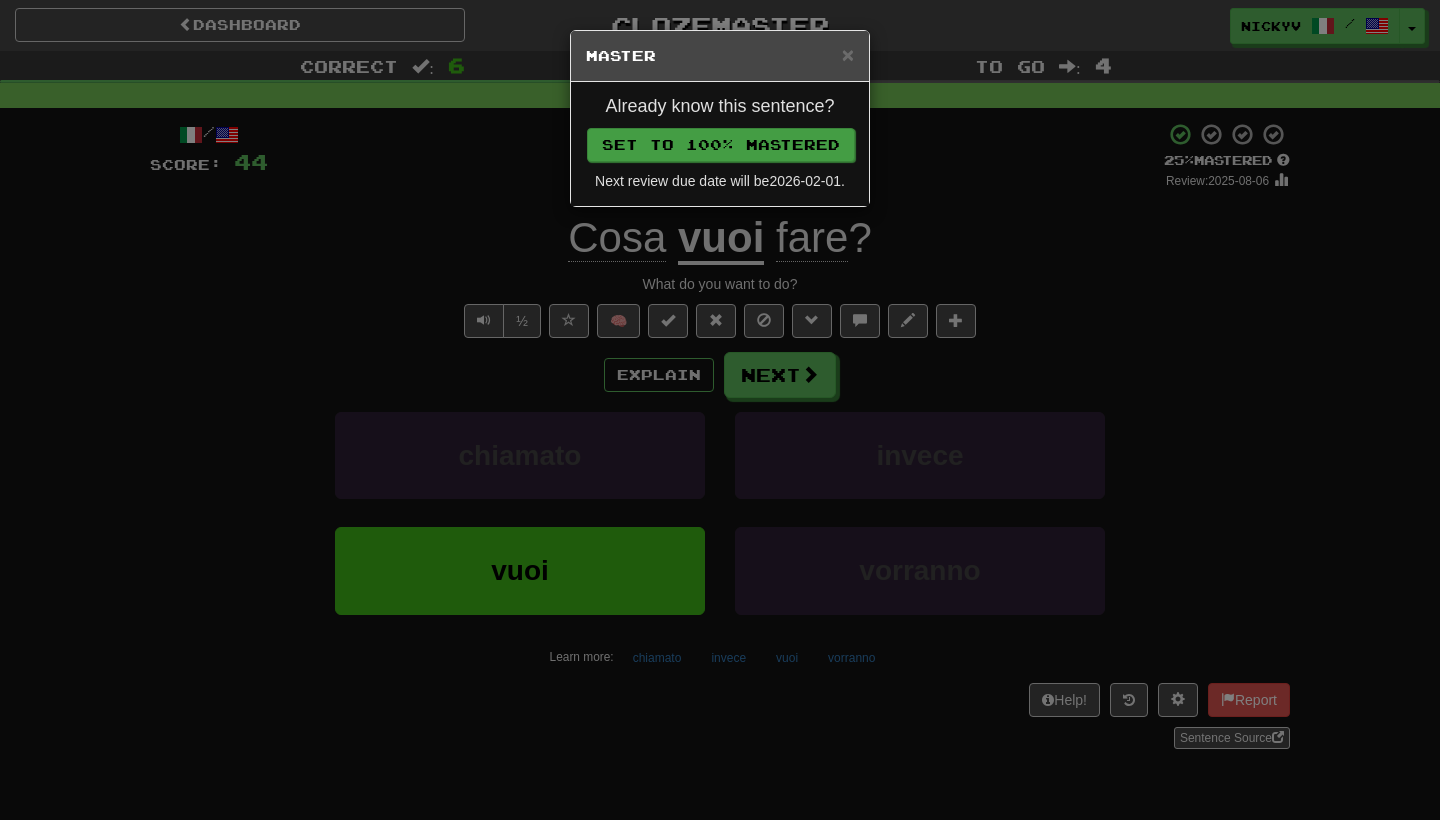 click on "Set to 100% Mastered" at bounding box center [721, 145] 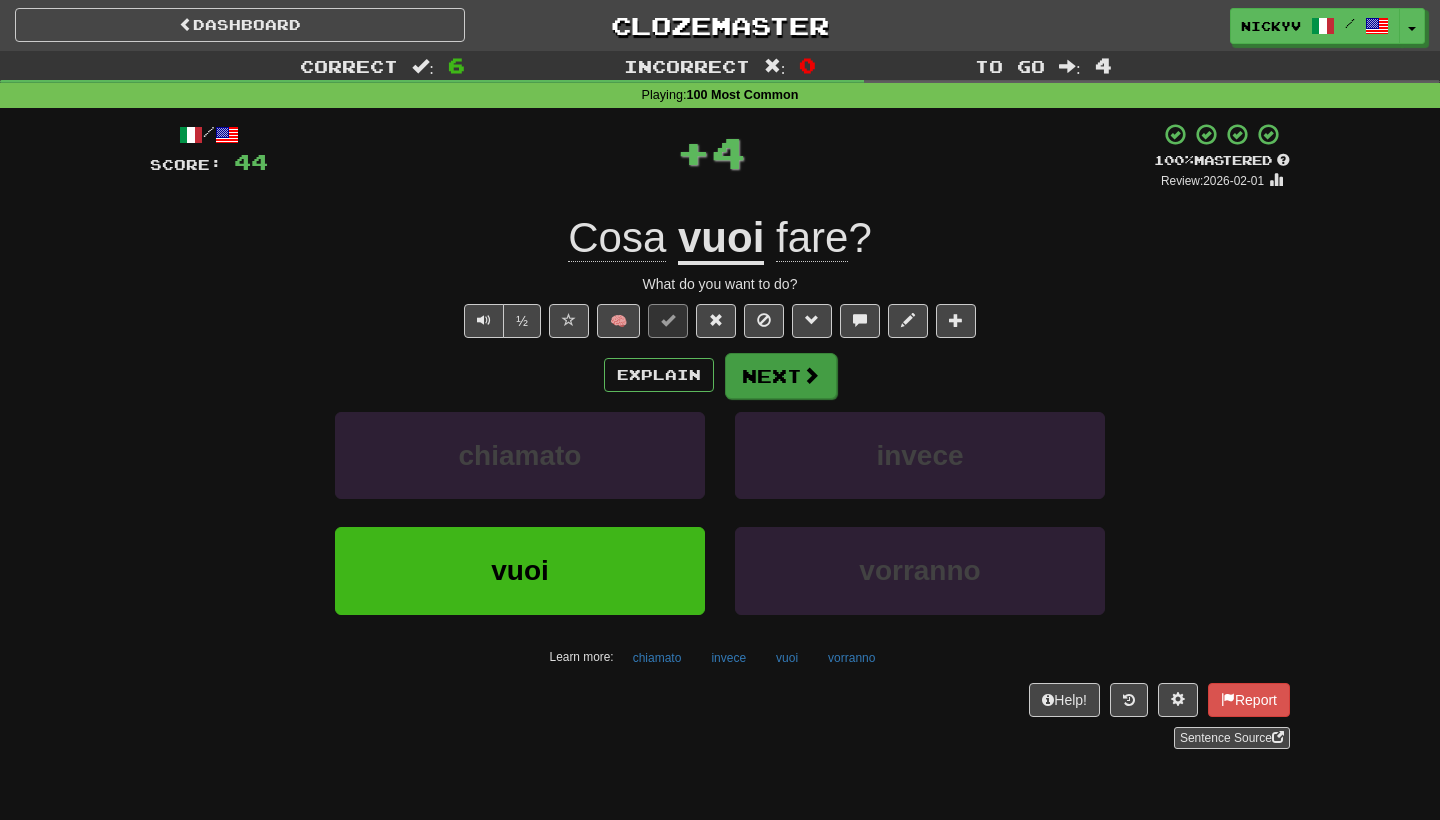 click on "Next" at bounding box center [781, 376] 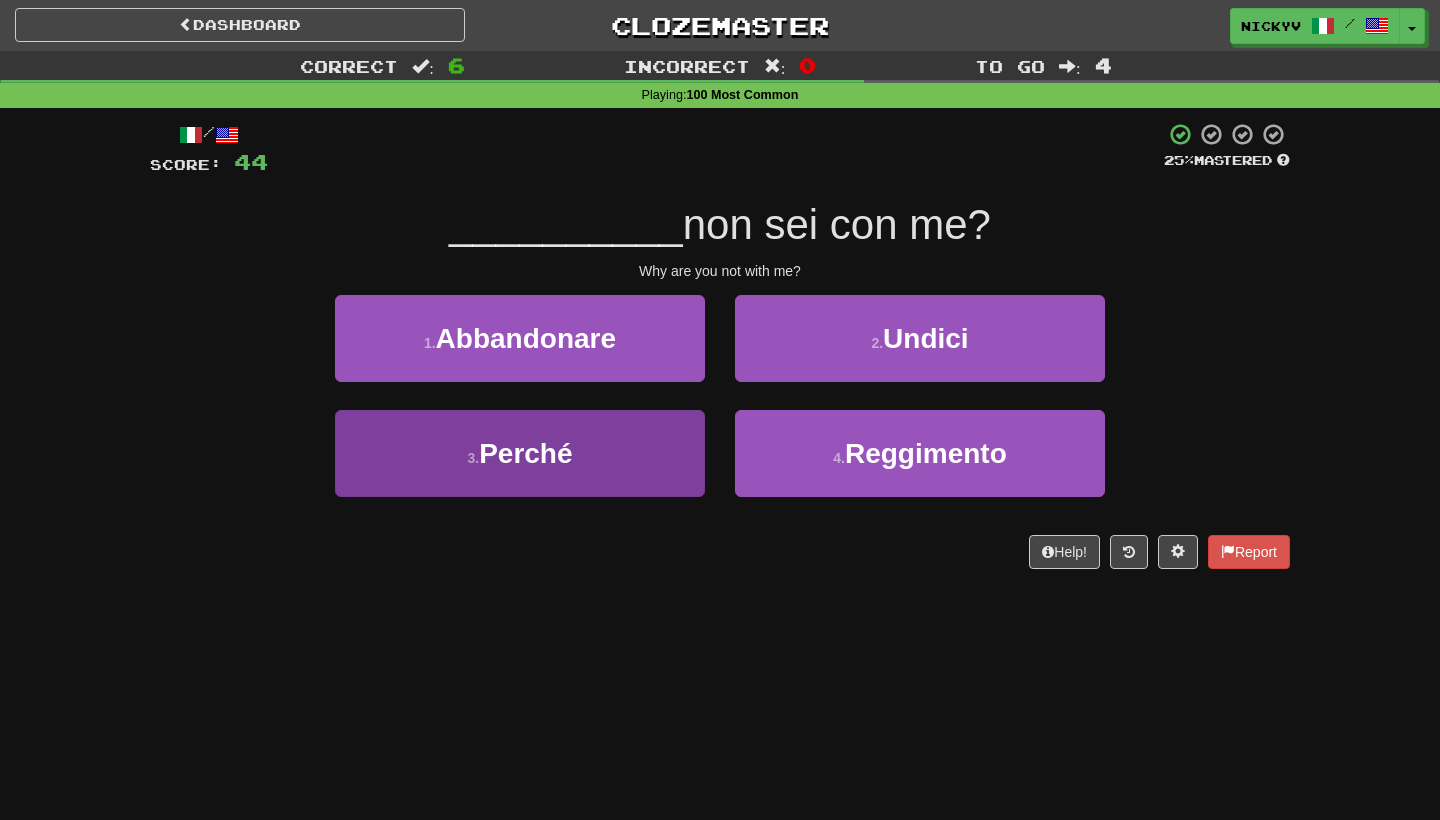 click on "3 .  Perché" at bounding box center [520, 453] 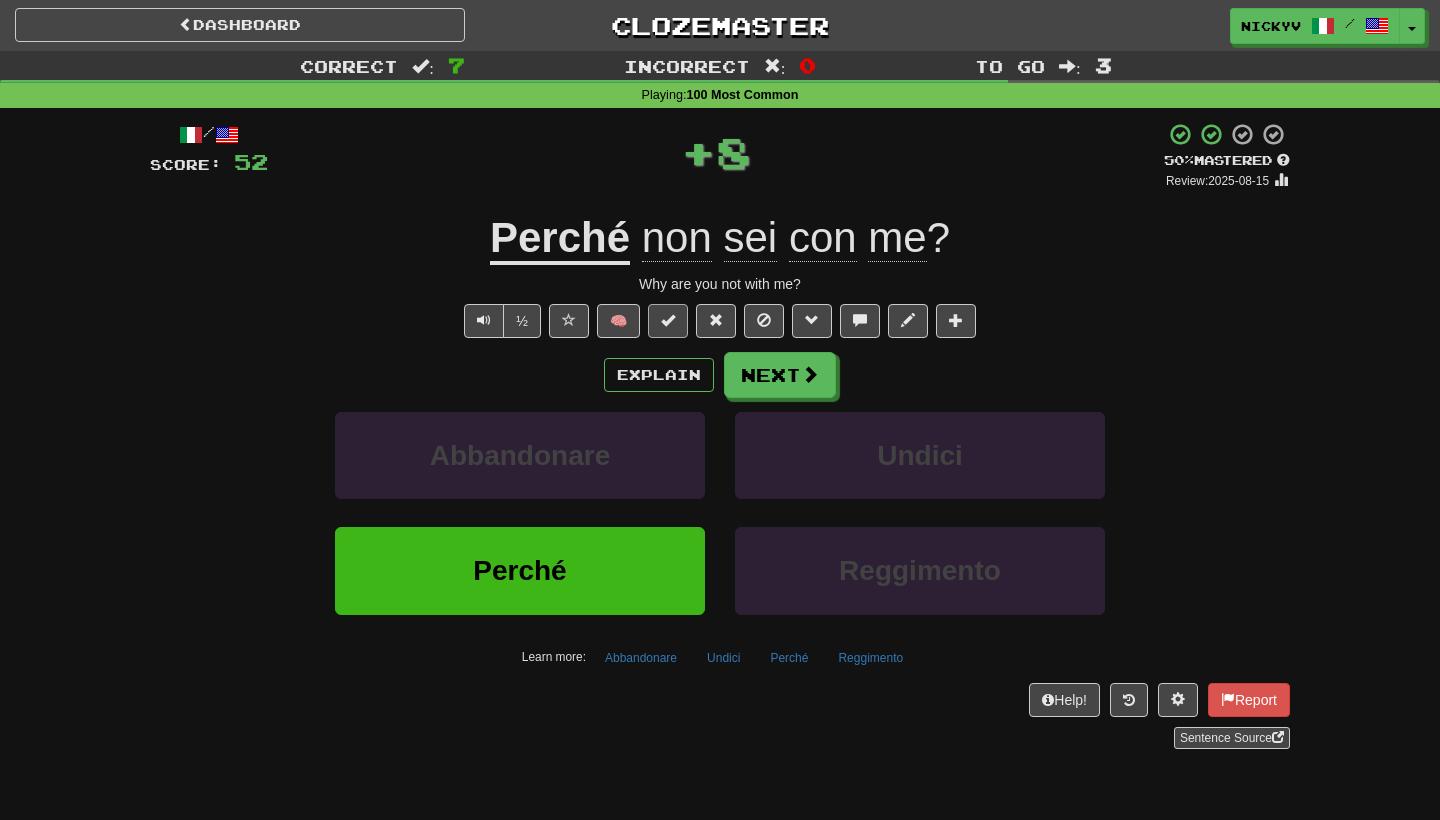 click at bounding box center (668, 321) 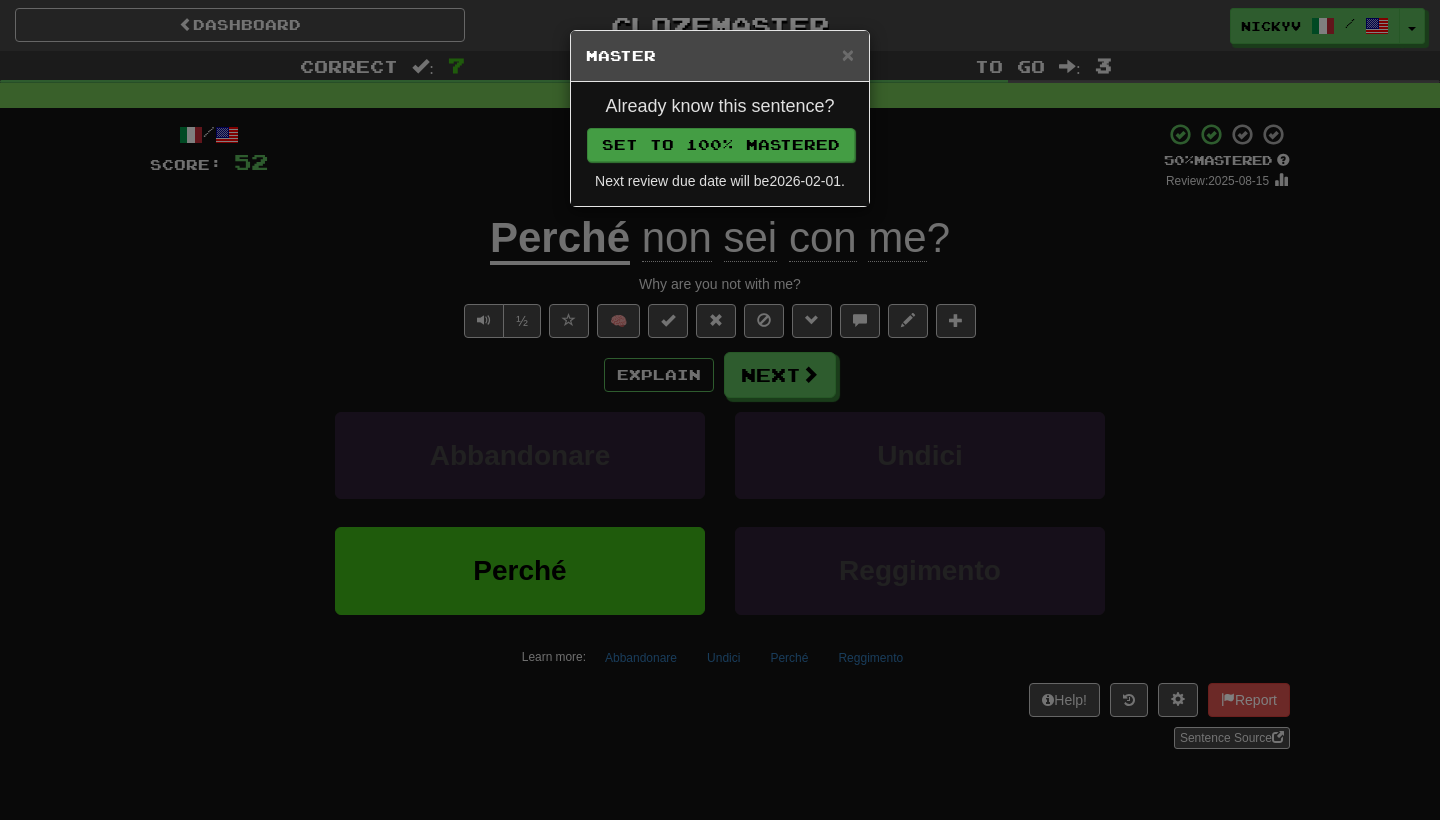 click on "Set to 100% Mastered" at bounding box center (721, 145) 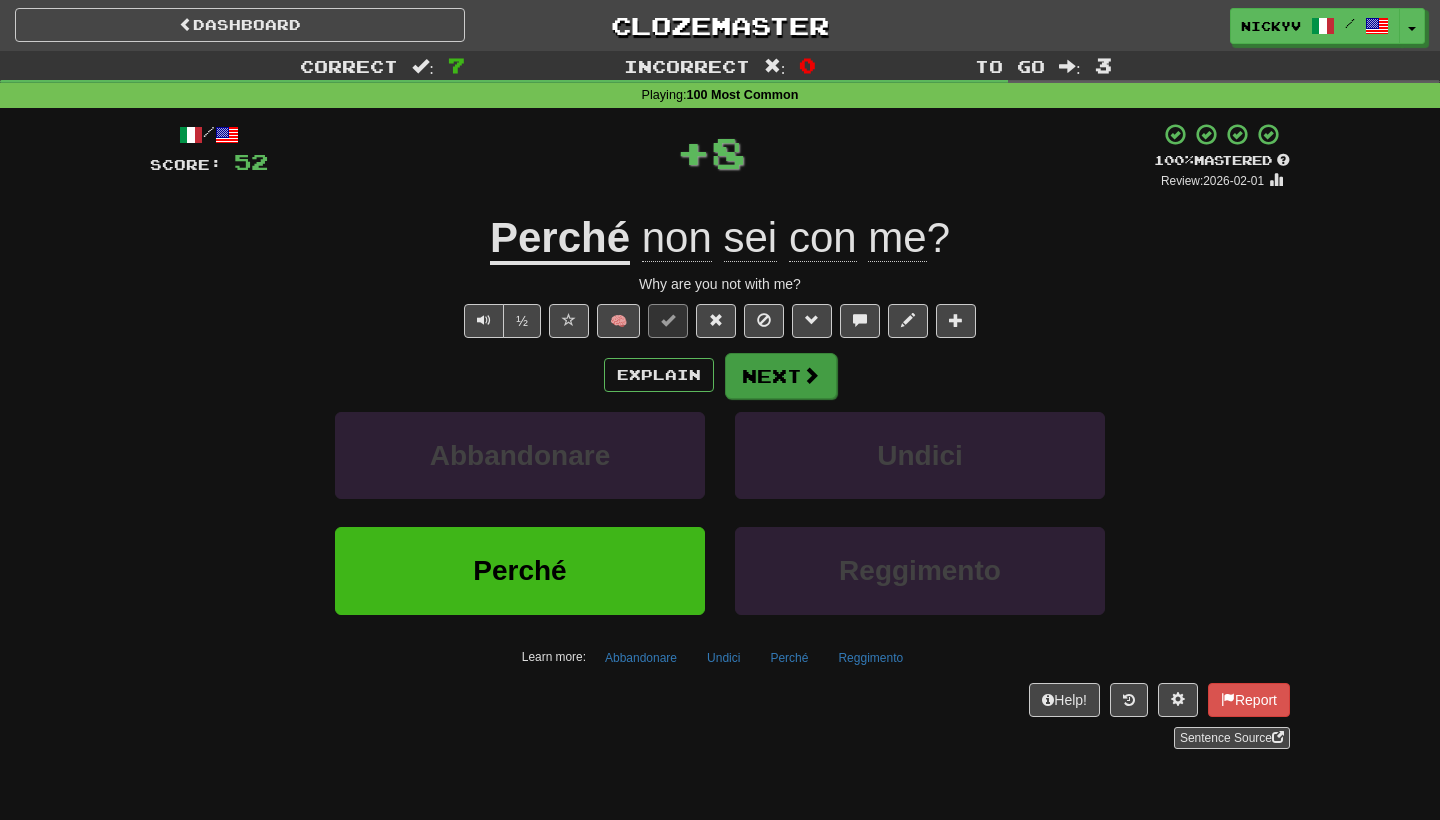 click on "Next" at bounding box center (781, 376) 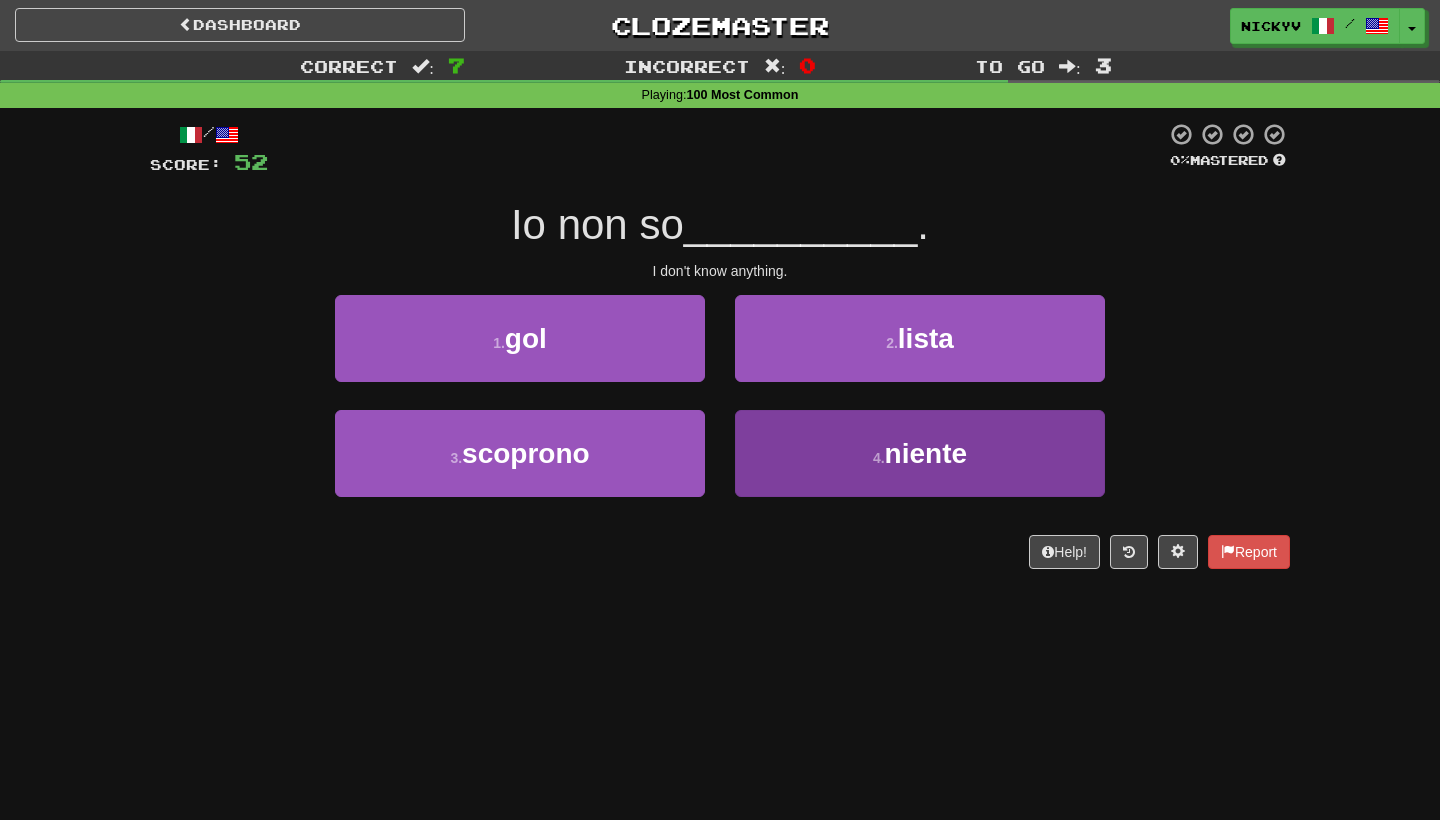 click on "4 .  niente" at bounding box center [920, 453] 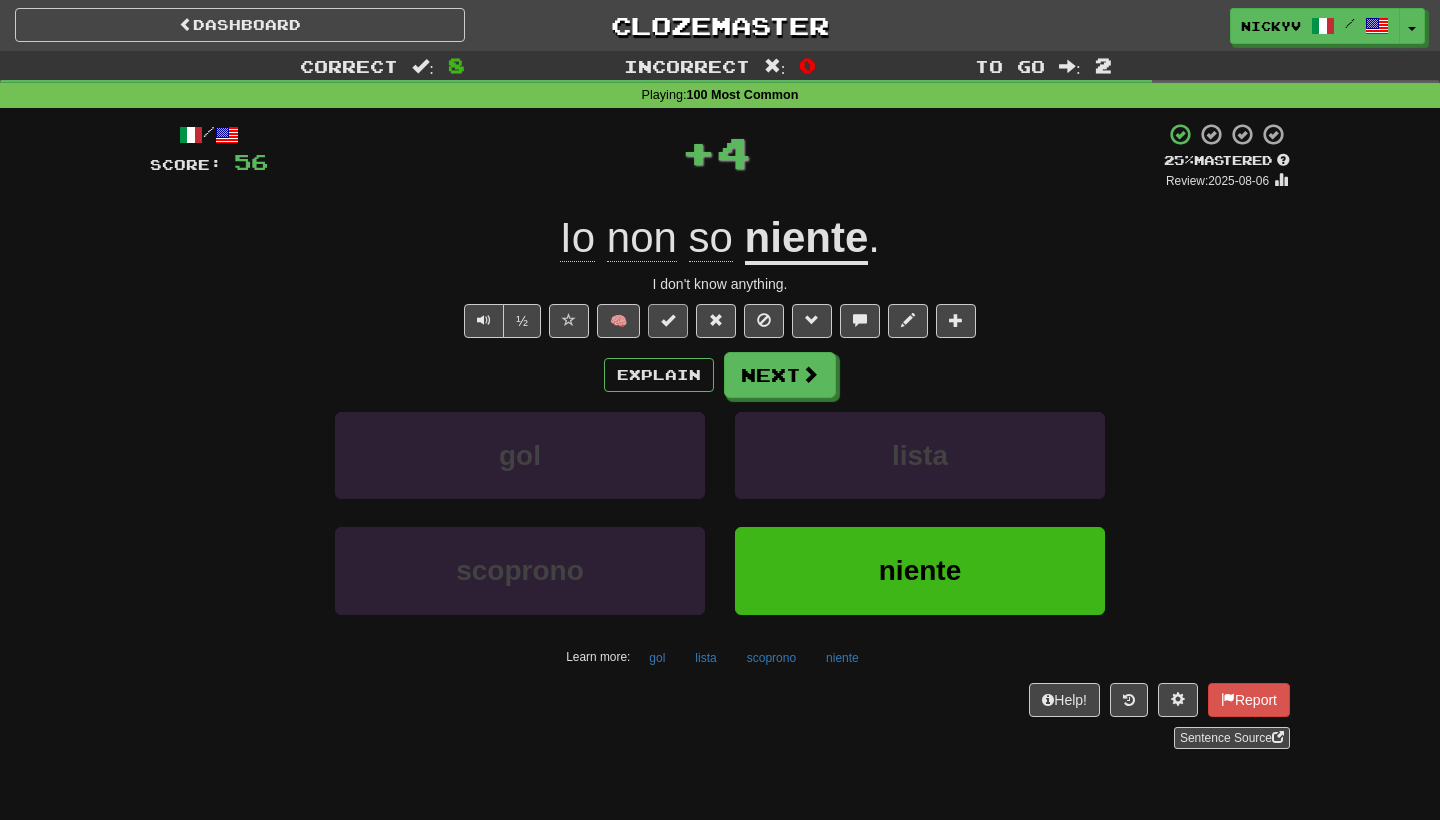 click at bounding box center [668, 321] 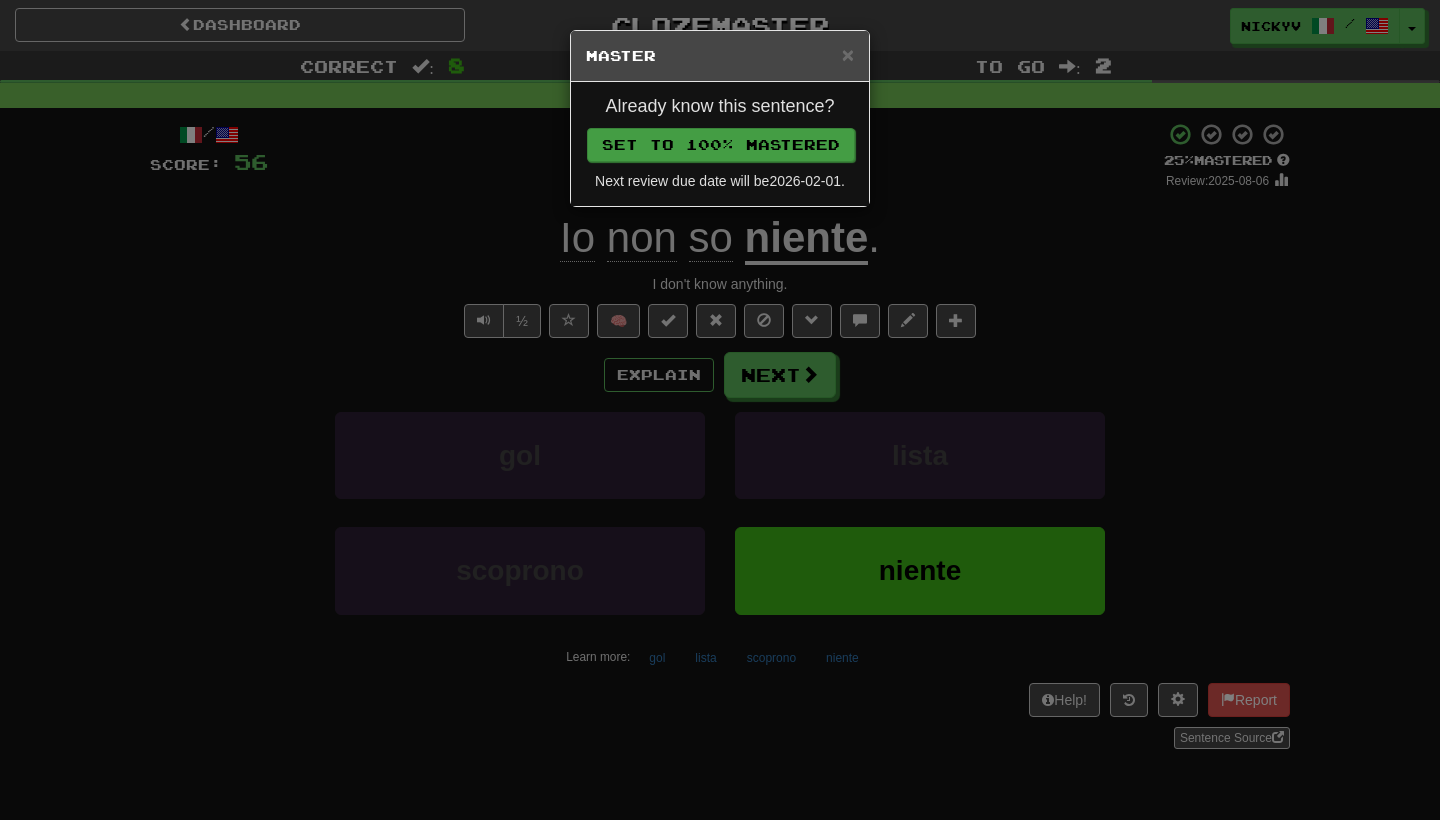 click on "Set to 100% Mastered" at bounding box center (721, 145) 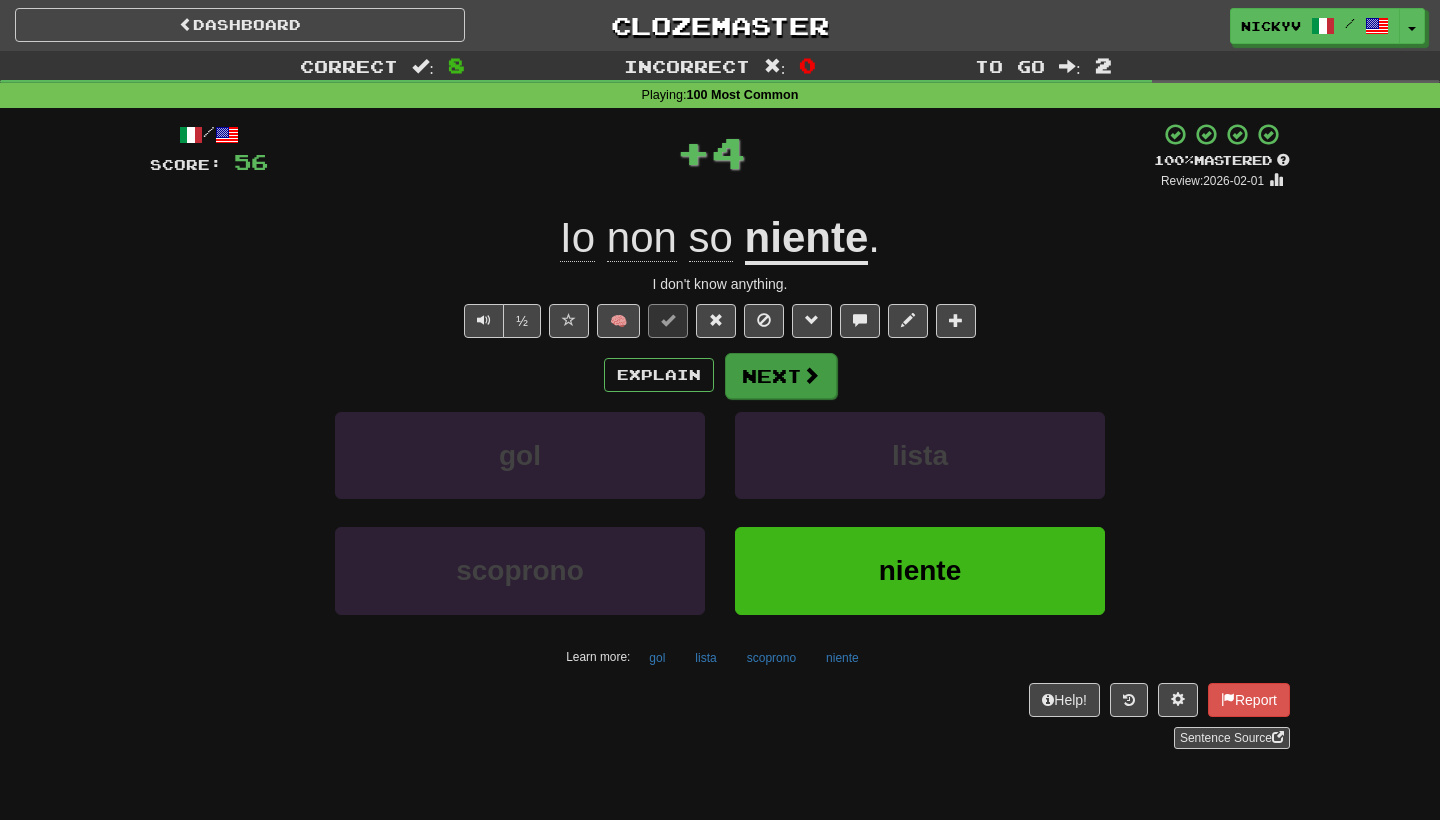 click on "Next" at bounding box center [781, 376] 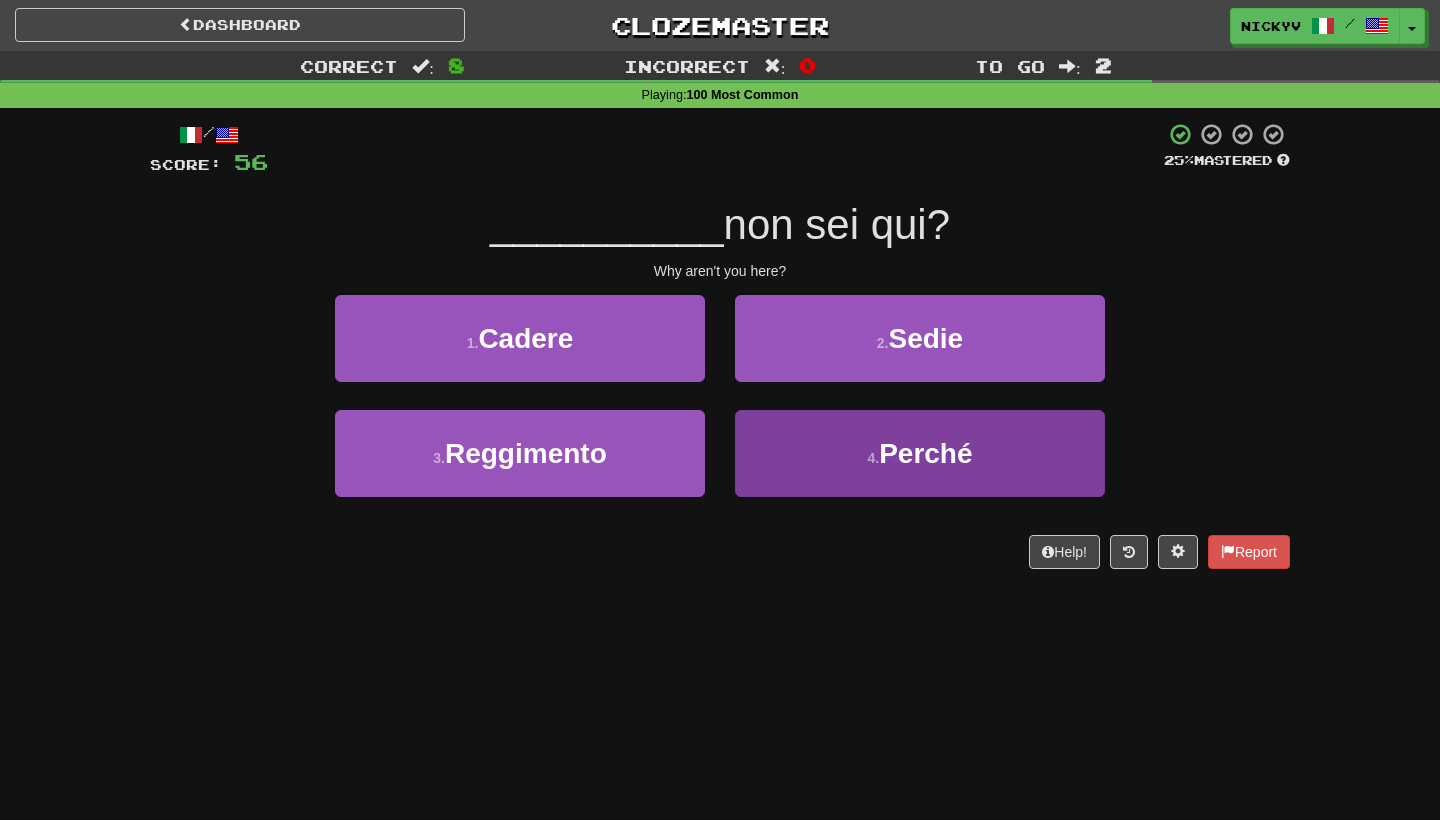 click on "4 .  Perché" at bounding box center (920, 453) 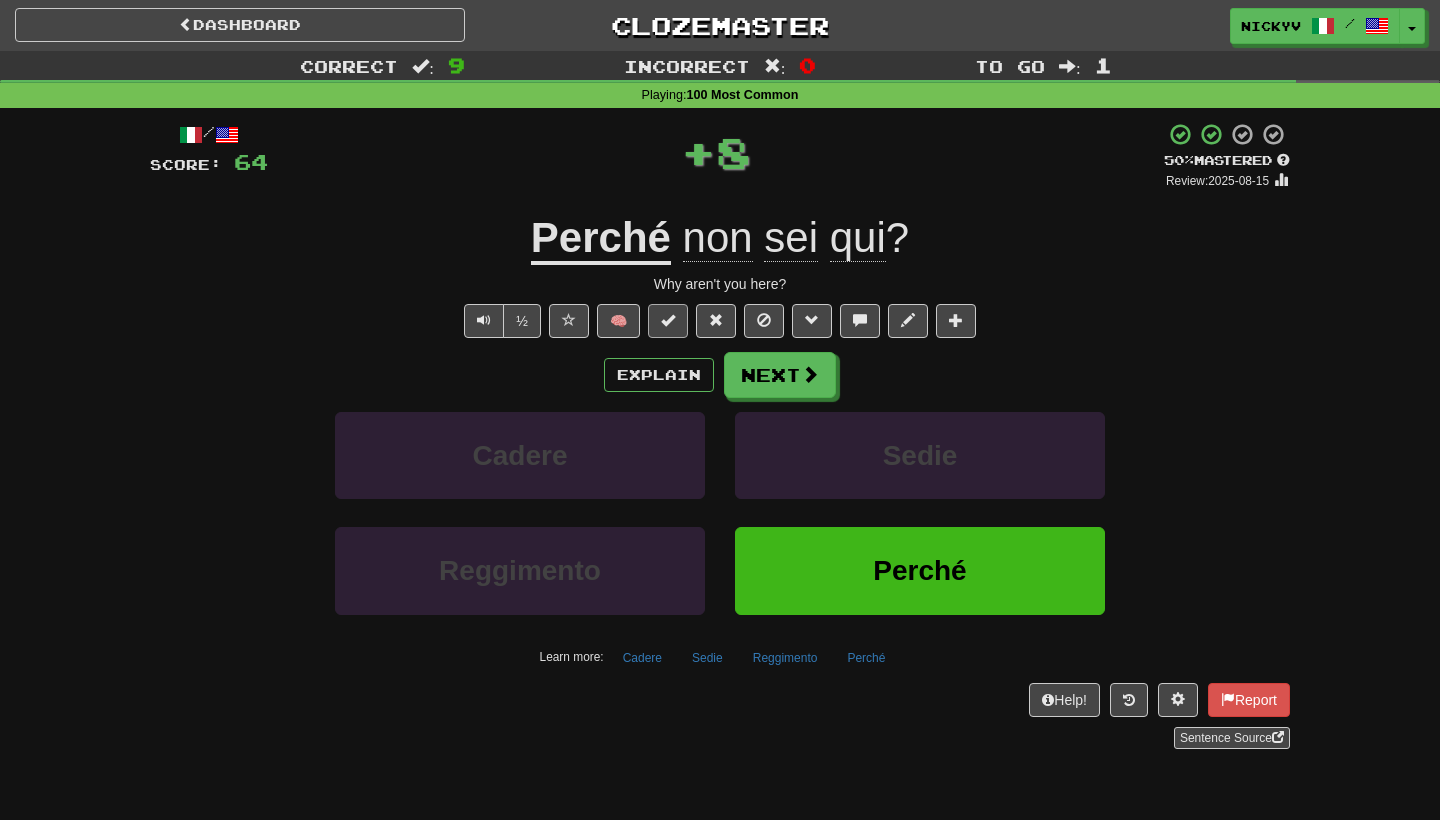 click at bounding box center (668, 321) 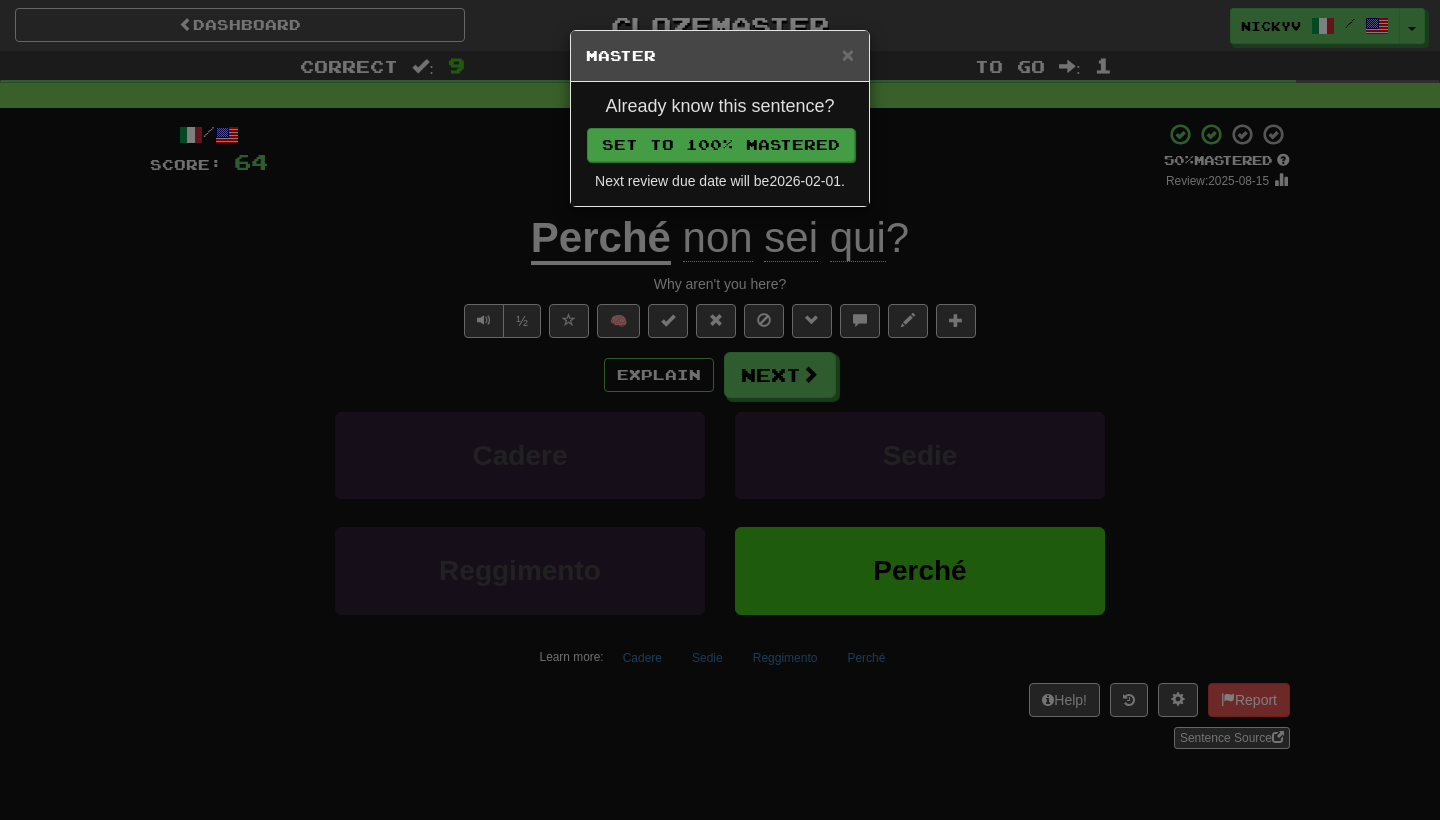 click on "Set to 100% Mastered" at bounding box center [721, 145] 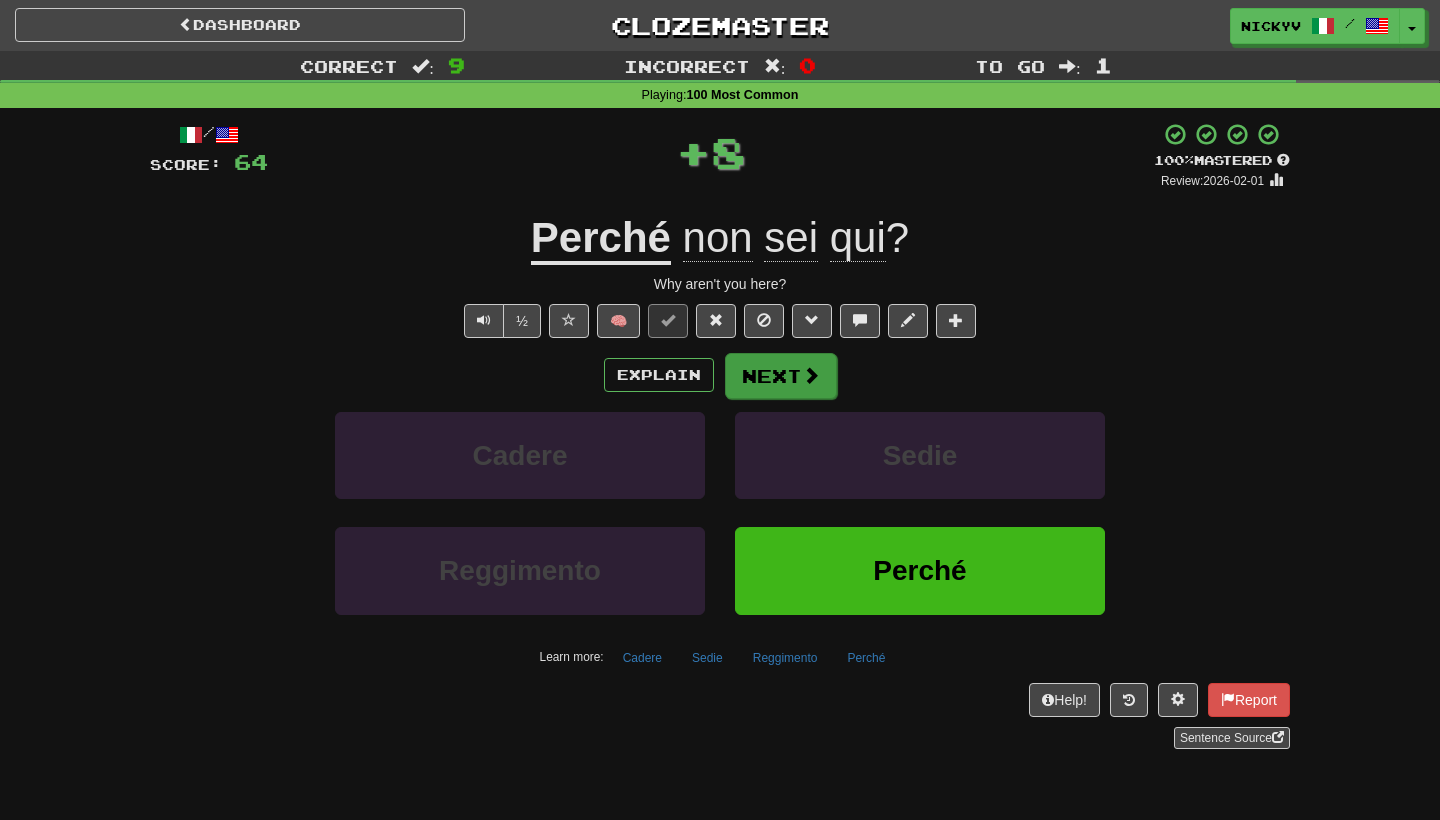 click on "Next" at bounding box center (781, 376) 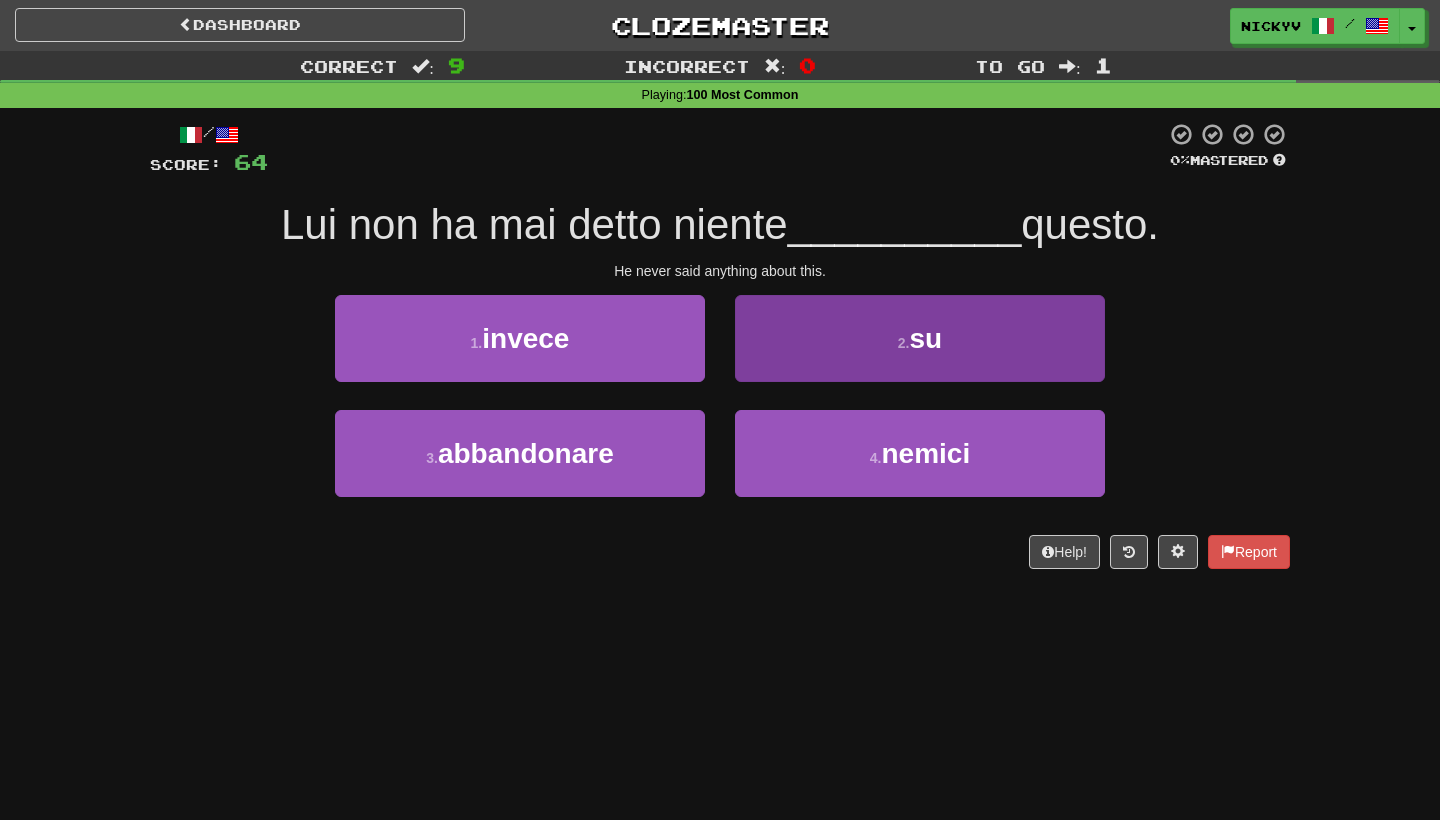click on "2 .  su" at bounding box center (920, 338) 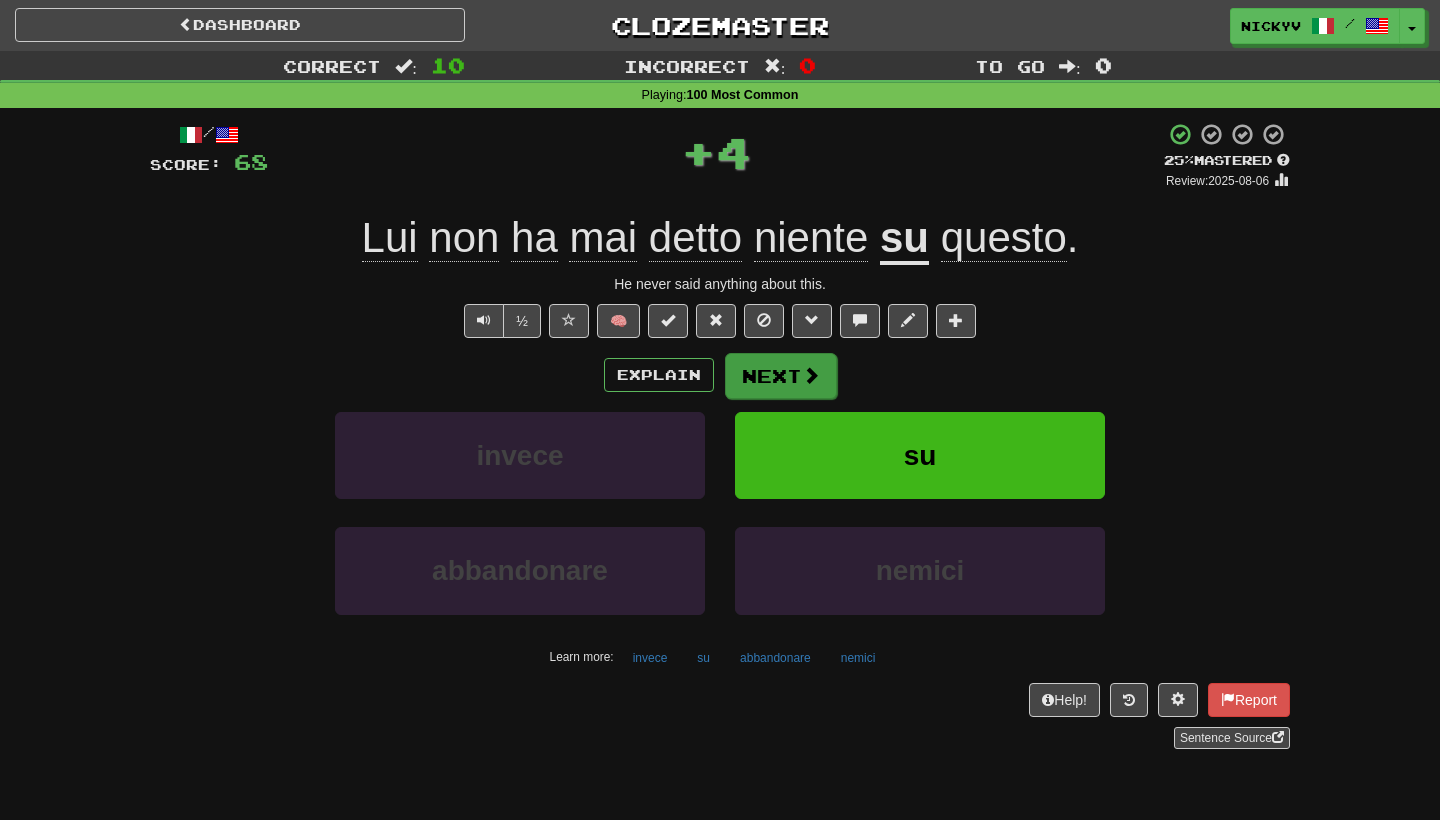 click on "Next" at bounding box center (781, 376) 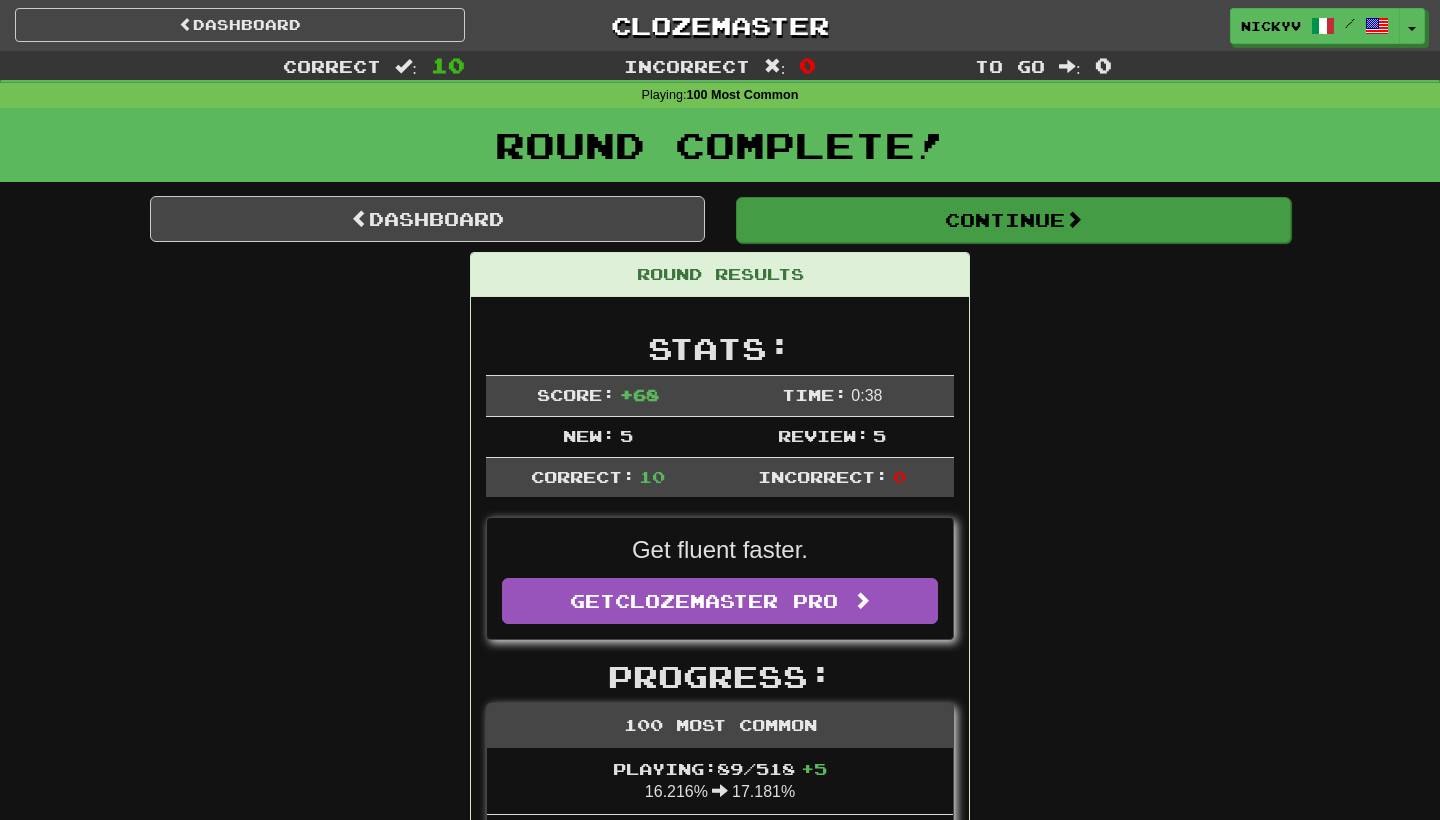 click on "Continue" at bounding box center (1013, 220) 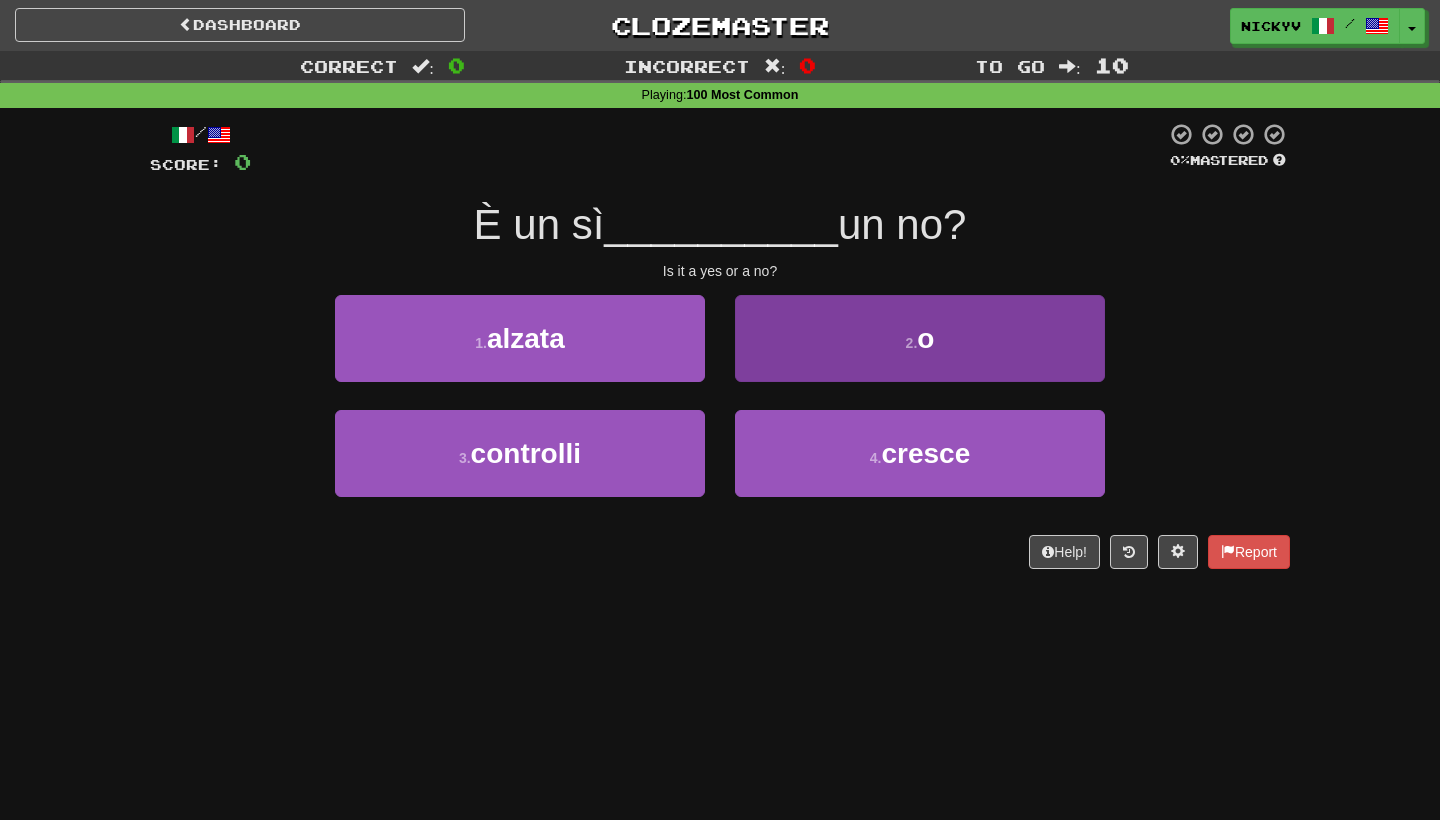 click on "2 .  o" at bounding box center (920, 338) 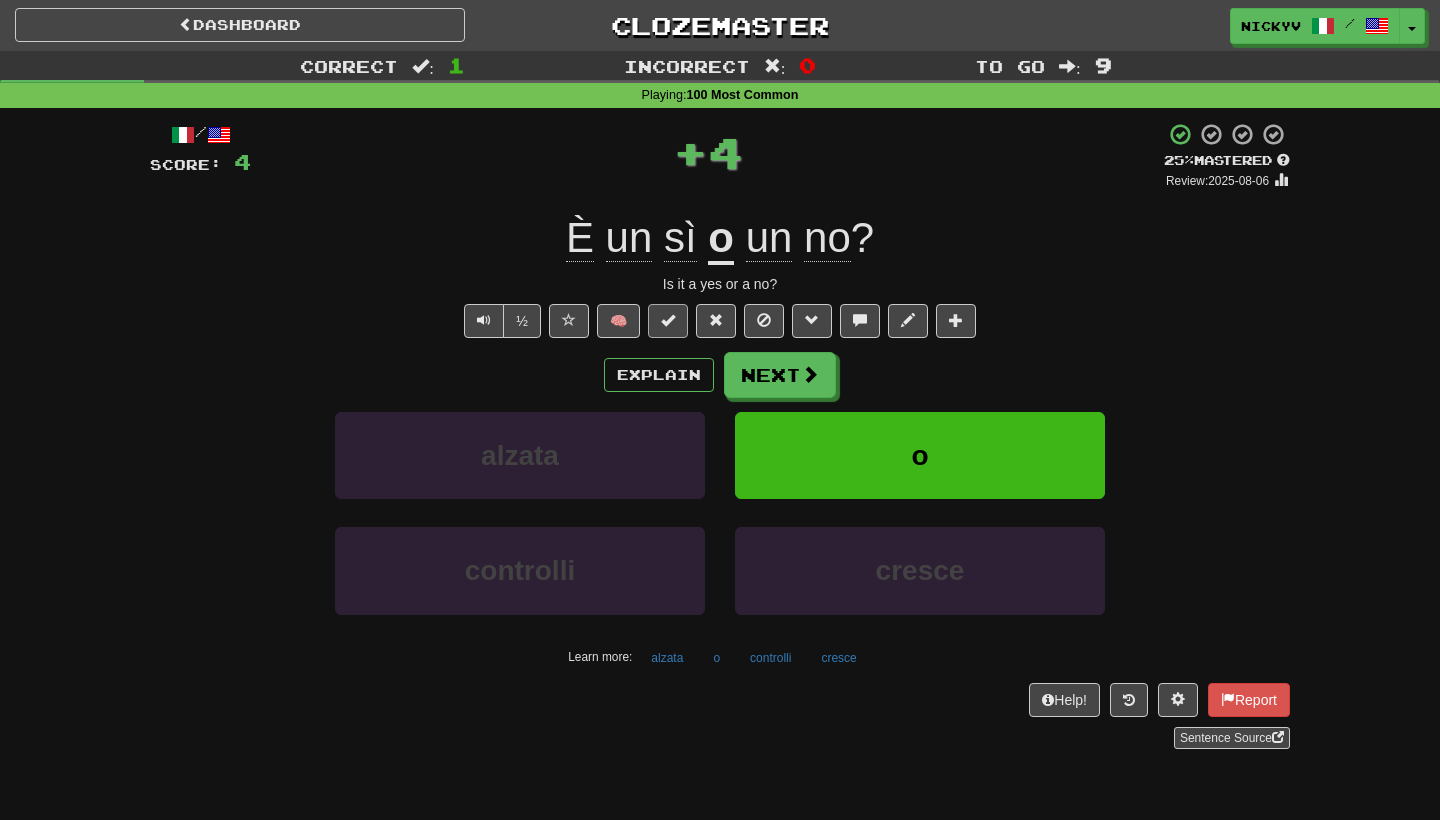 click at bounding box center (668, 321) 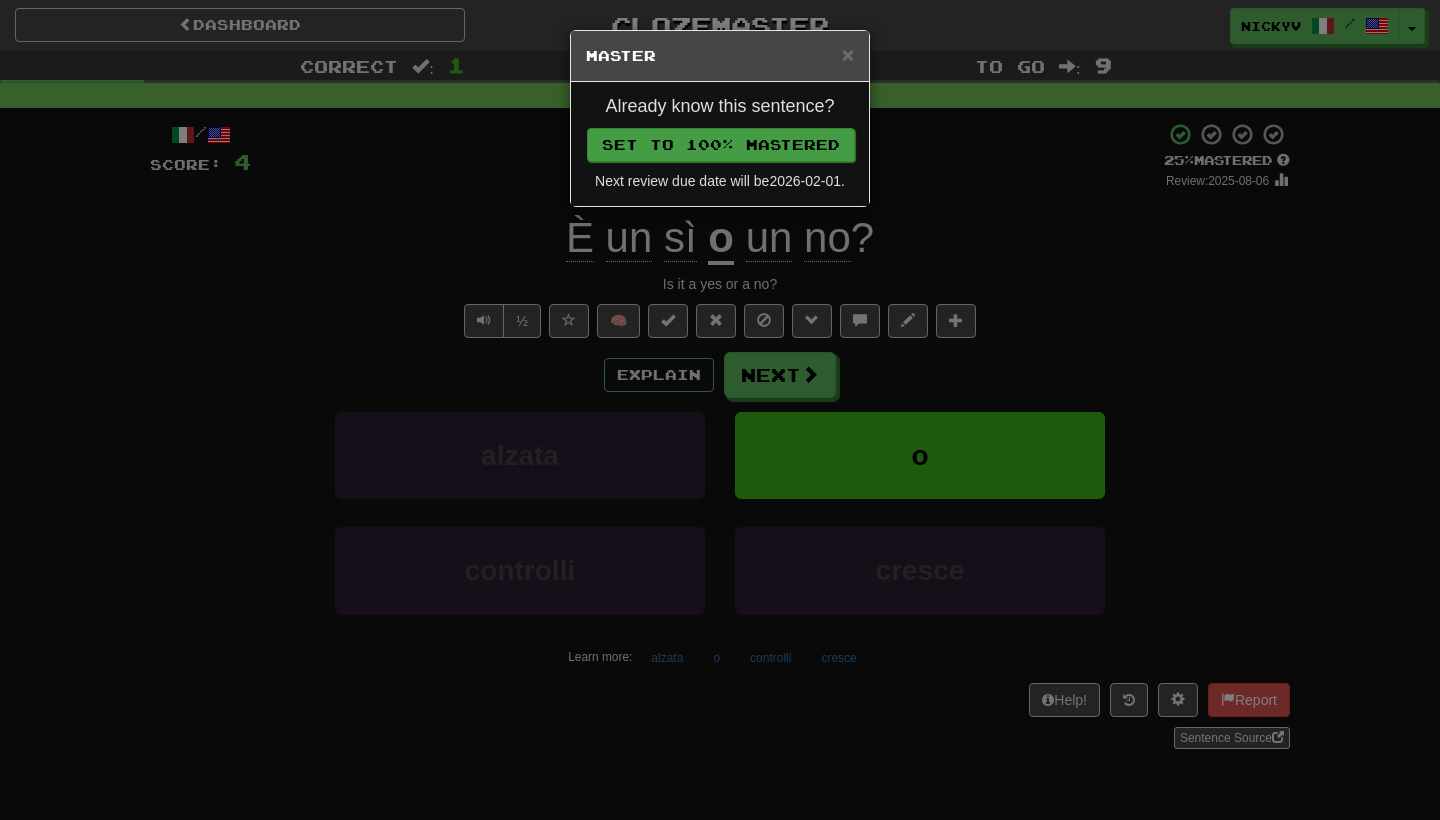 click on "Set to 100% Mastered" at bounding box center [721, 145] 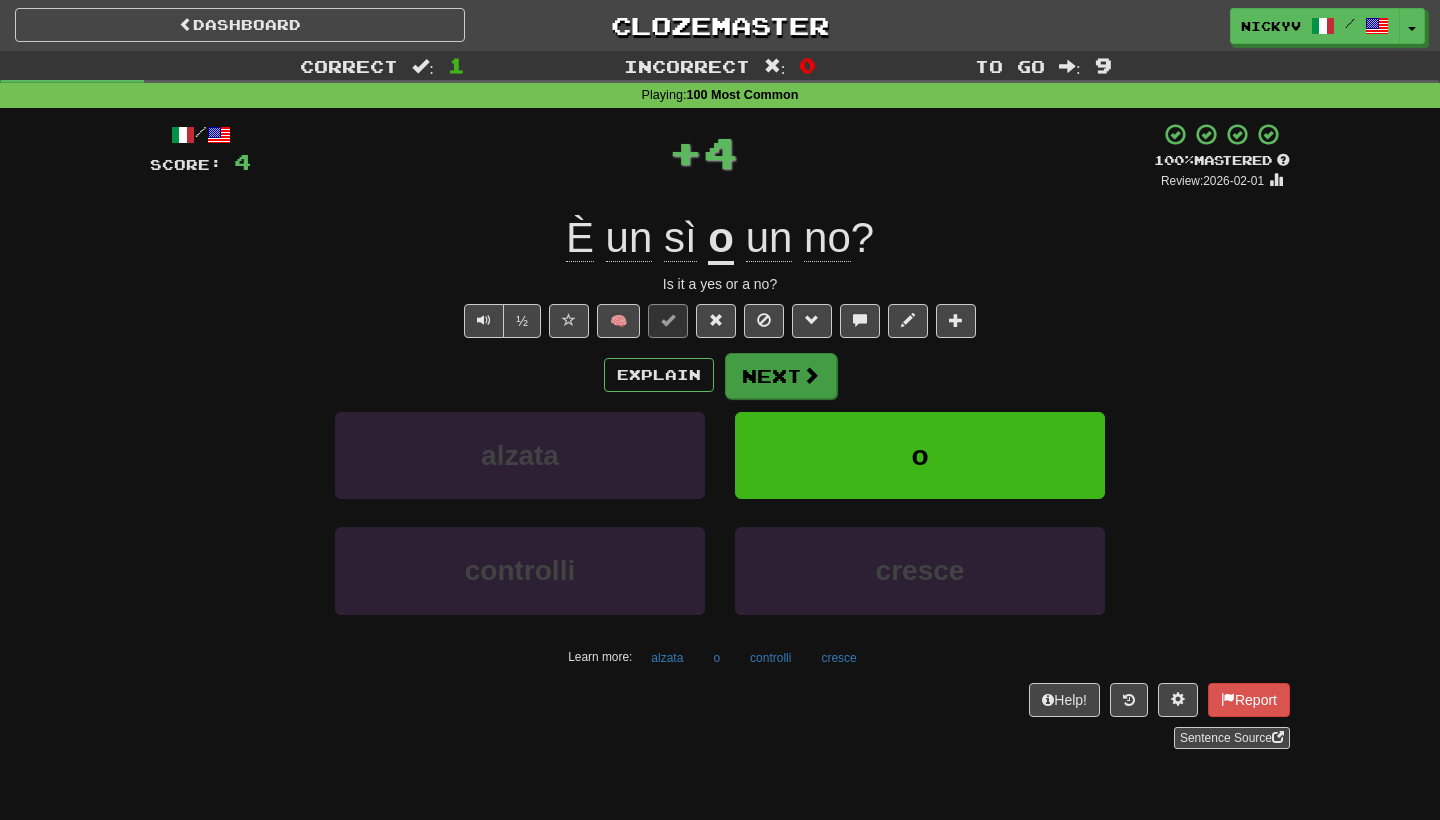 click on "Next" at bounding box center (781, 376) 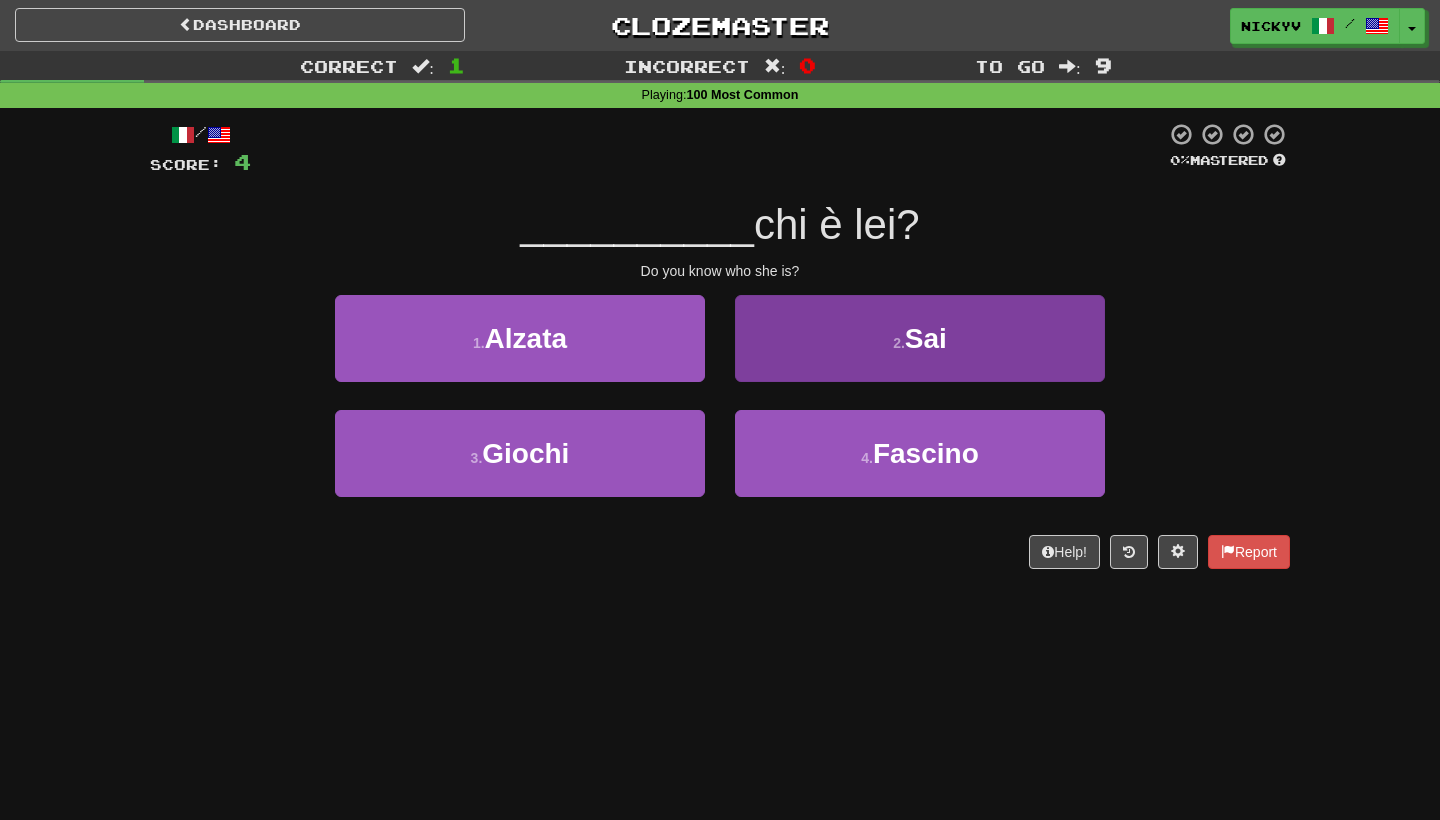 click on "2 .  Sai" at bounding box center (920, 338) 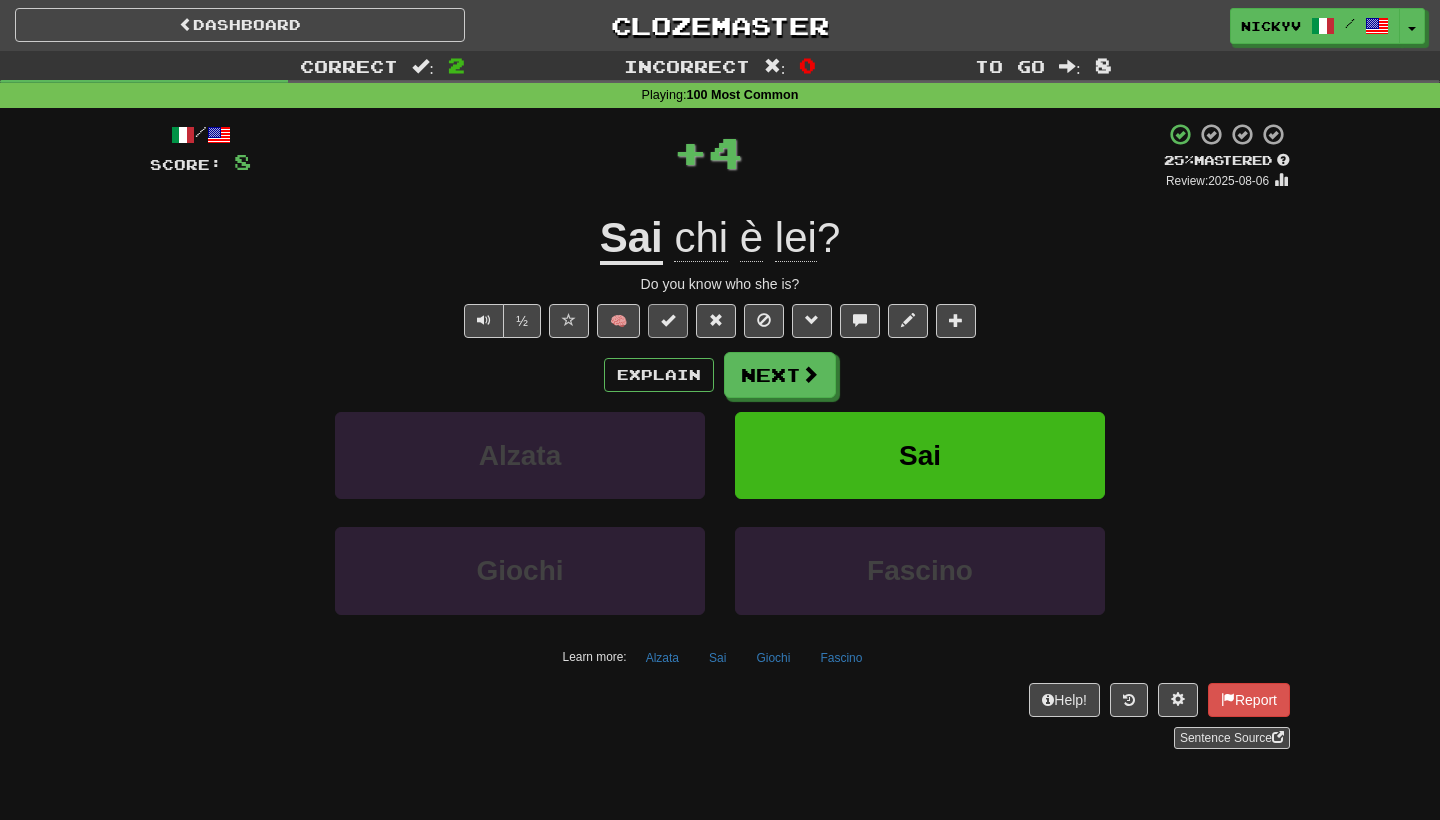click at bounding box center (668, 321) 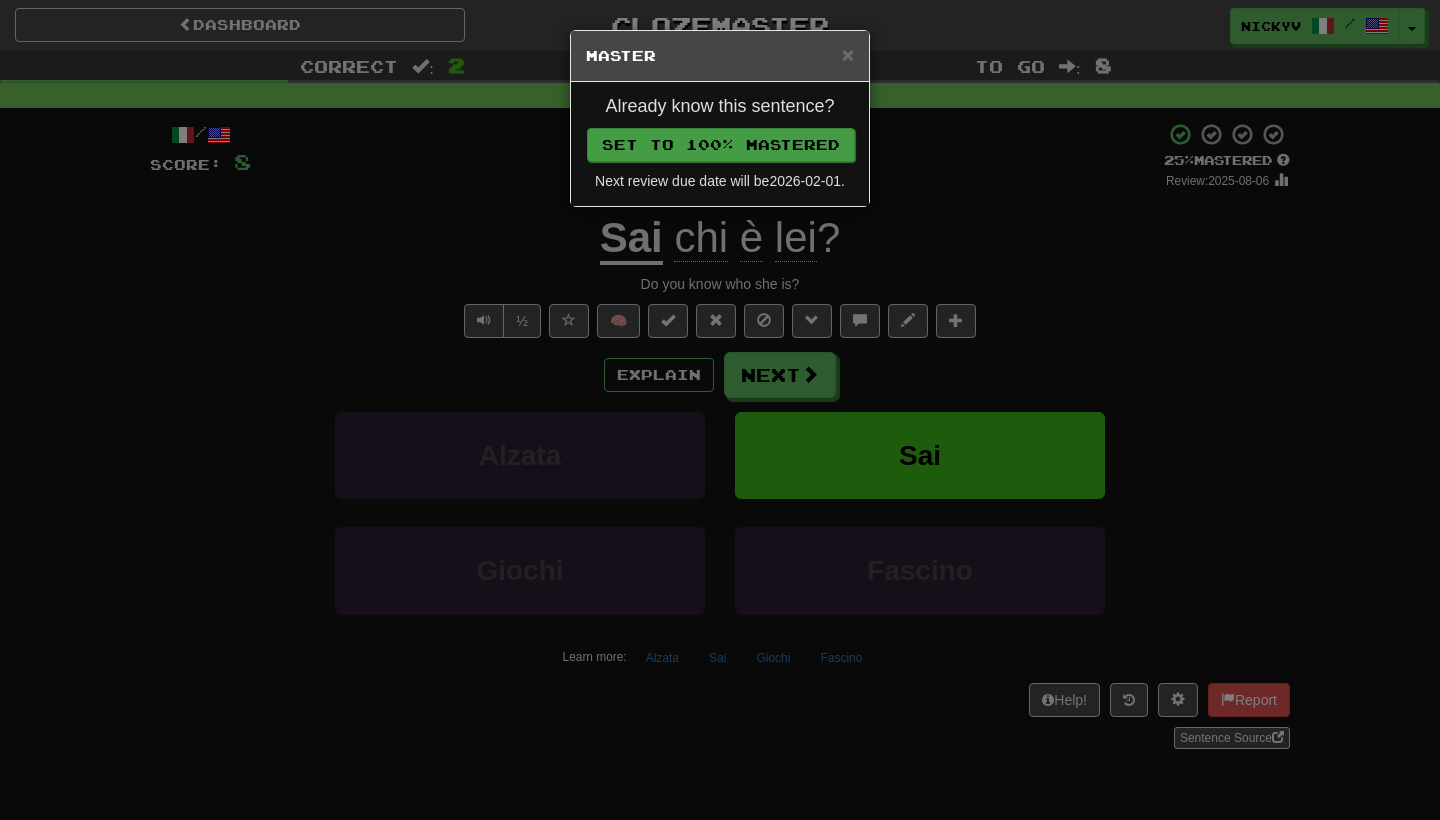 click on "Set to 100% Mastered" at bounding box center [721, 145] 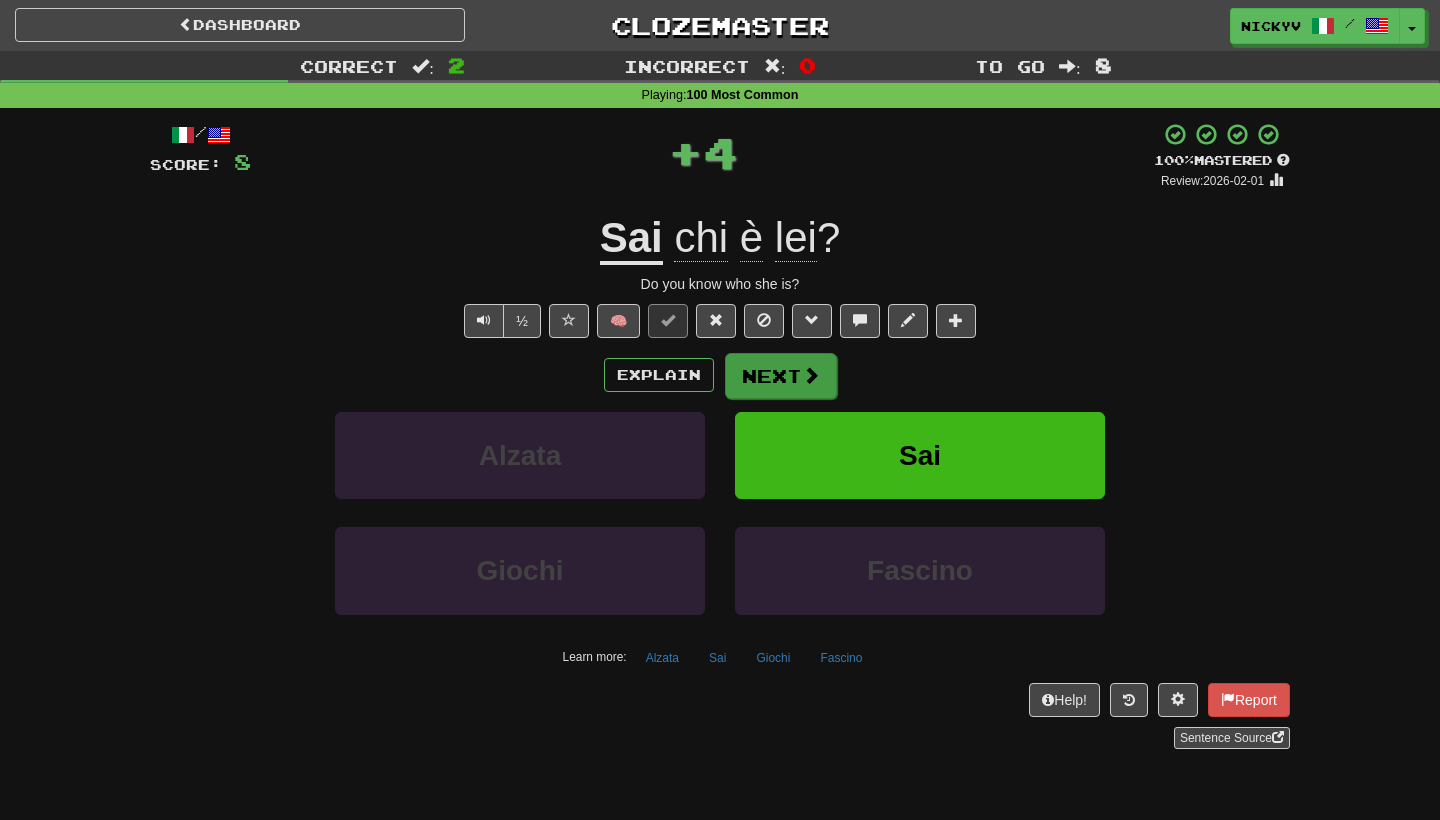 click on "Next" at bounding box center (781, 376) 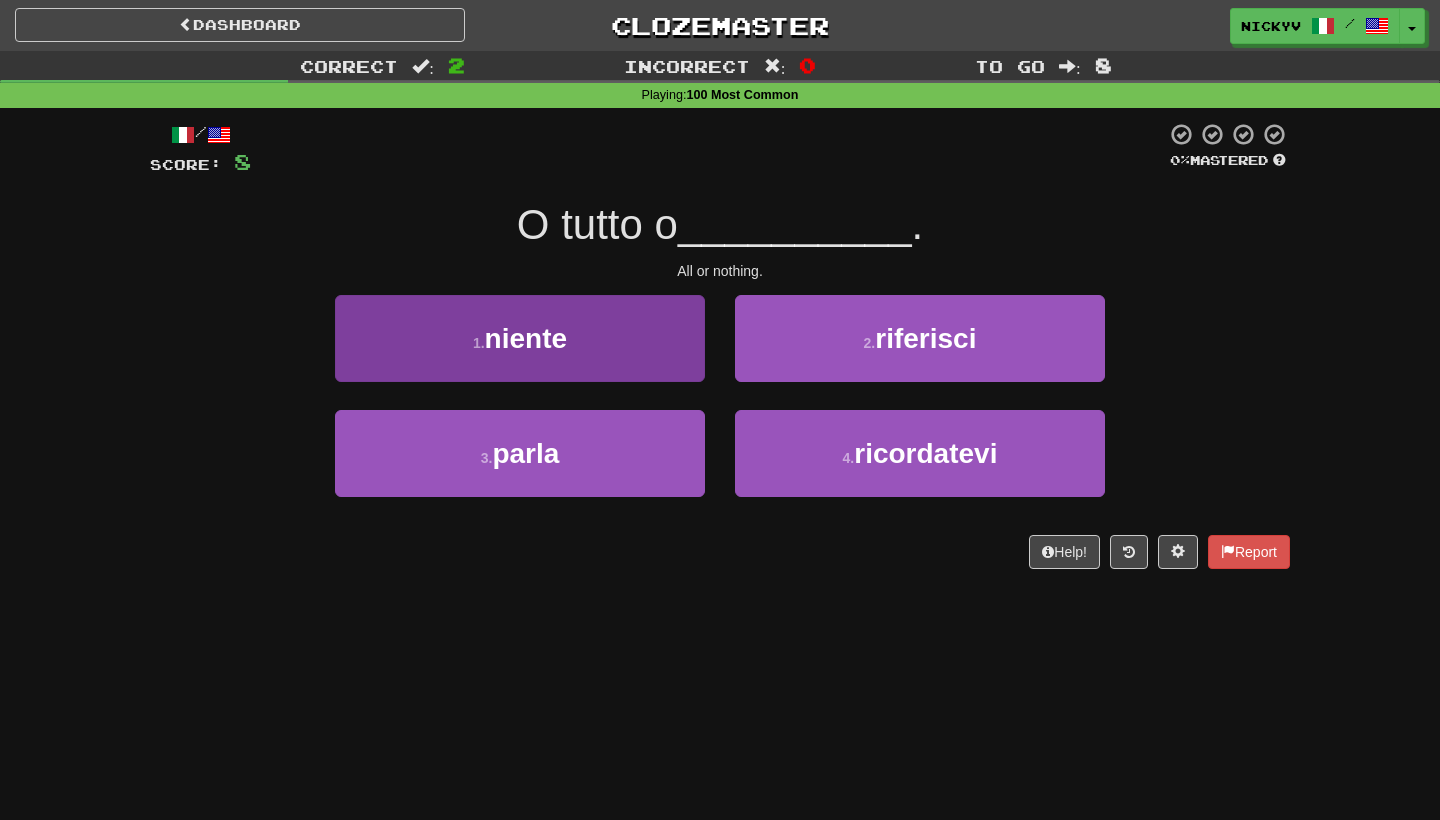 click on "1 .  niente" at bounding box center (520, 338) 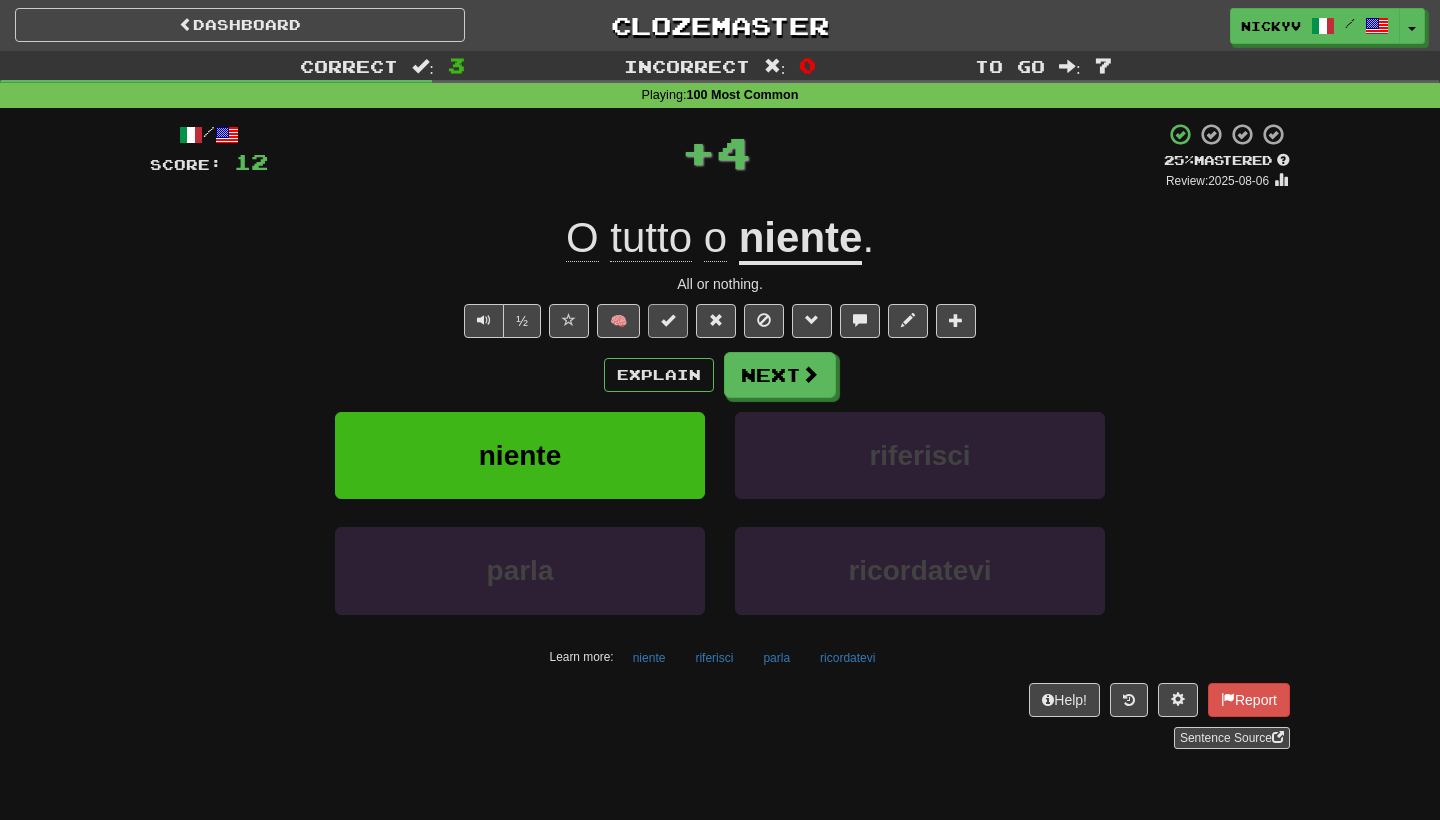 click at bounding box center (668, 321) 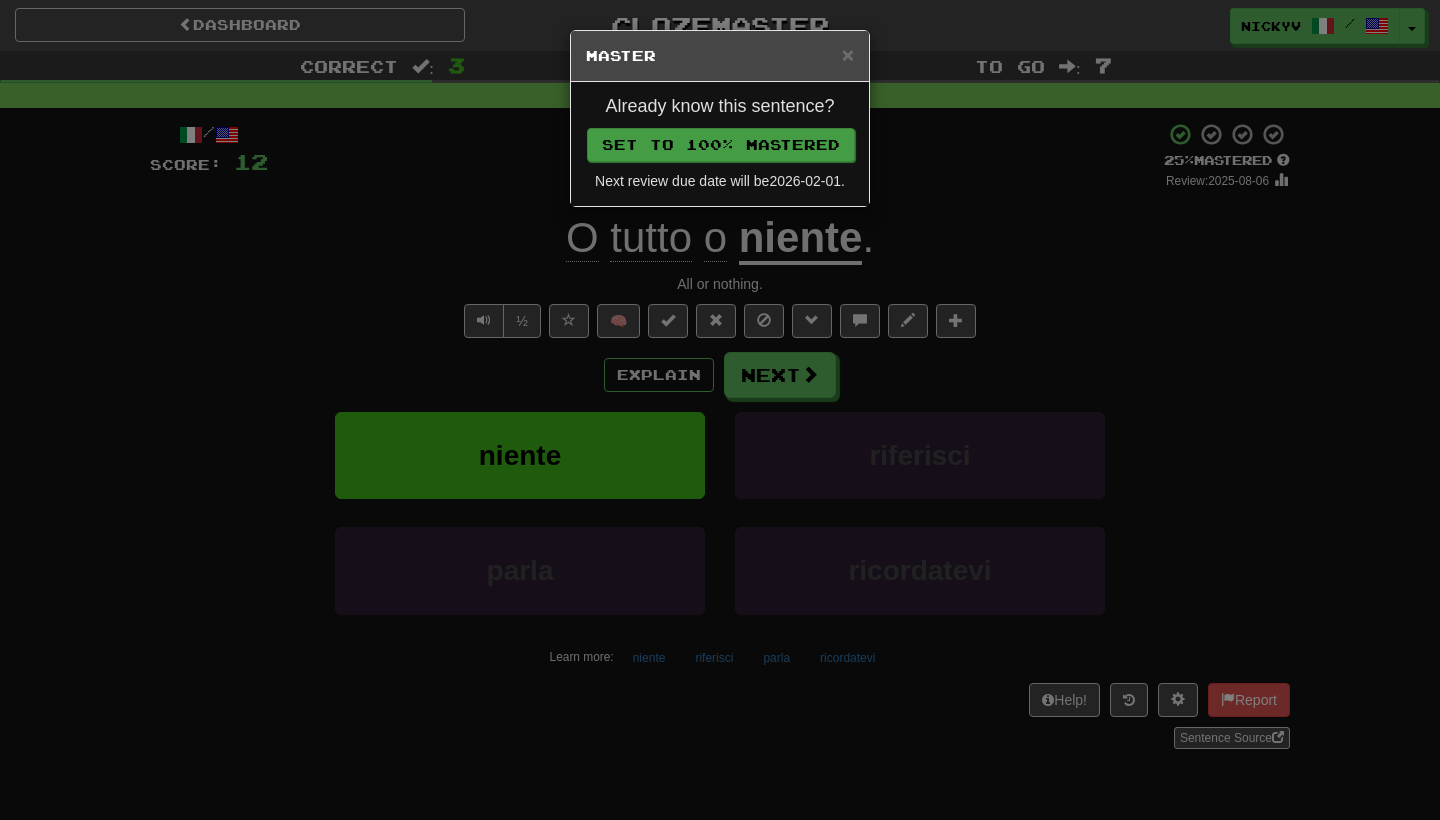 click on "Set to 100% Mastered" at bounding box center (721, 145) 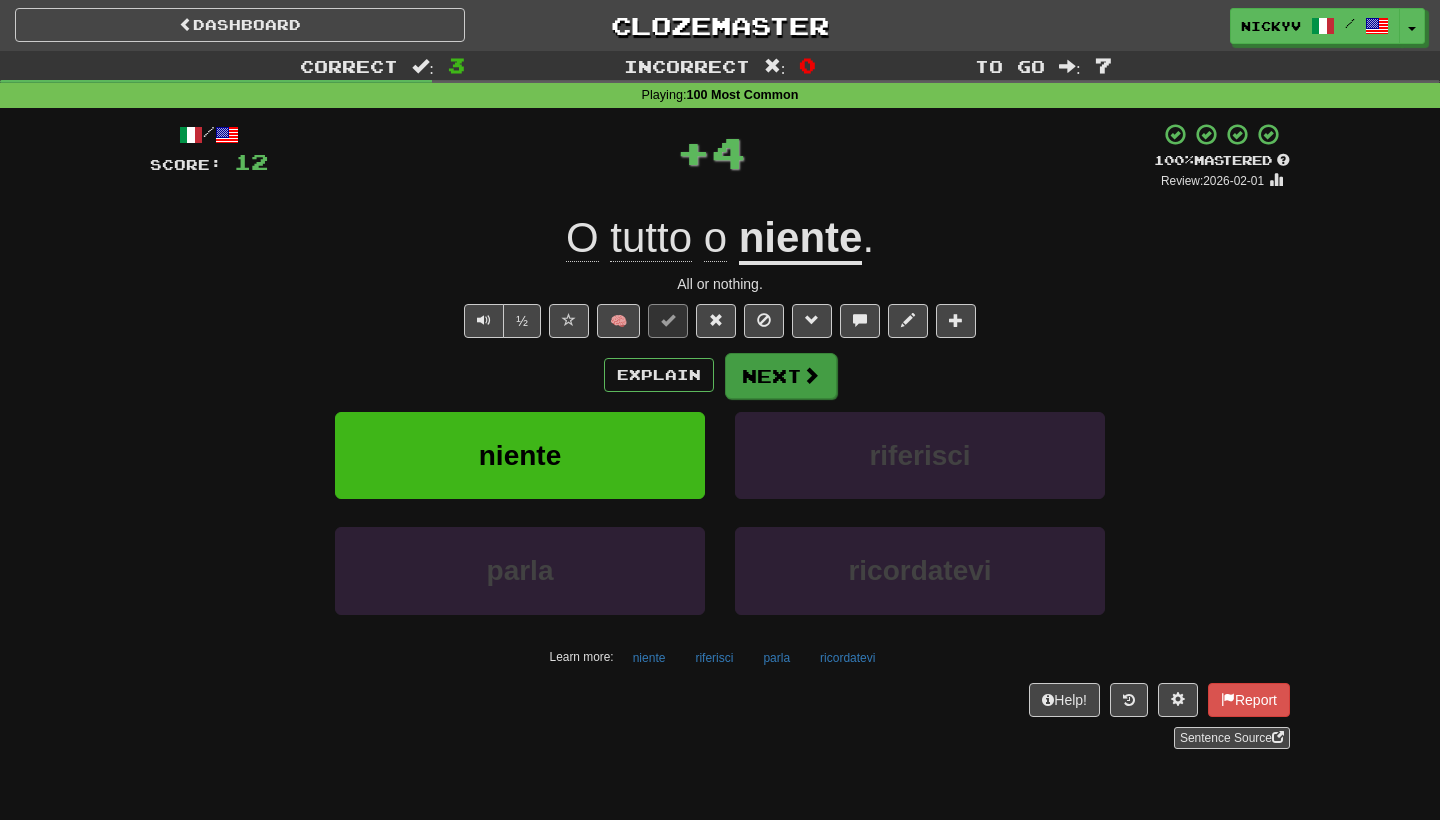 click on "Next" at bounding box center (781, 376) 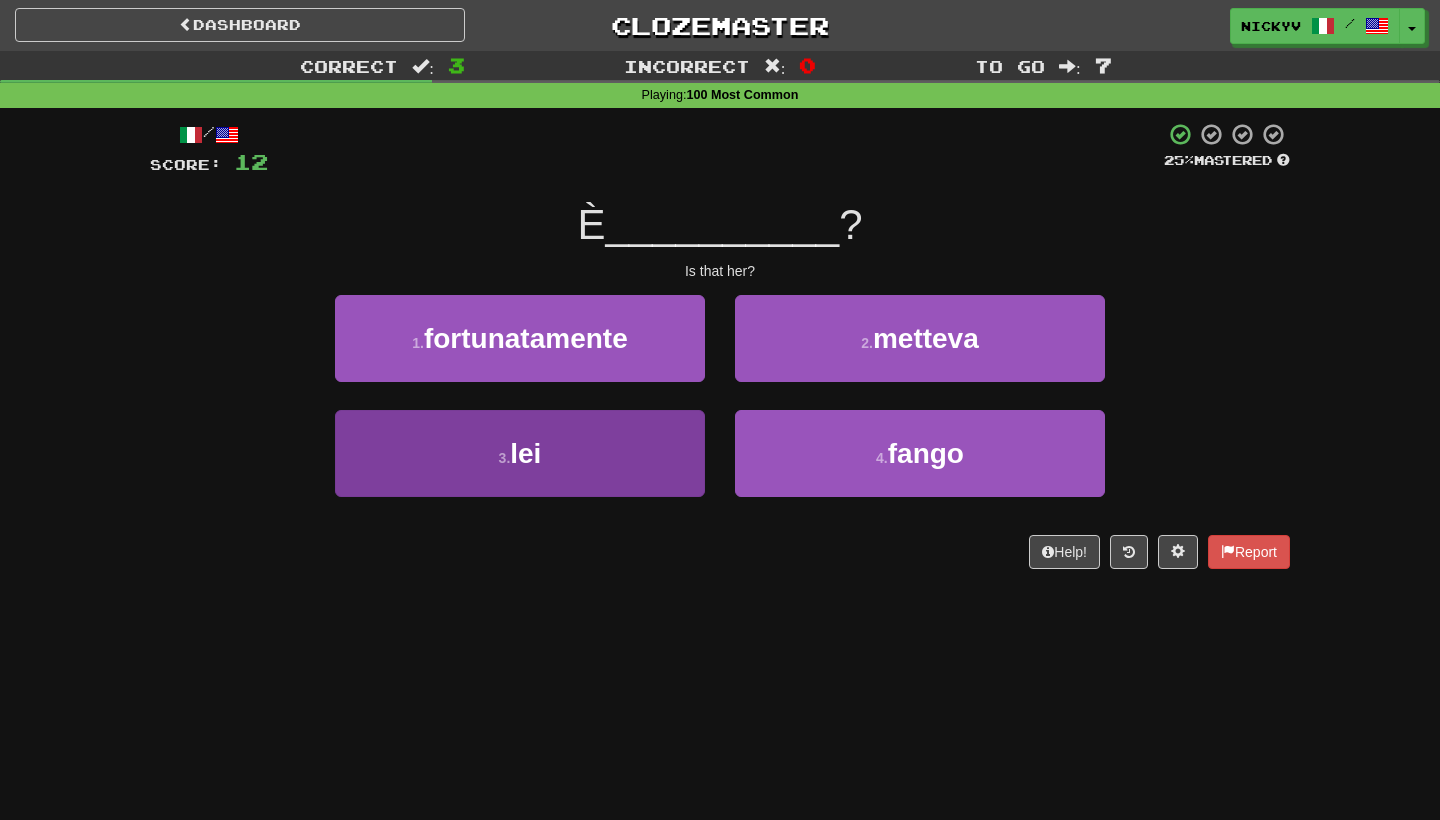 click on "3 .  lei" at bounding box center (520, 453) 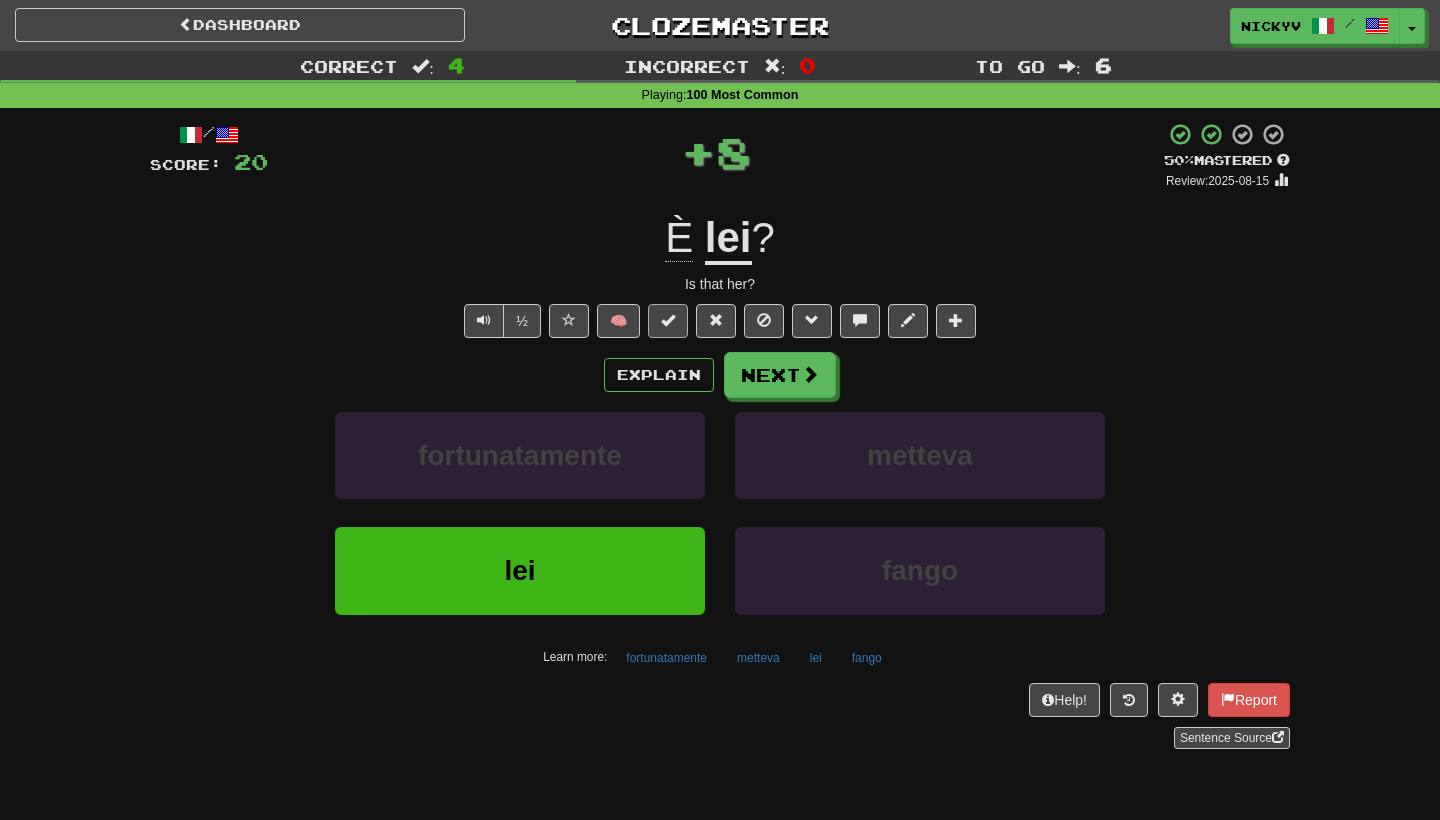 click at bounding box center (668, 321) 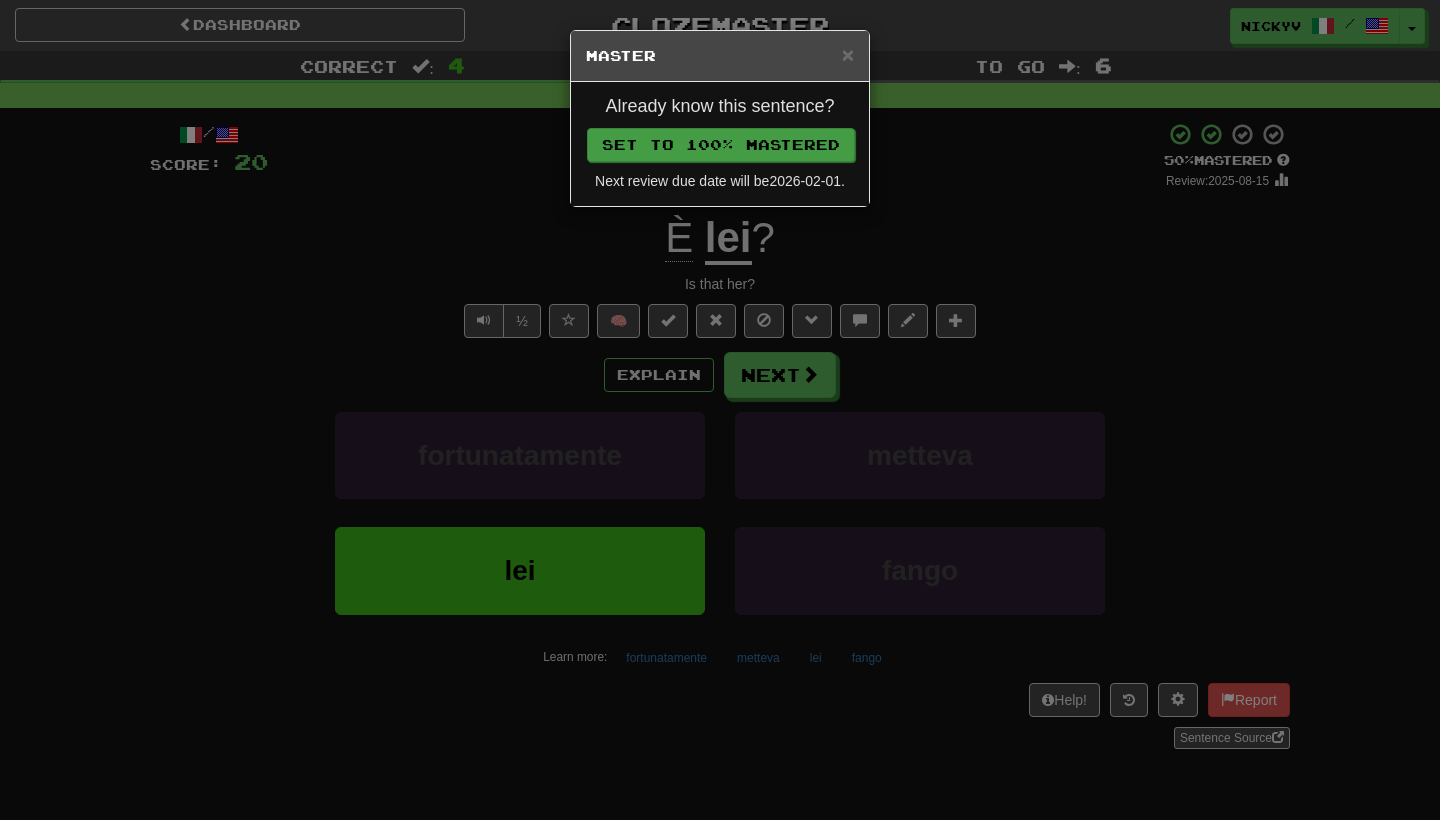 click on "Set to 100% Mastered" at bounding box center [721, 145] 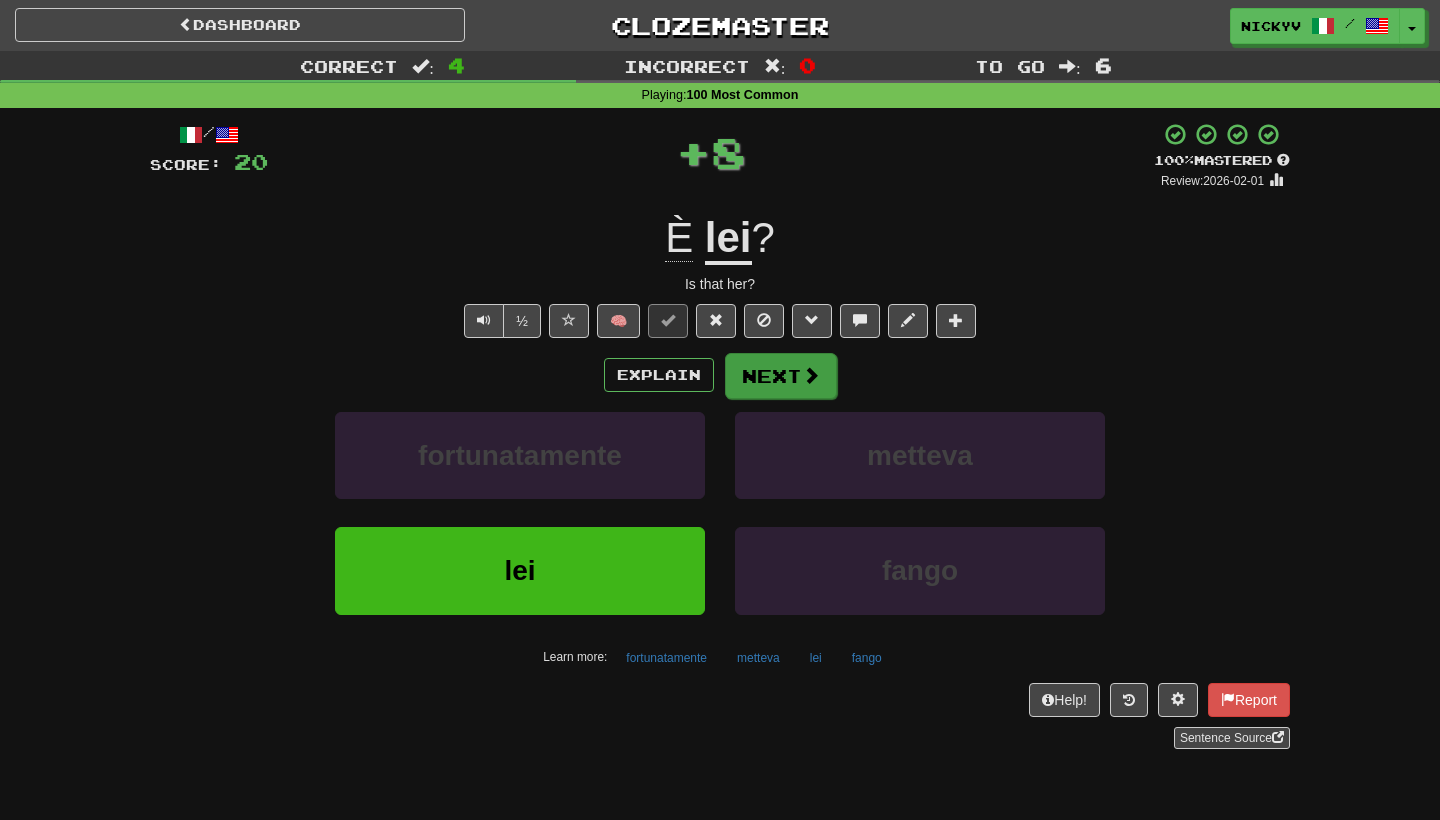 click on "Next" at bounding box center [781, 376] 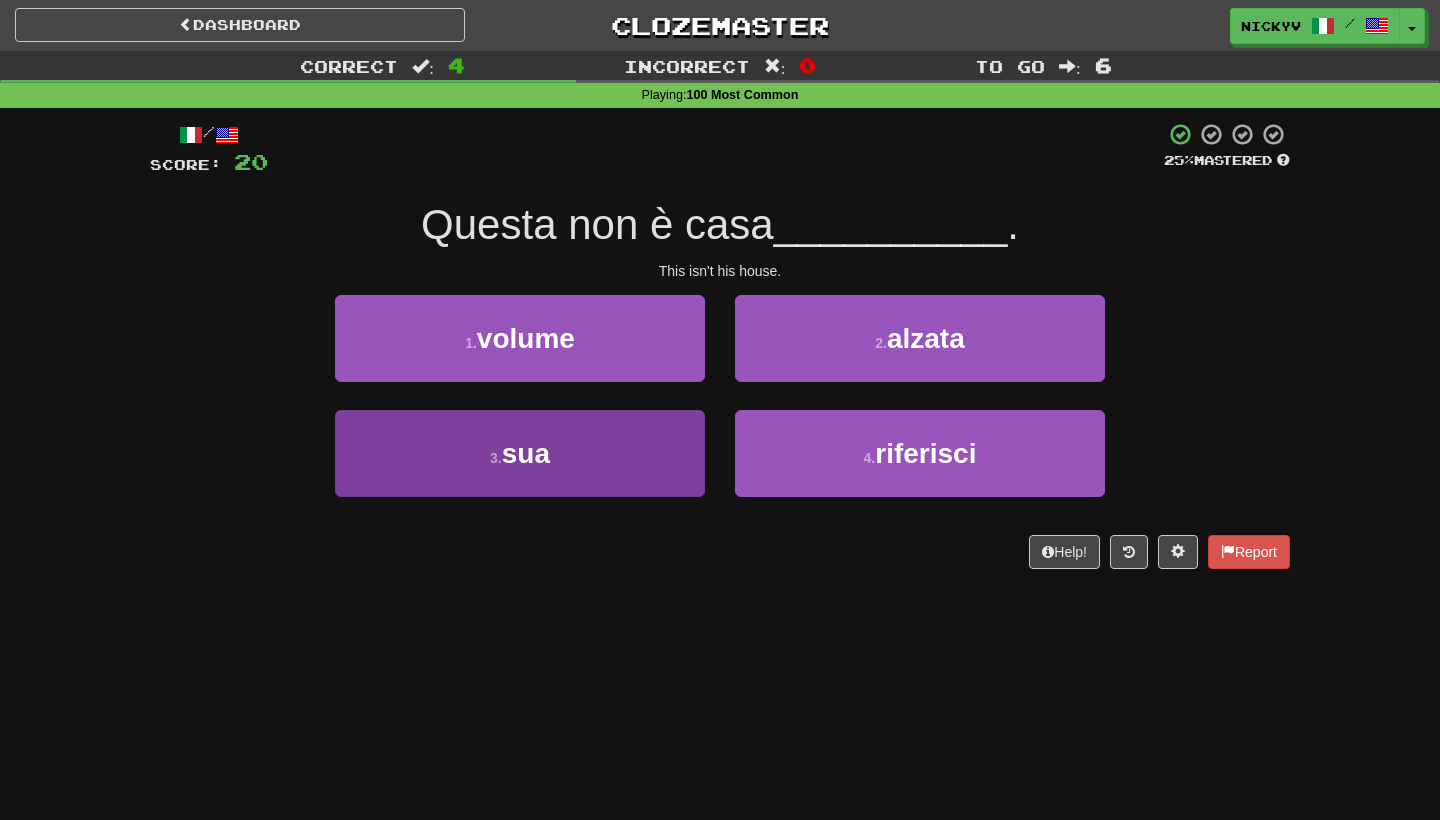 click on "3 .  sua" at bounding box center (520, 453) 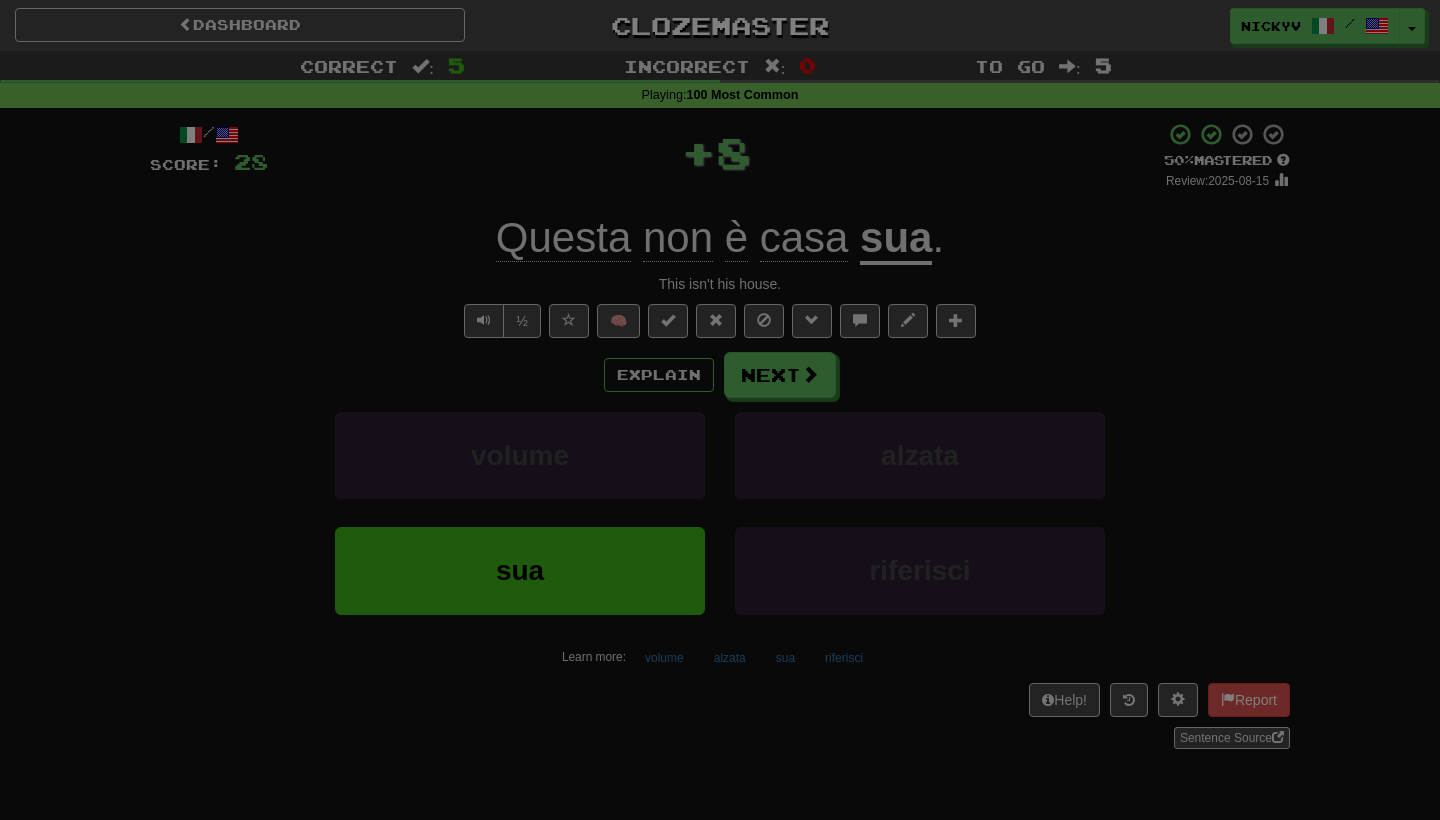 click on "Dashboard
Clozemaster
nickyv
/
Toggle Dropdown
Dashboard
Leaderboard
Activity Feed
Notifications
Profile
Discussions
Français
/
English
Streak:
0
Review:
15
Points Today: 0
Italiano
/
English
Streak:
4
Review:
449
Points Today: 0
Languages
Account
Logout
nickyv
/
Toggle Dropdown
Dashboard
Leaderboard
Activity Feed
Notifications
Profile
Discussions
Français
/
English
Streak:
0
Review:
15
Points Today: 0
Italiano
/
English
Streak:
4
Review:
449
Points Today: 0
Languages
Account
Logout
clozemaster
Correct   :   5 Incorrect   :" at bounding box center (720, 765) 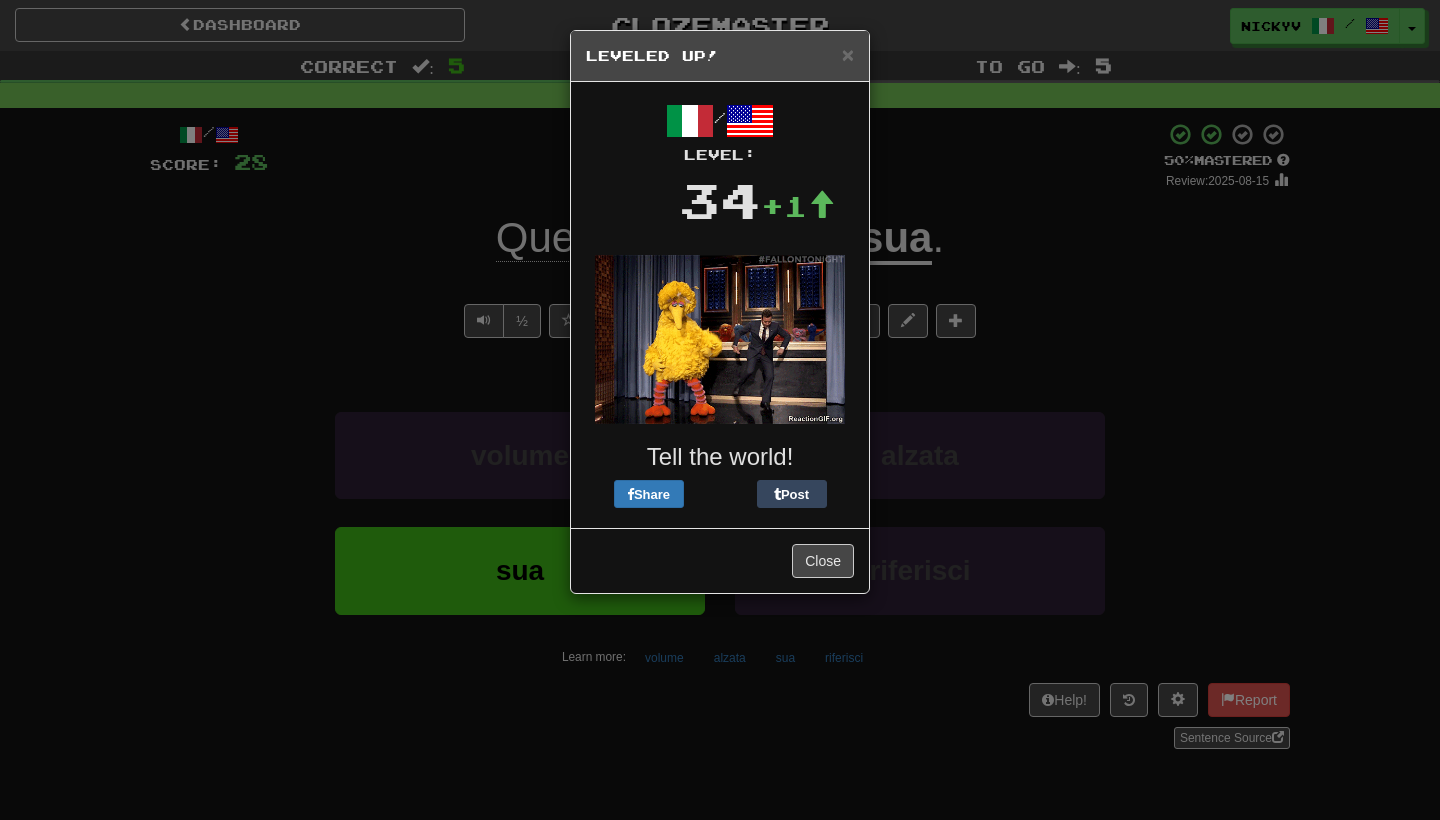 scroll, scrollTop: 0, scrollLeft: 0, axis: both 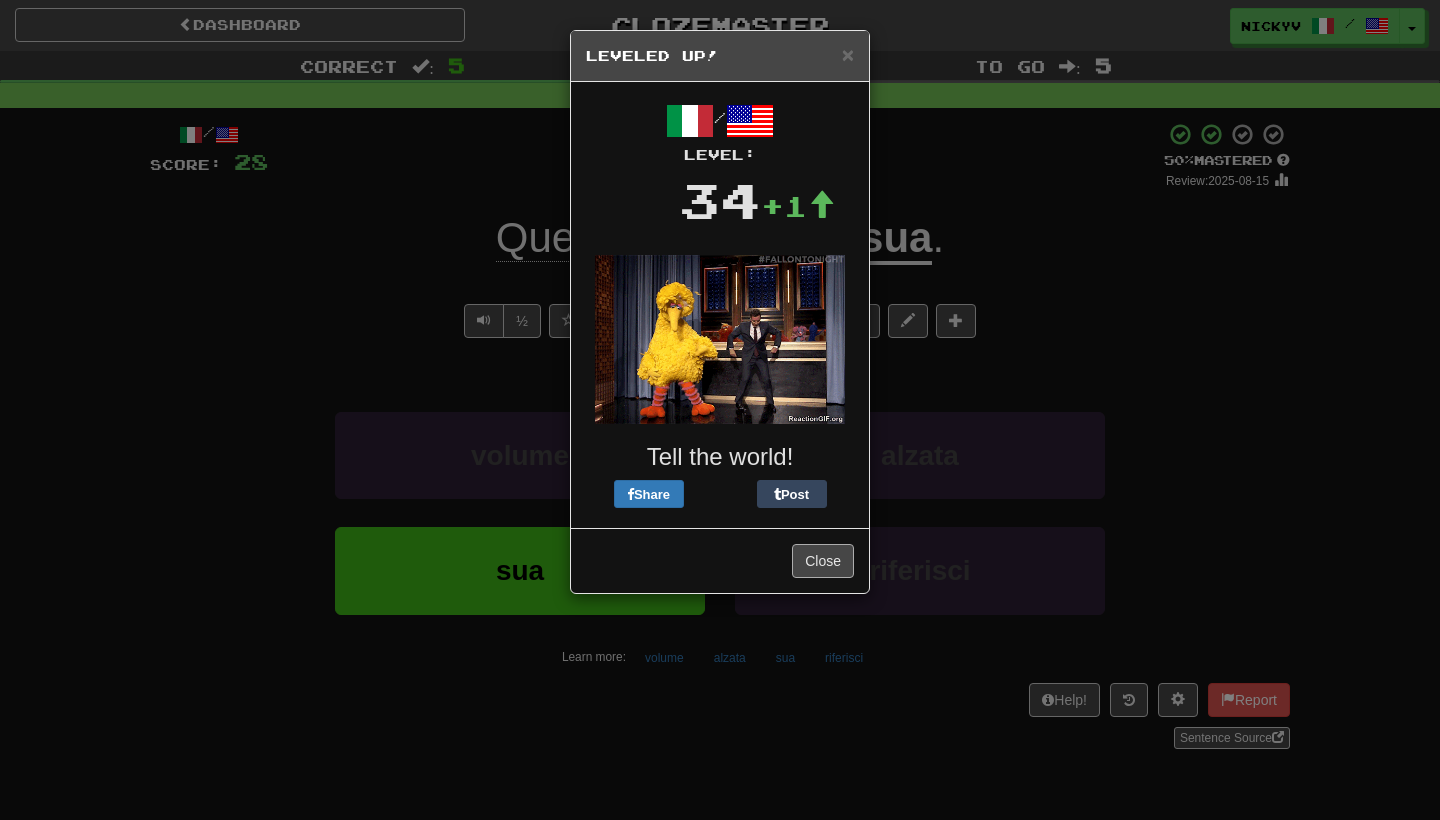 click on "Close" at bounding box center (823, 561) 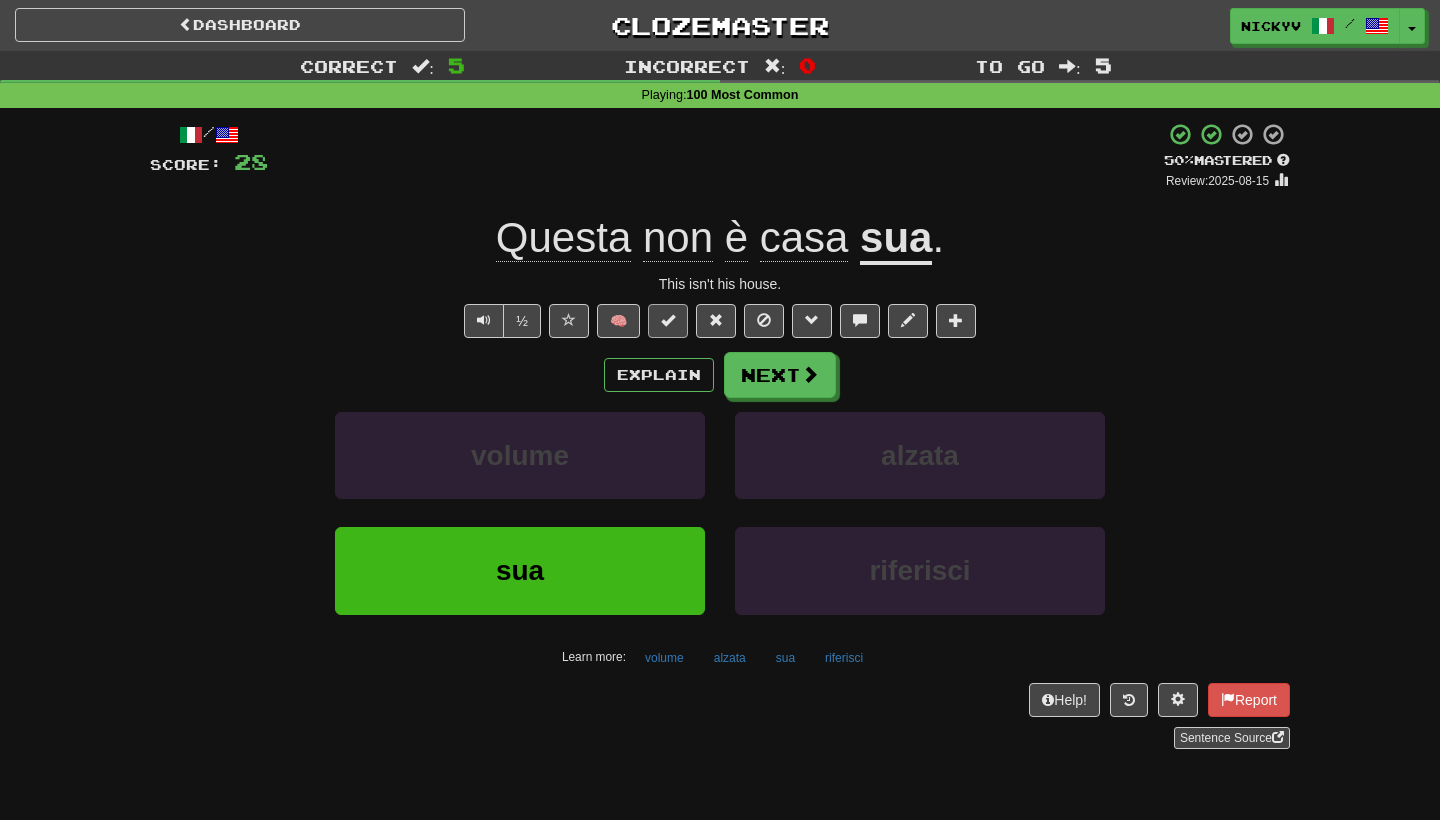 click at bounding box center (668, 321) 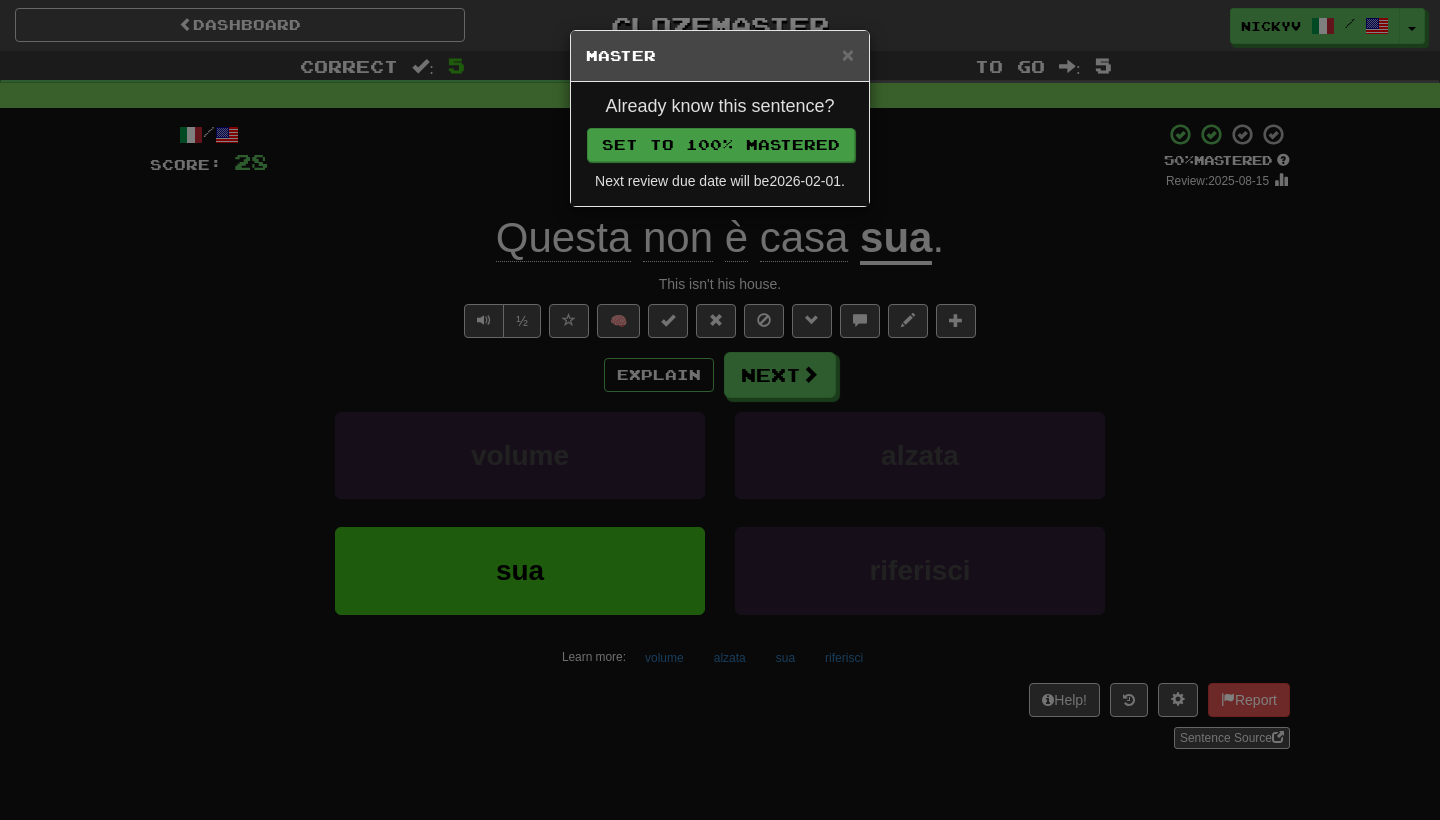 click on "Set to 100% Mastered" at bounding box center [721, 145] 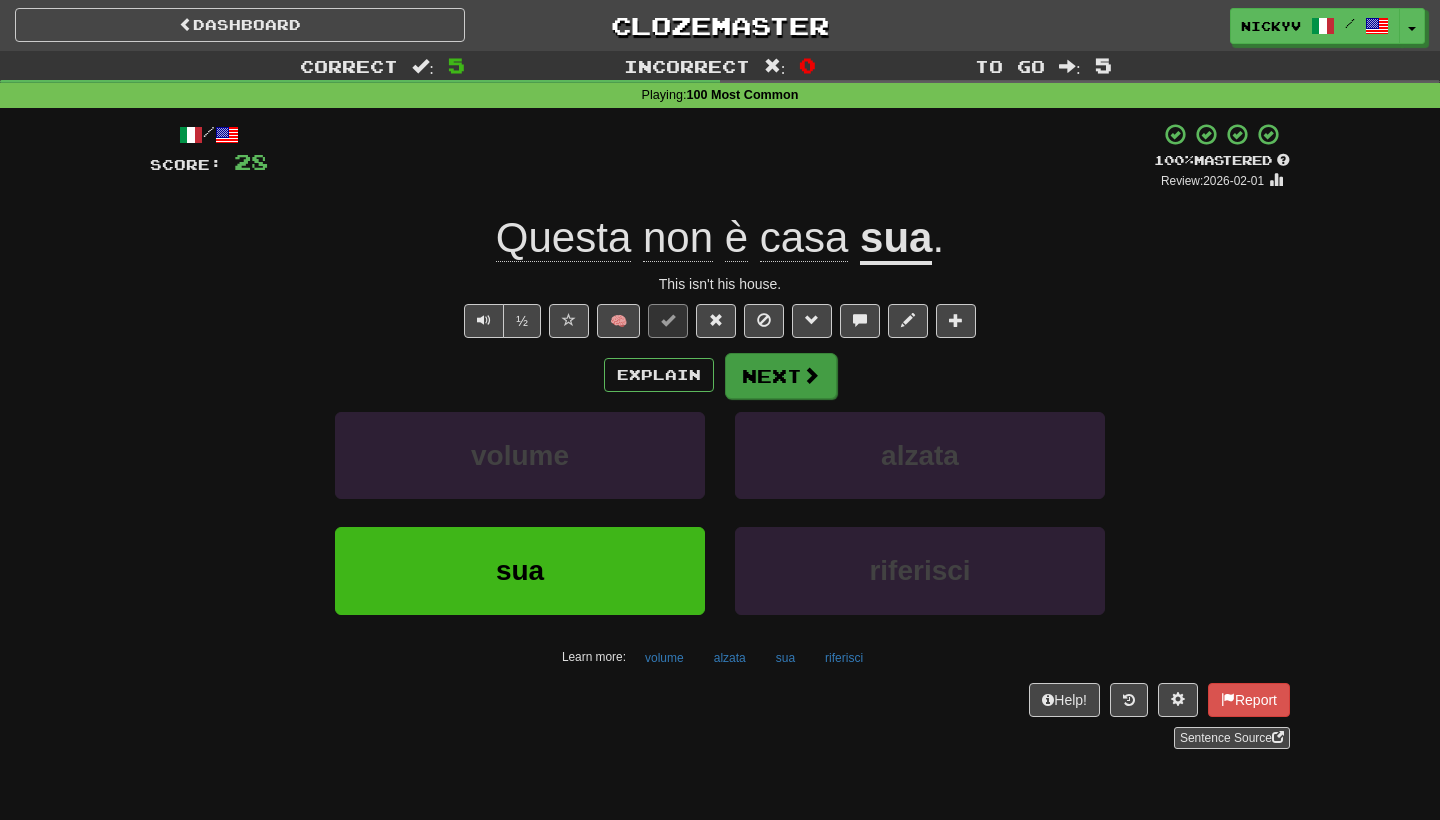 click on "Next" at bounding box center [781, 376] 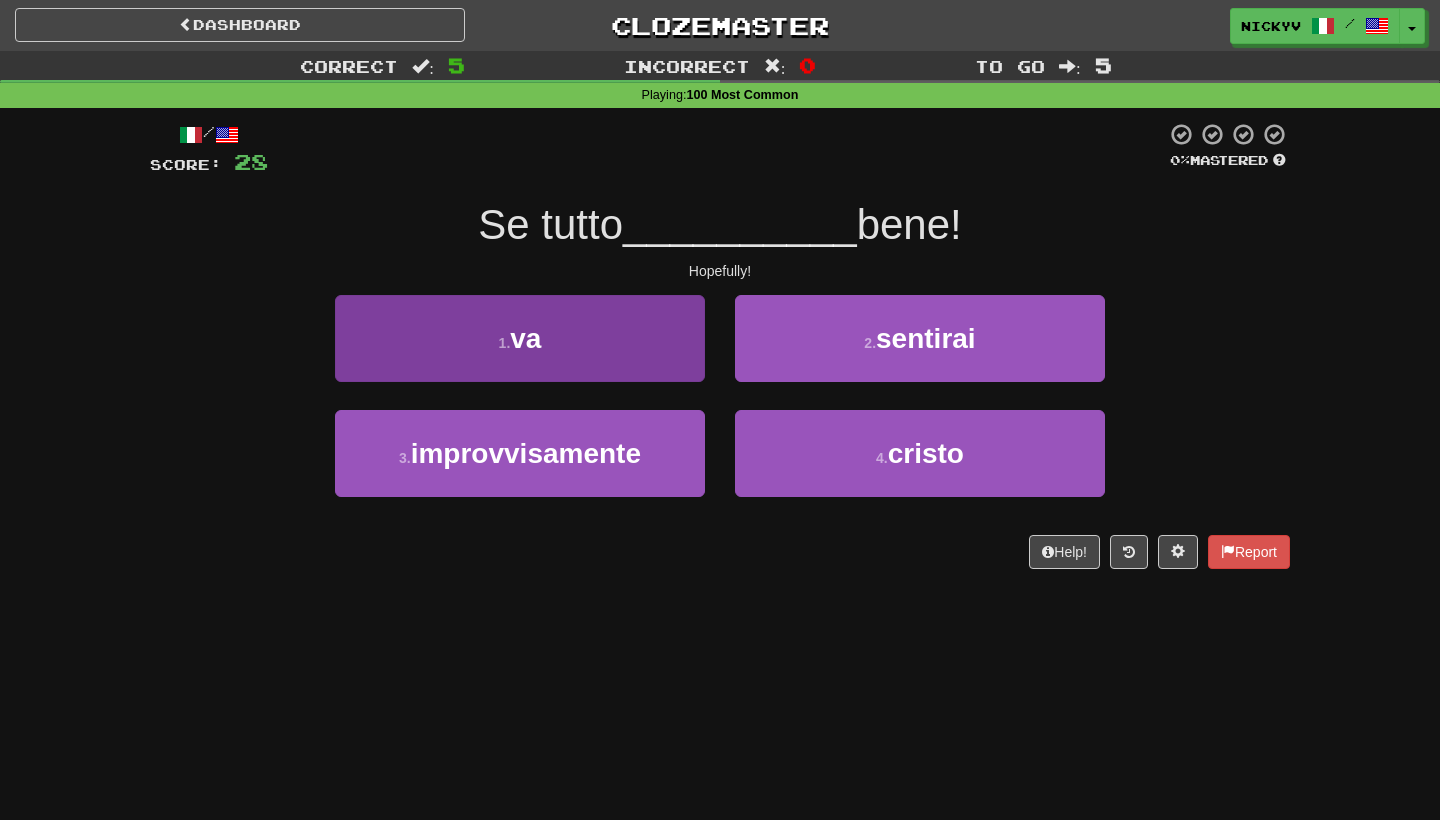 click on "1 .  va" at bounding box center [520, 338] 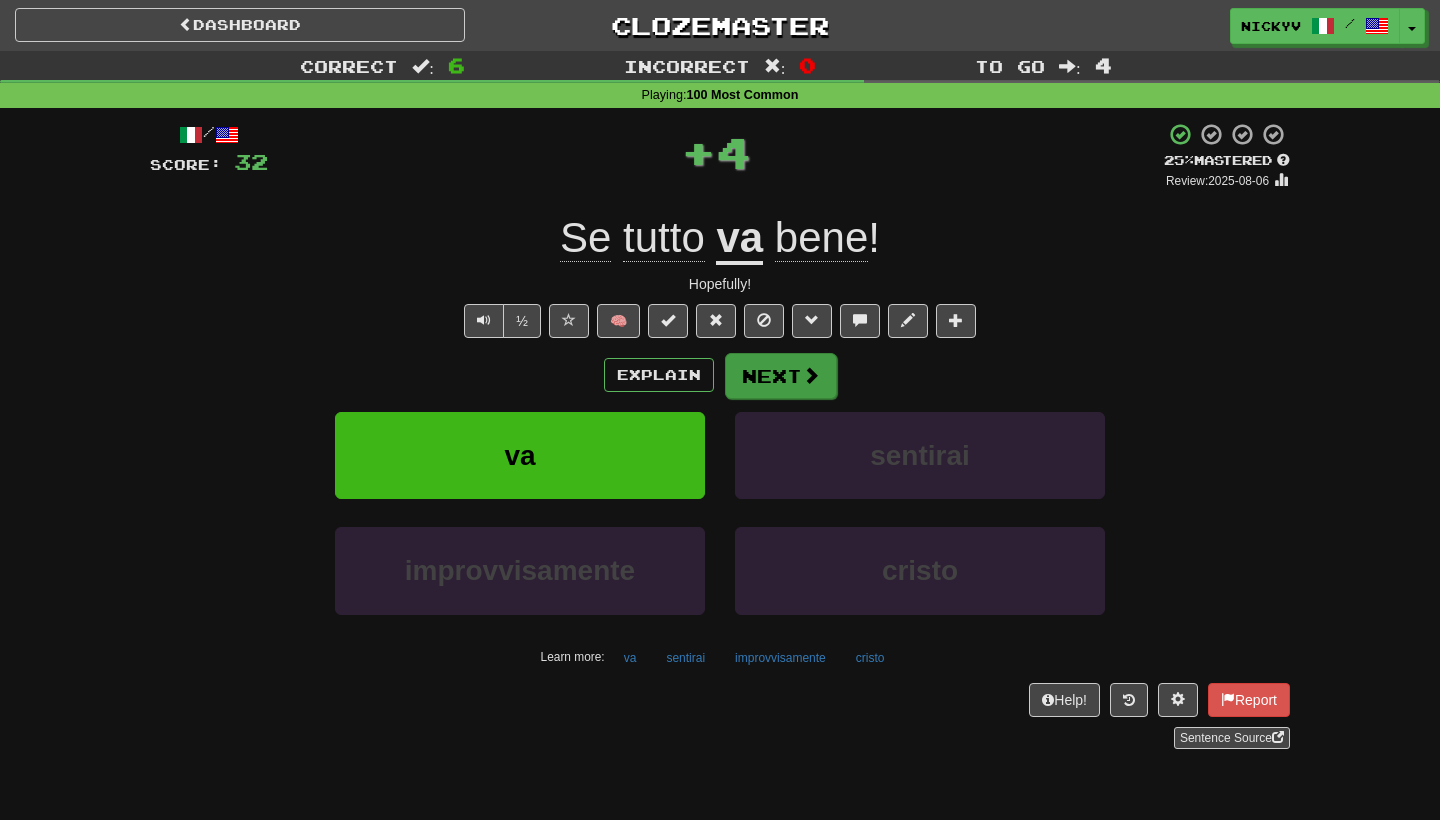 click on "Next" at bounding box center [781, 376] 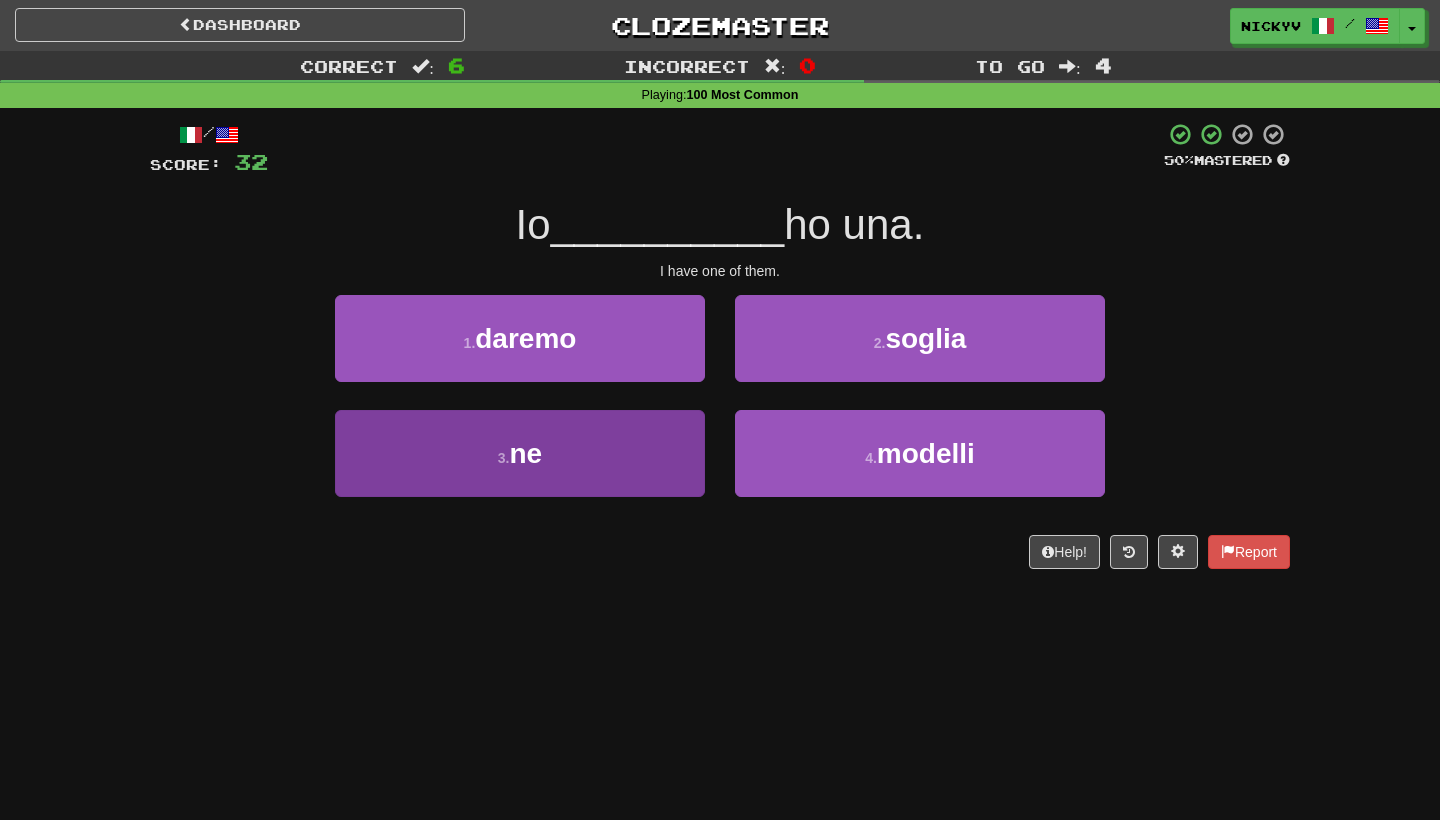click on "3 .  ne" at bounding box center [520, 453] 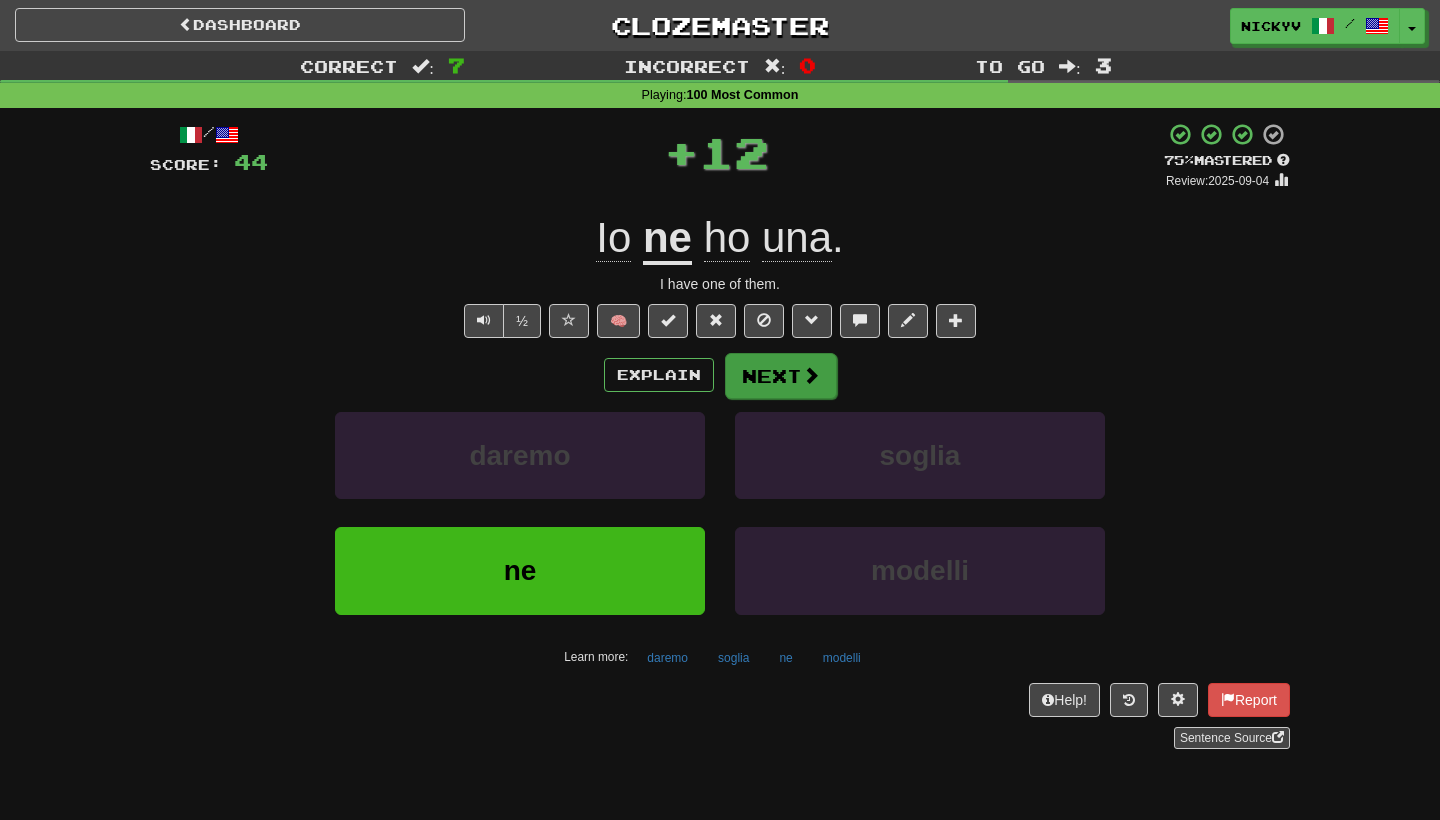 click on "Next" at bounding box center [781, 376] 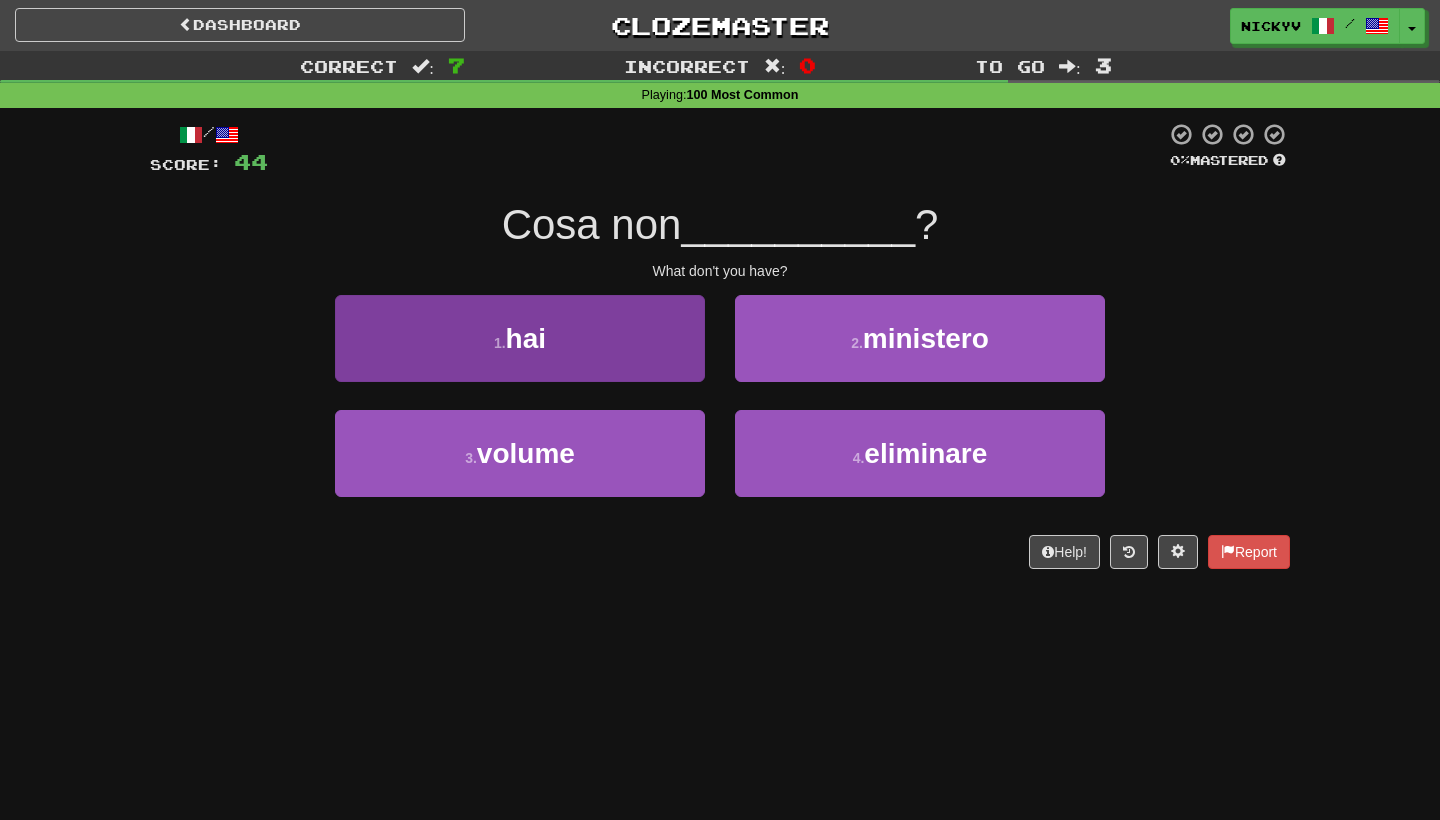 click on "1 .  hai" at bounding box center [520, 338] 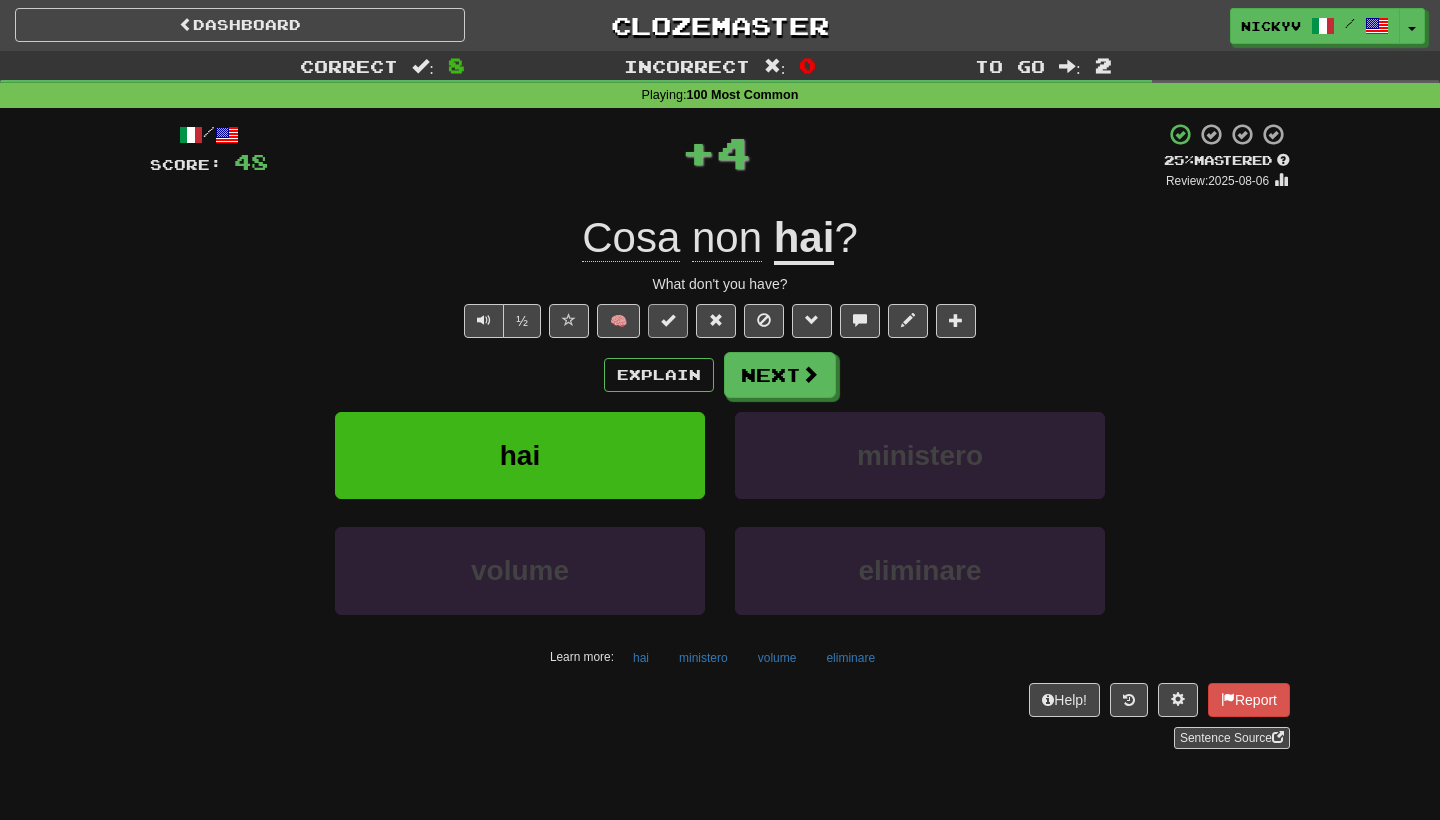 click at bounding box center [668, 321] 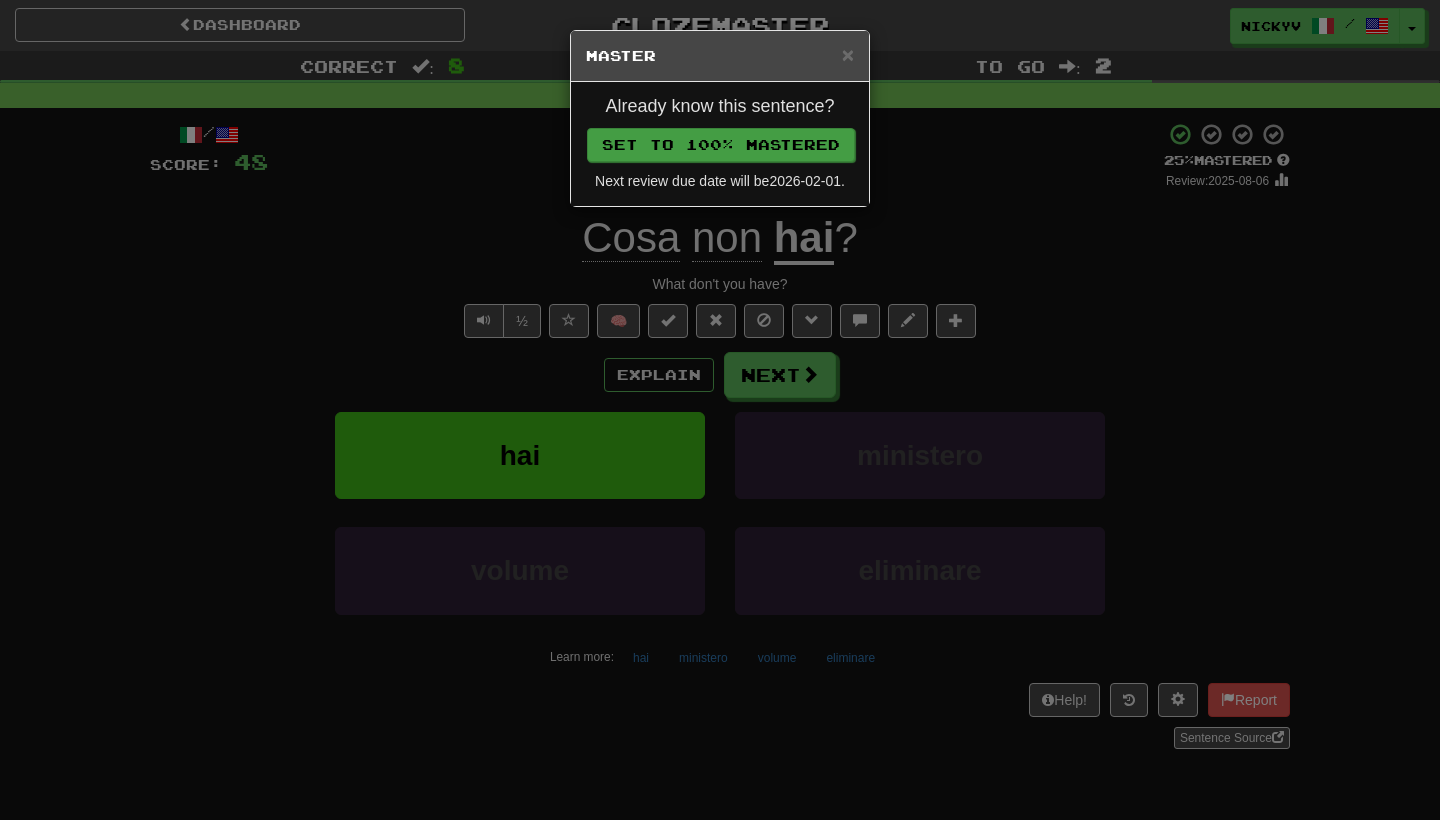 click on "Set to 100% Mastered" at bounding box center [721, 145] 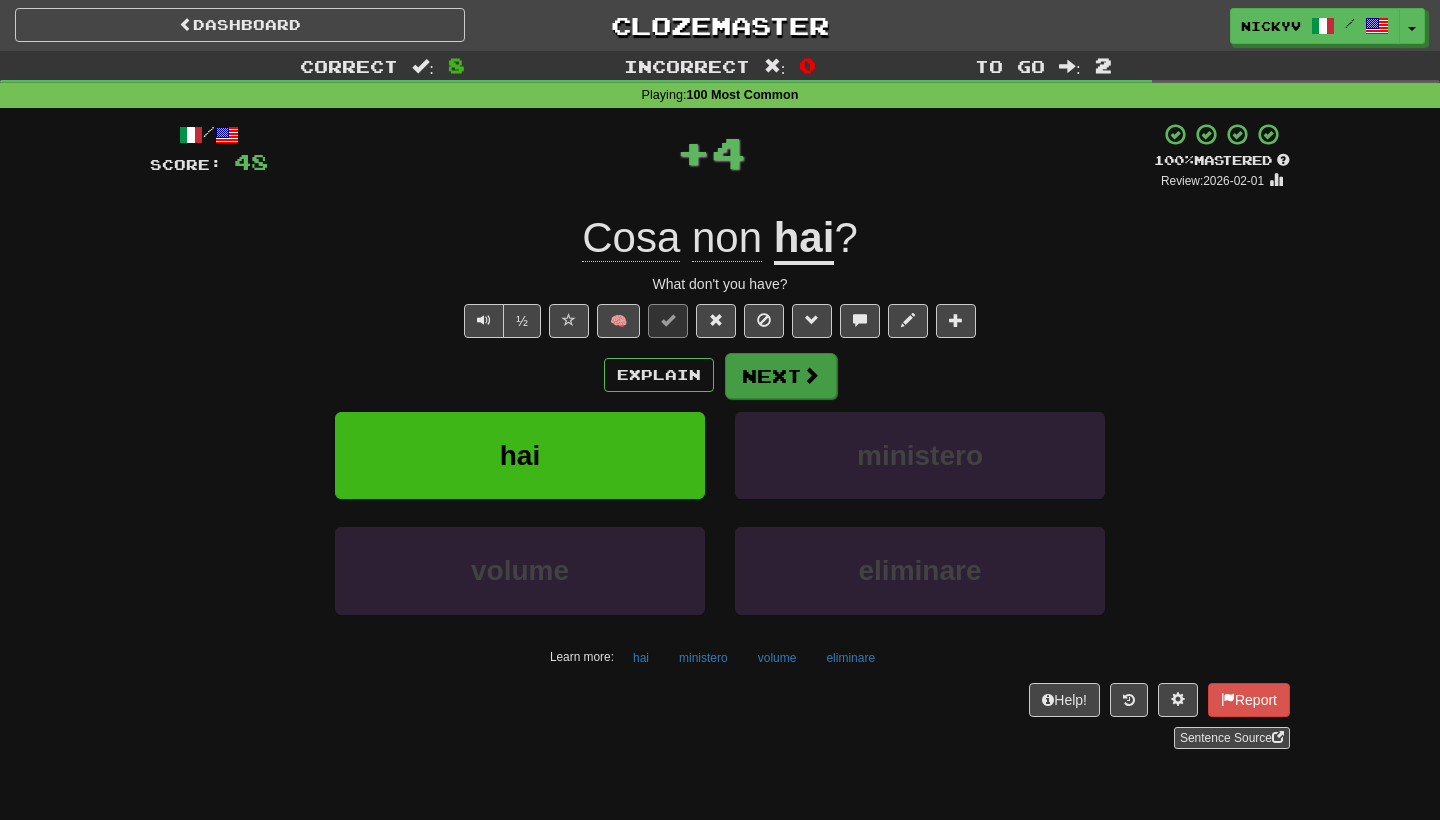 click on "Next" at bounding box center [781, 376] 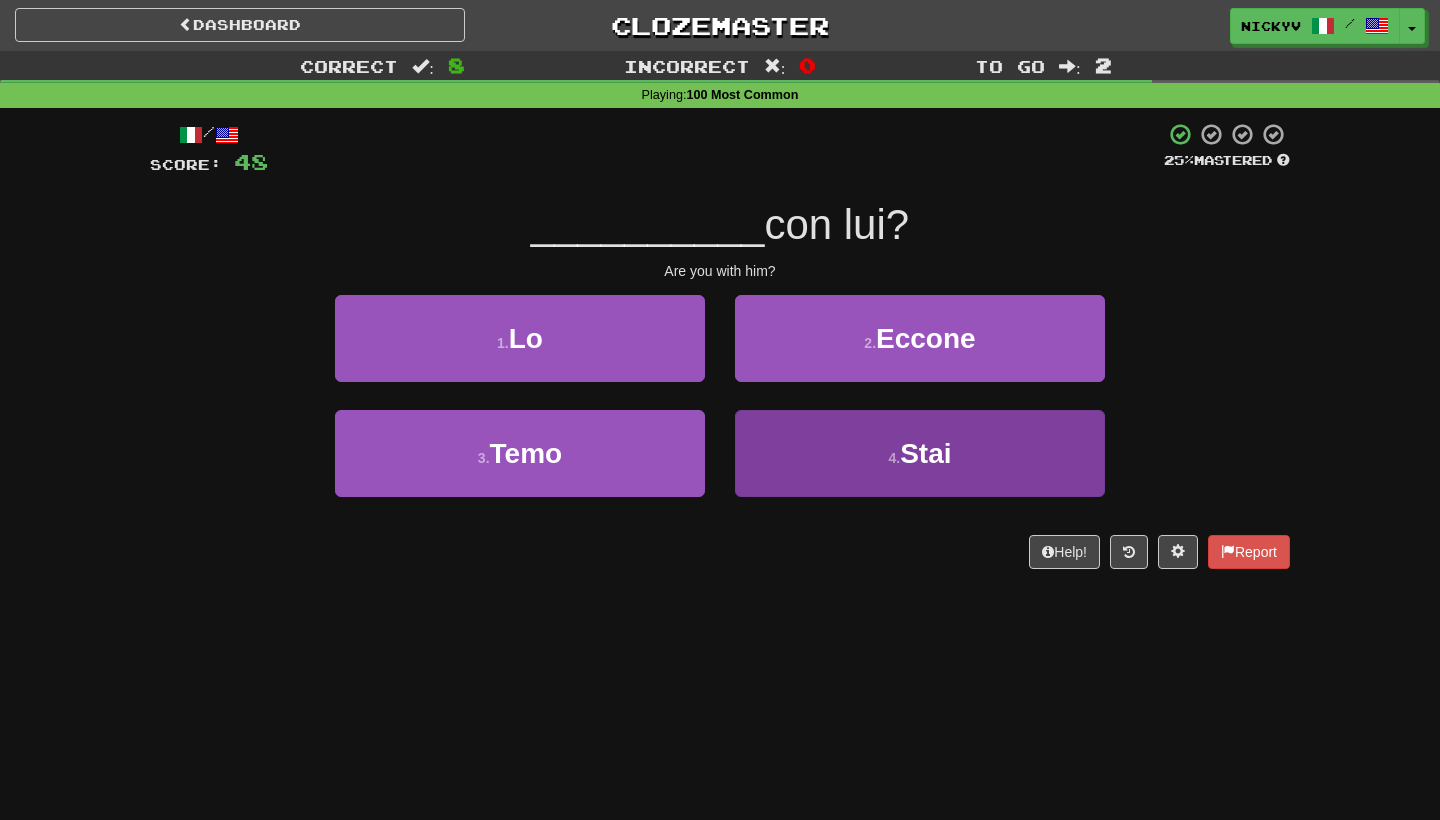 click on "4 .  Stai" at bounding box center (920, 453) 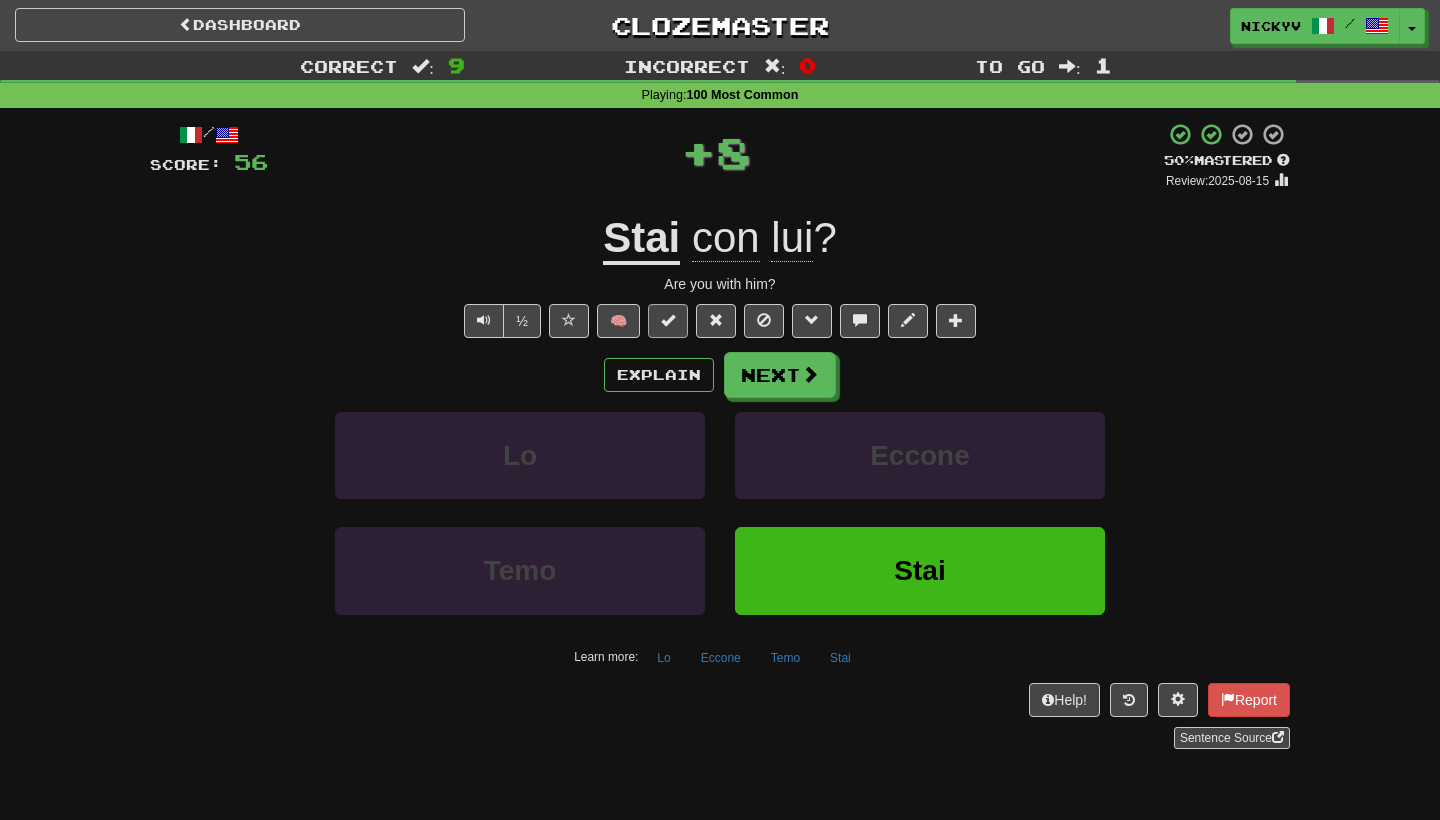 click at bounding box center [668, 321] 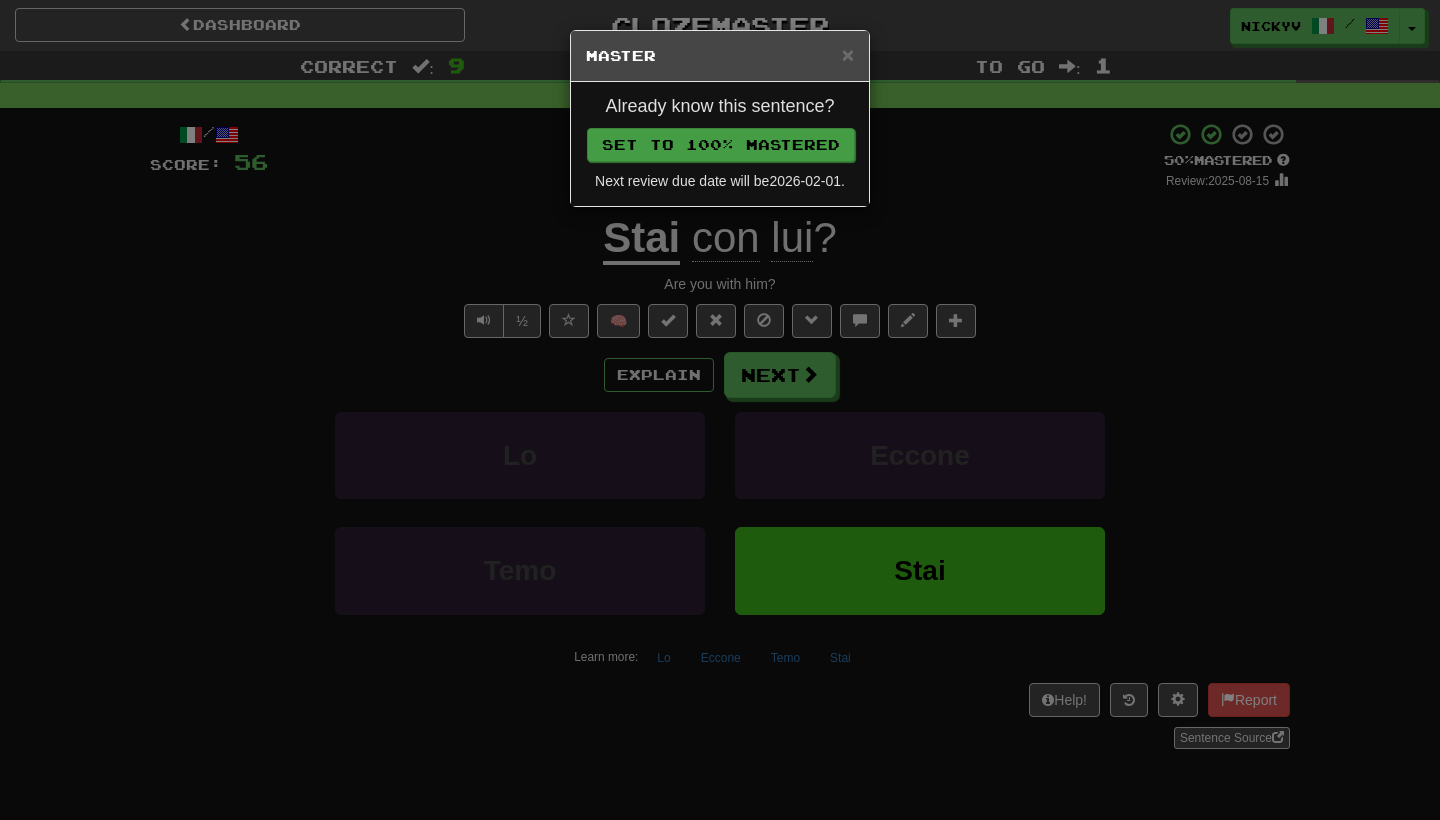 click on "Set to 100% Mastered" at bounding box center [721, 145] 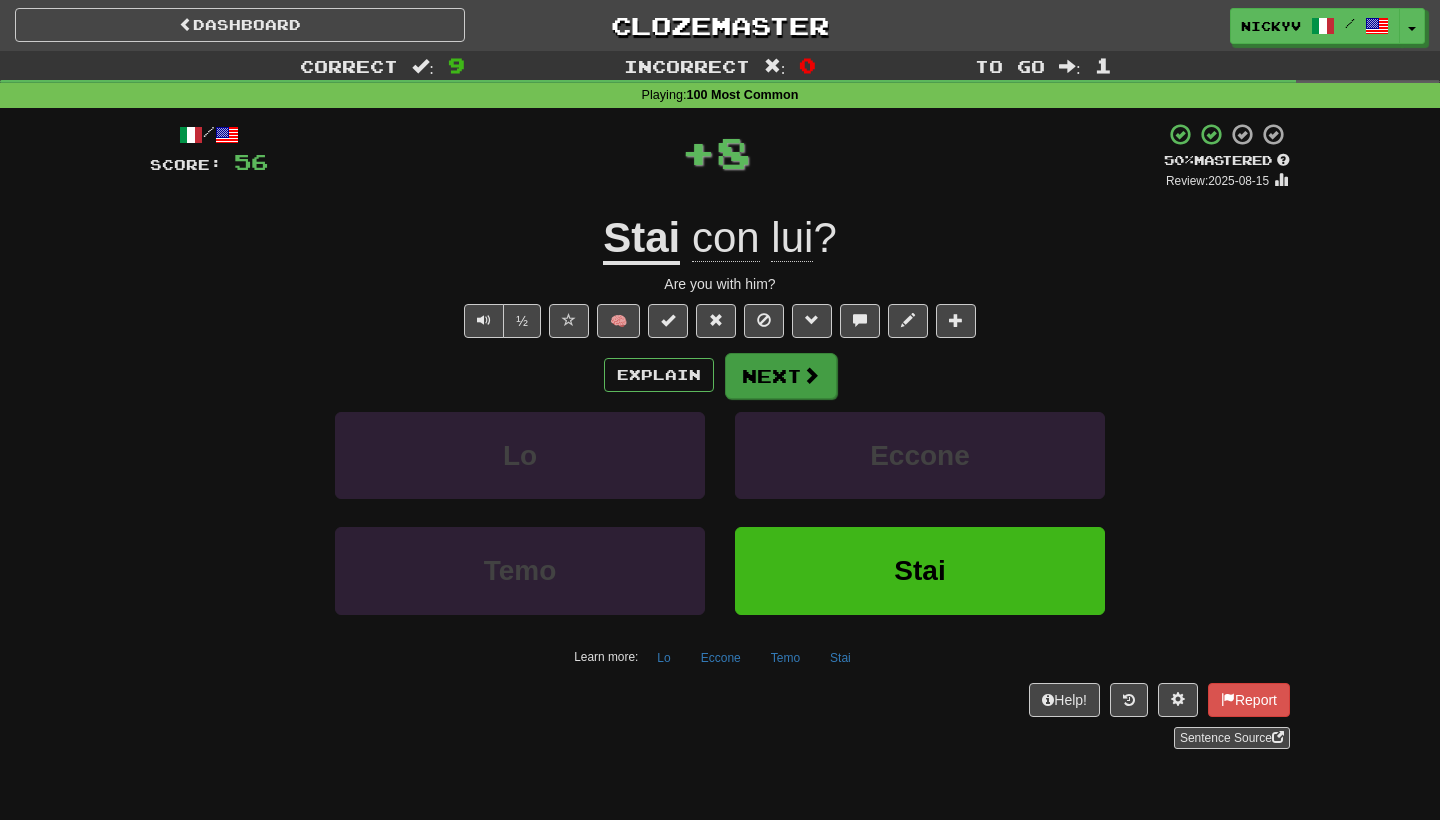 click on "Next" at bounding box center (781, 376) 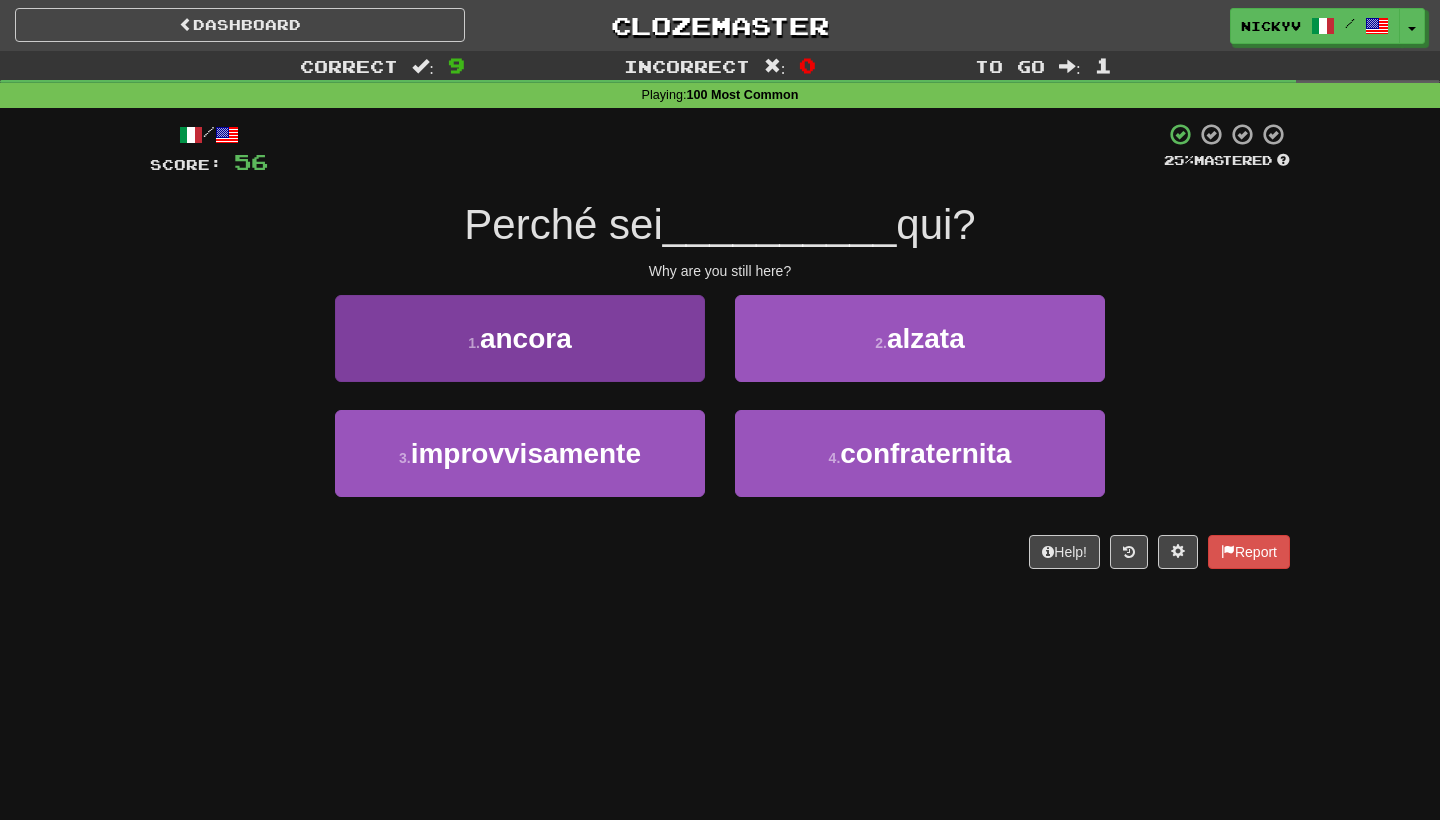 click on "1 .  ancora" at bounding box center [520, 338] 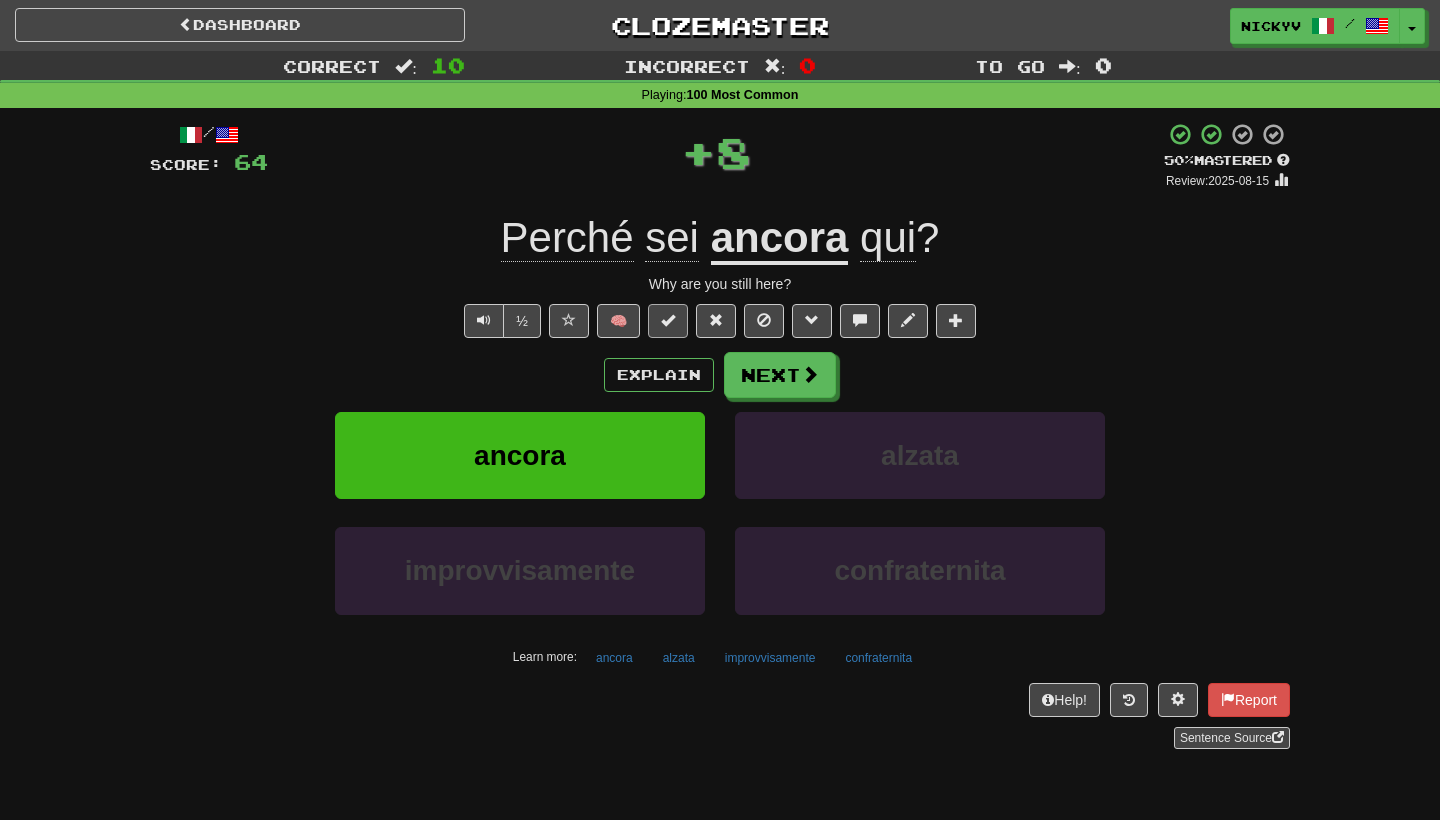 click at bounding box center [668, 321] 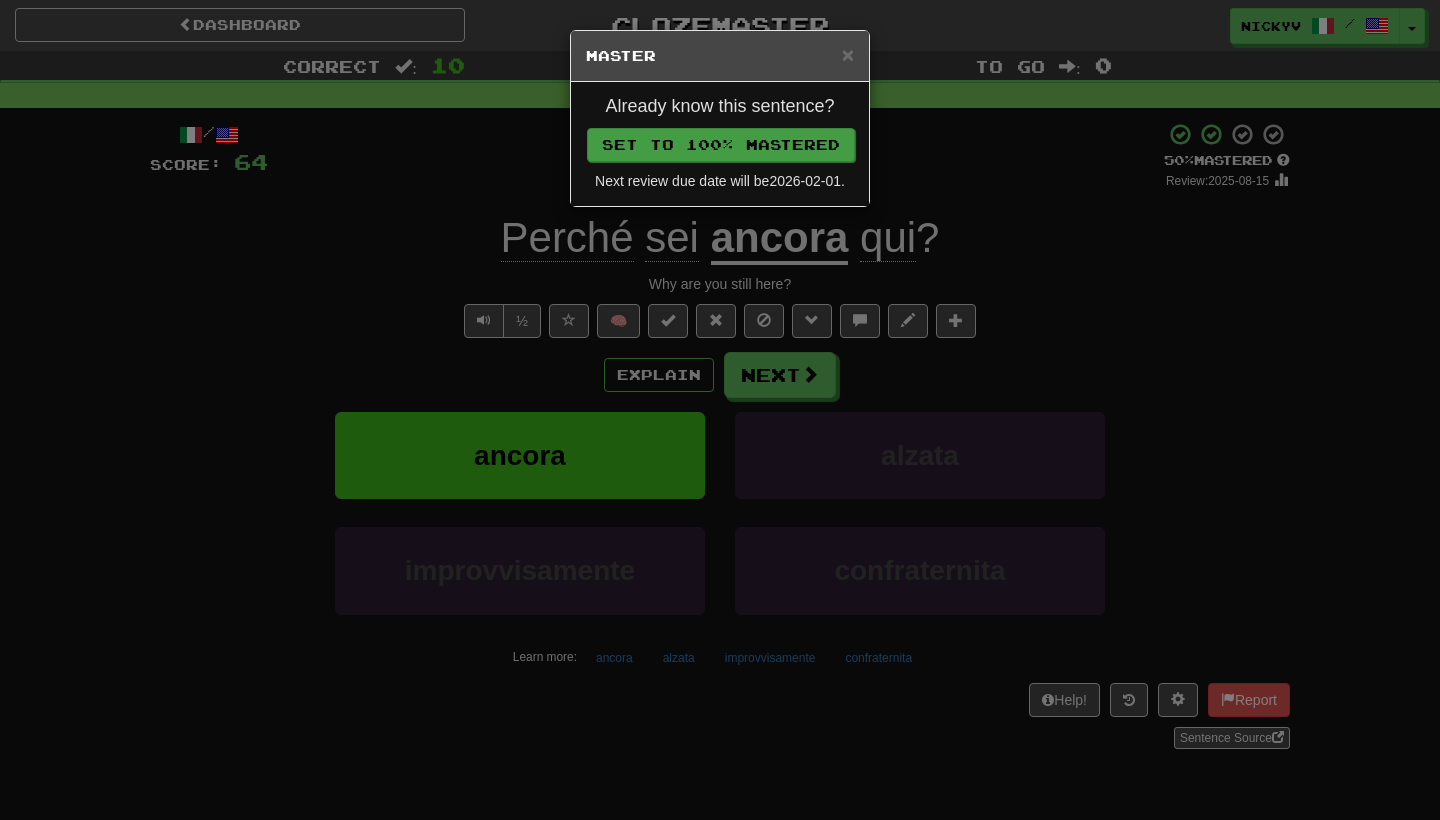 click on "Set to 100% Mastered" at bounding box center [721, 145] 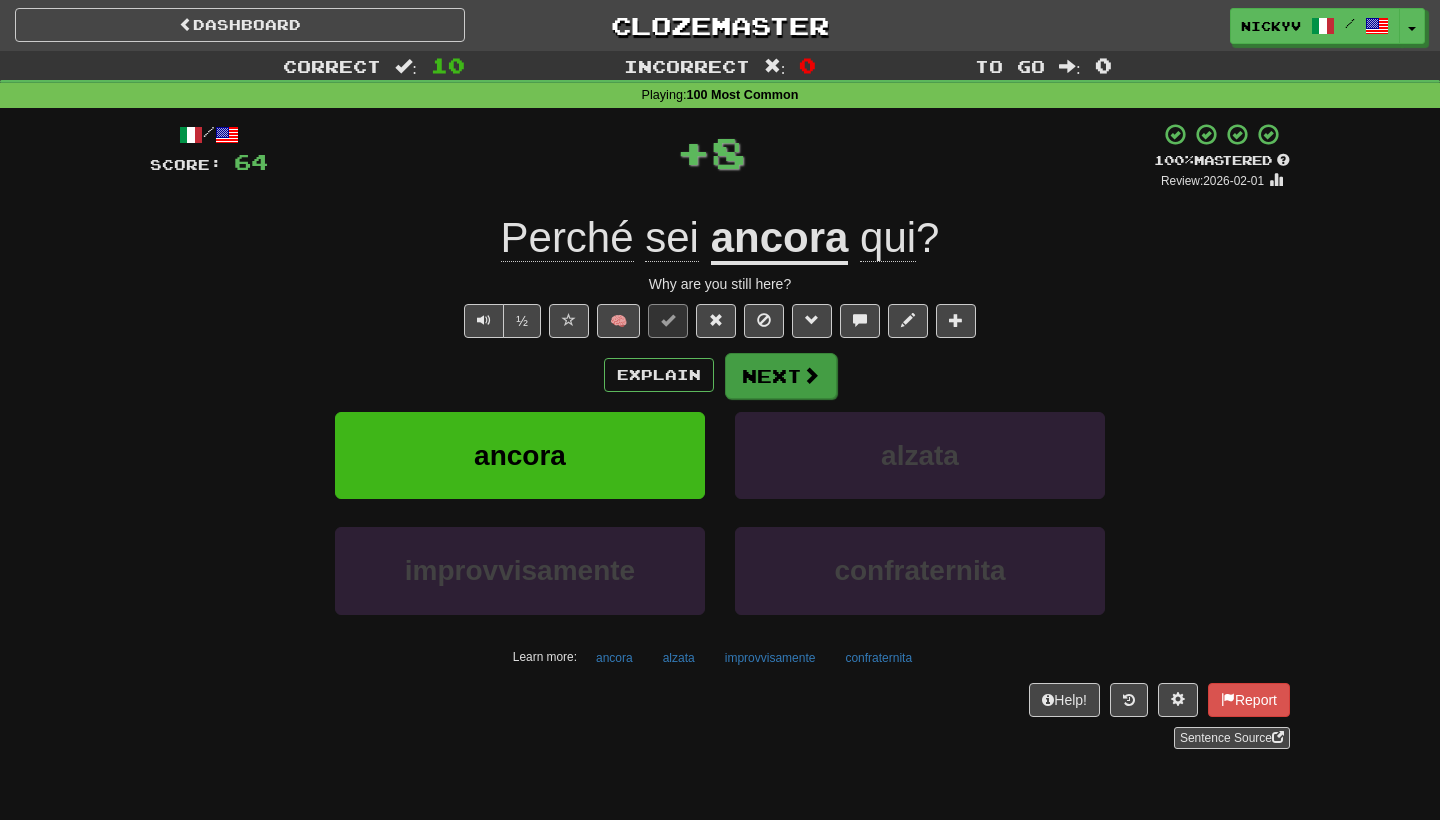 click on "Next" at bounding box center (781, 376) 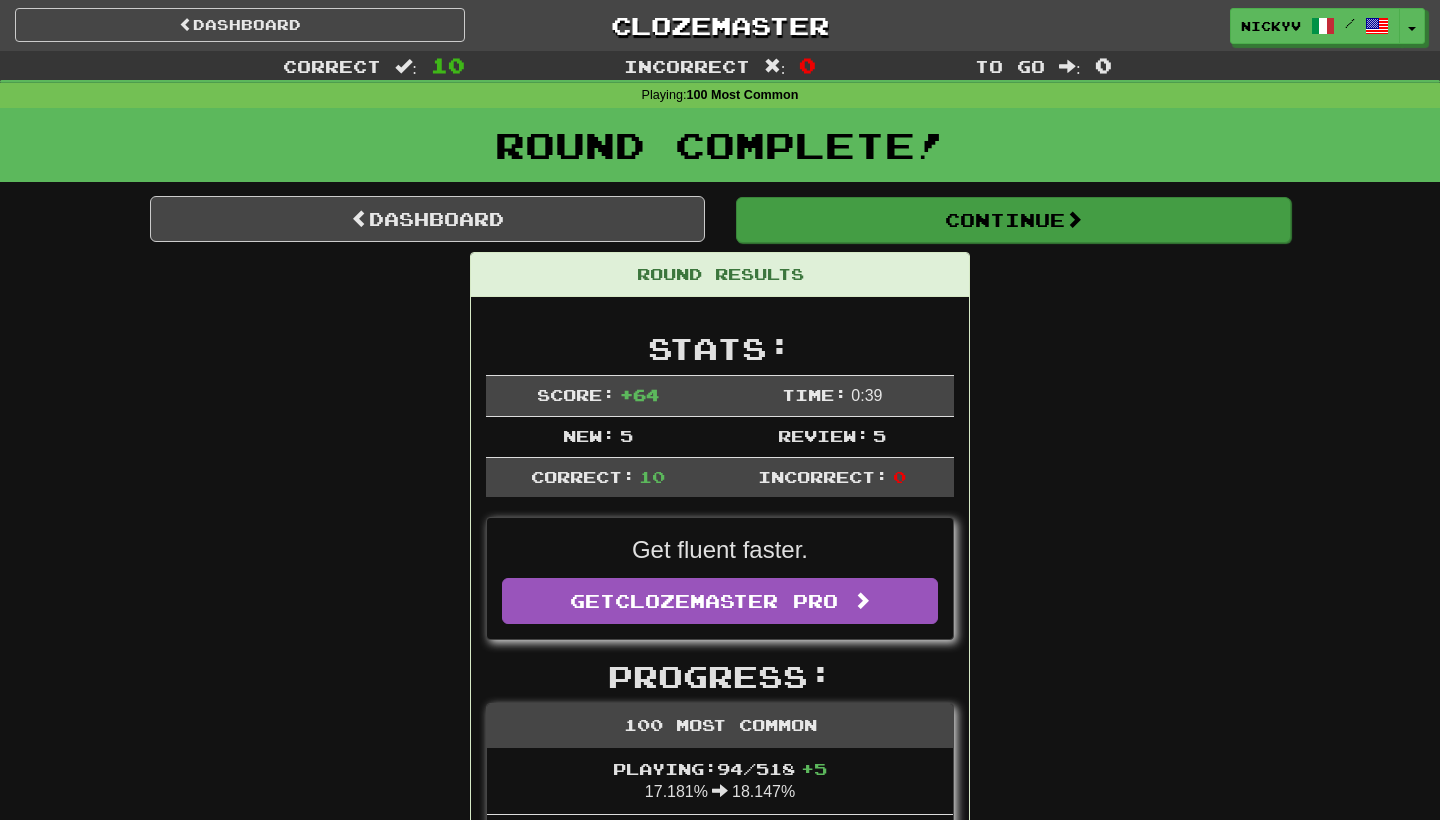 click on "Continue" at bounding box center (1013, 220) 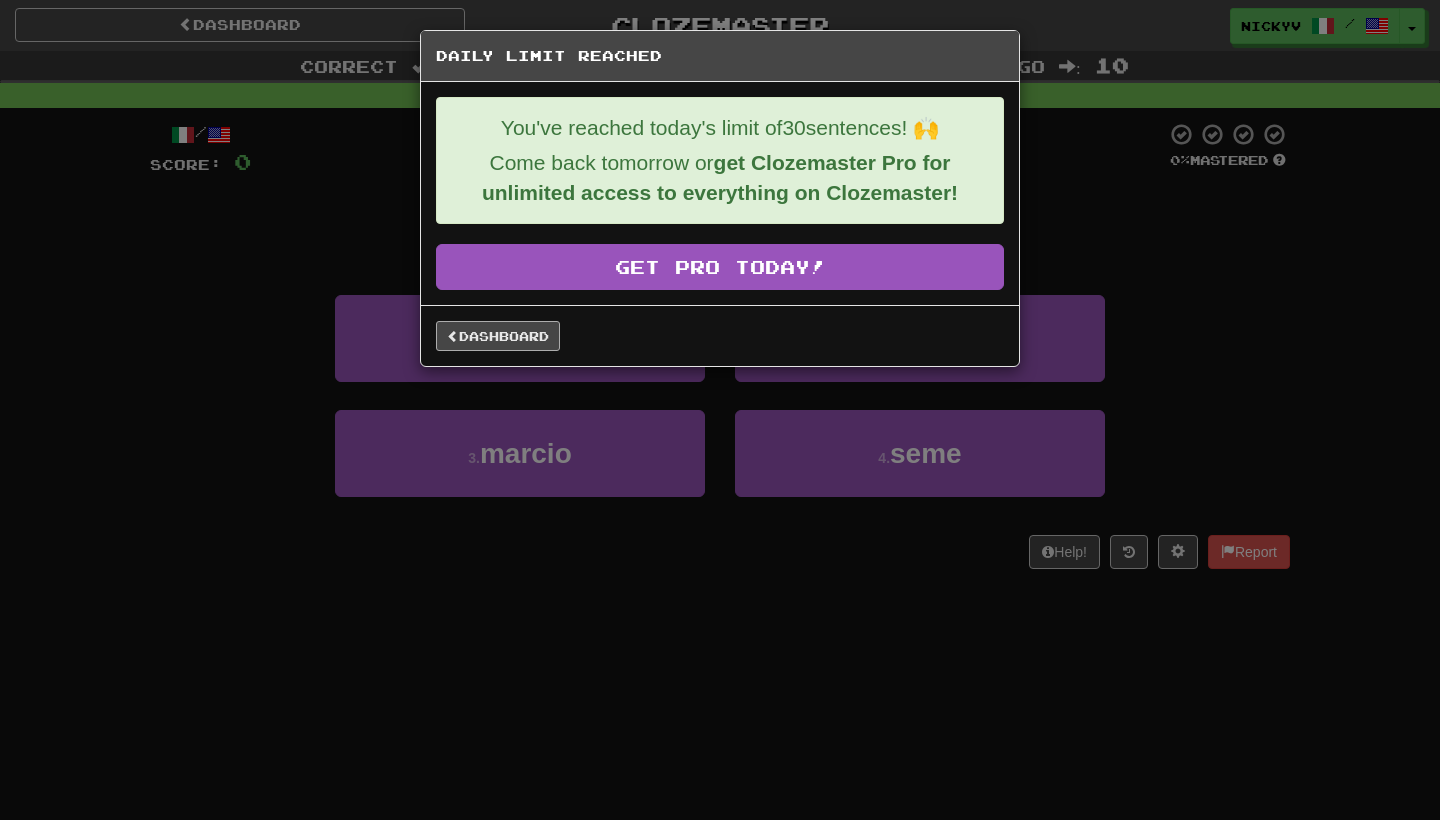 click on "Dashboard" at bounding box center (498, 336) 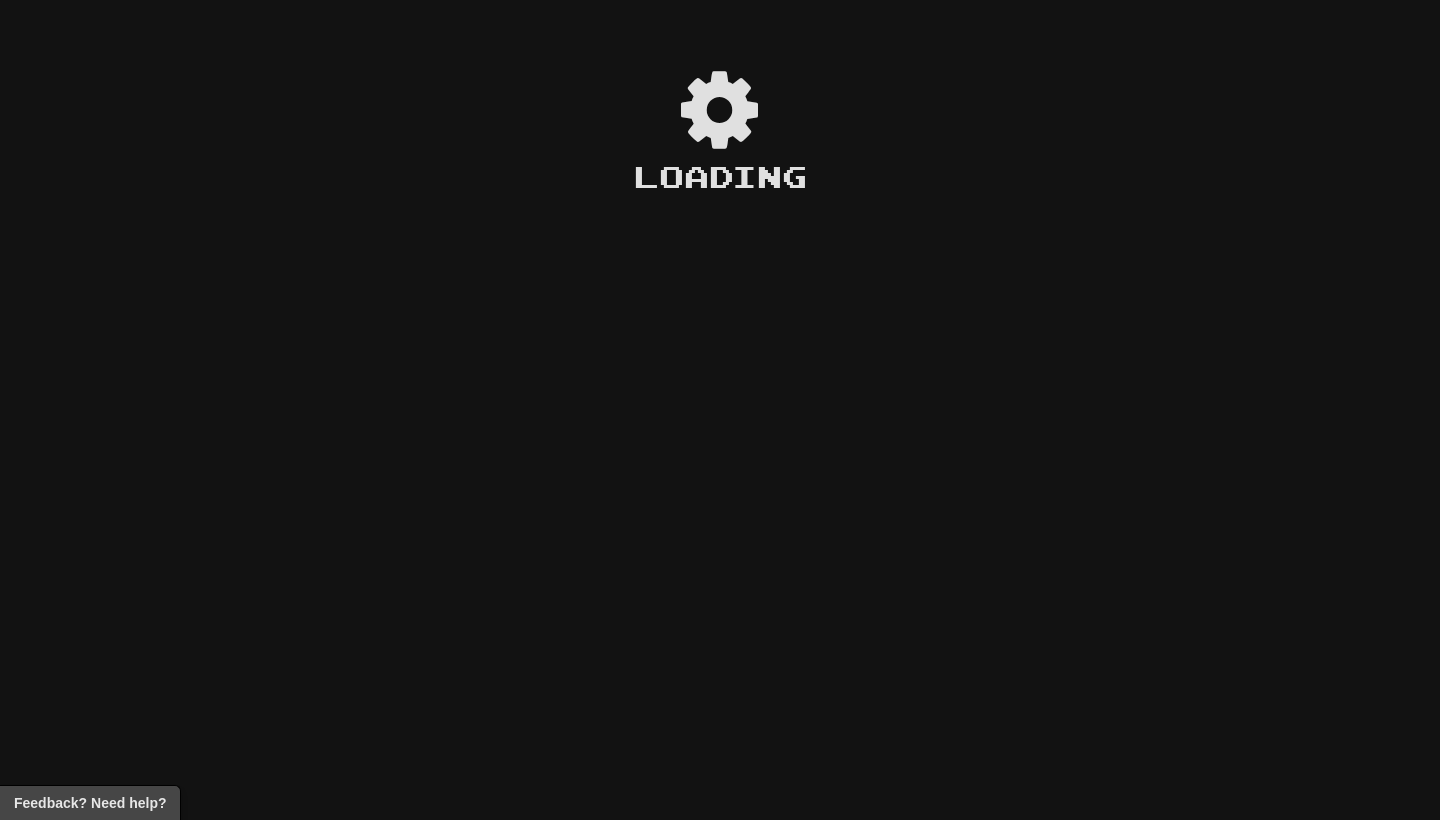 scroll, scrollTop: 0, scrollLeft: 0, axis: both 